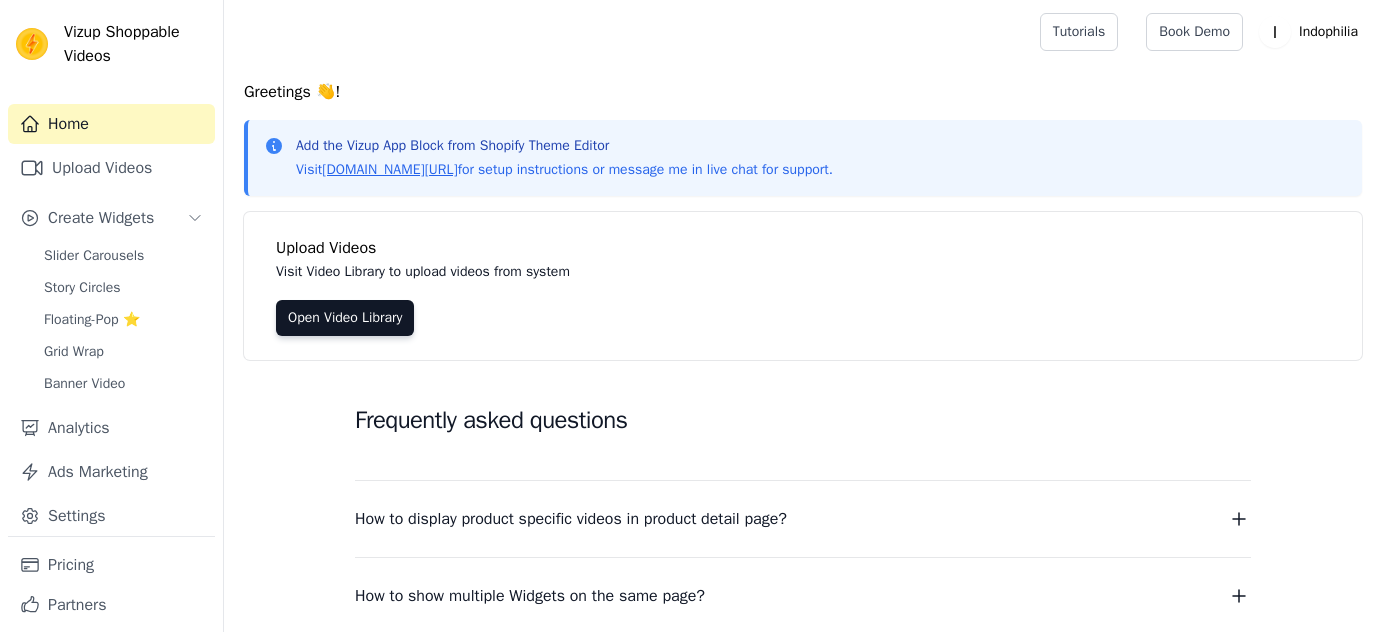 scroll, scrollTop: 0, scrollLeft: 0, axis: both 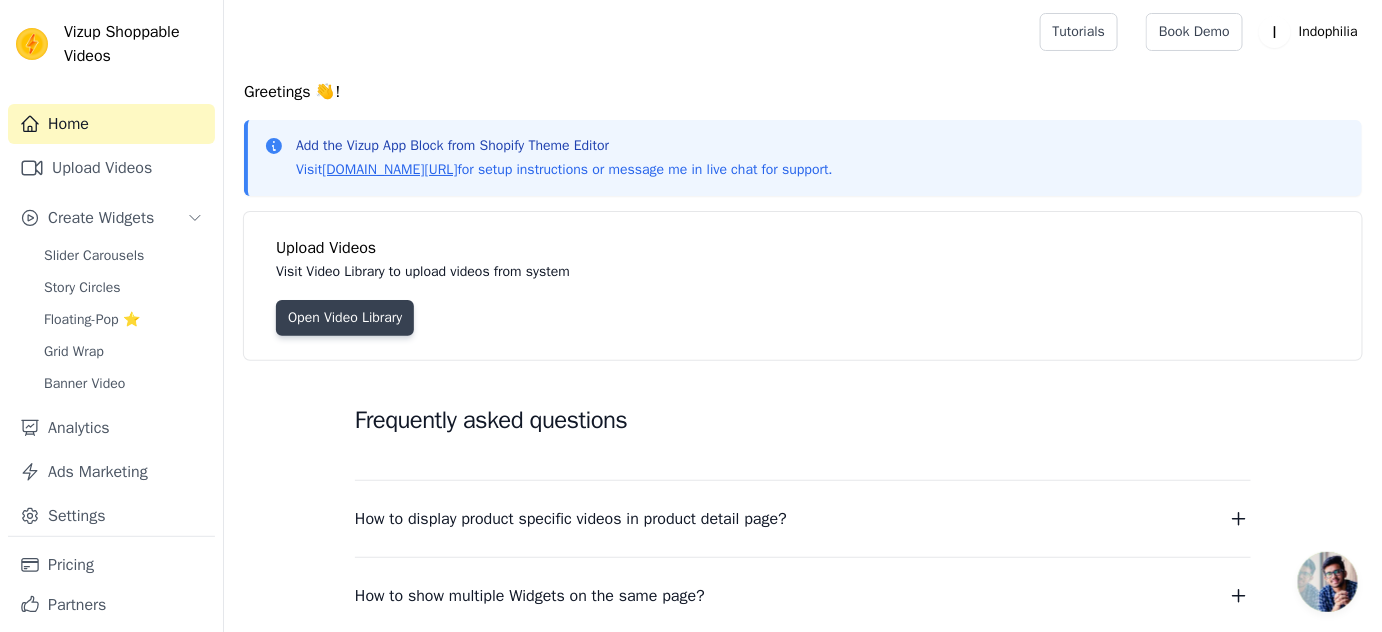 click on "Open Video Library" at bounding box center [345, 318] 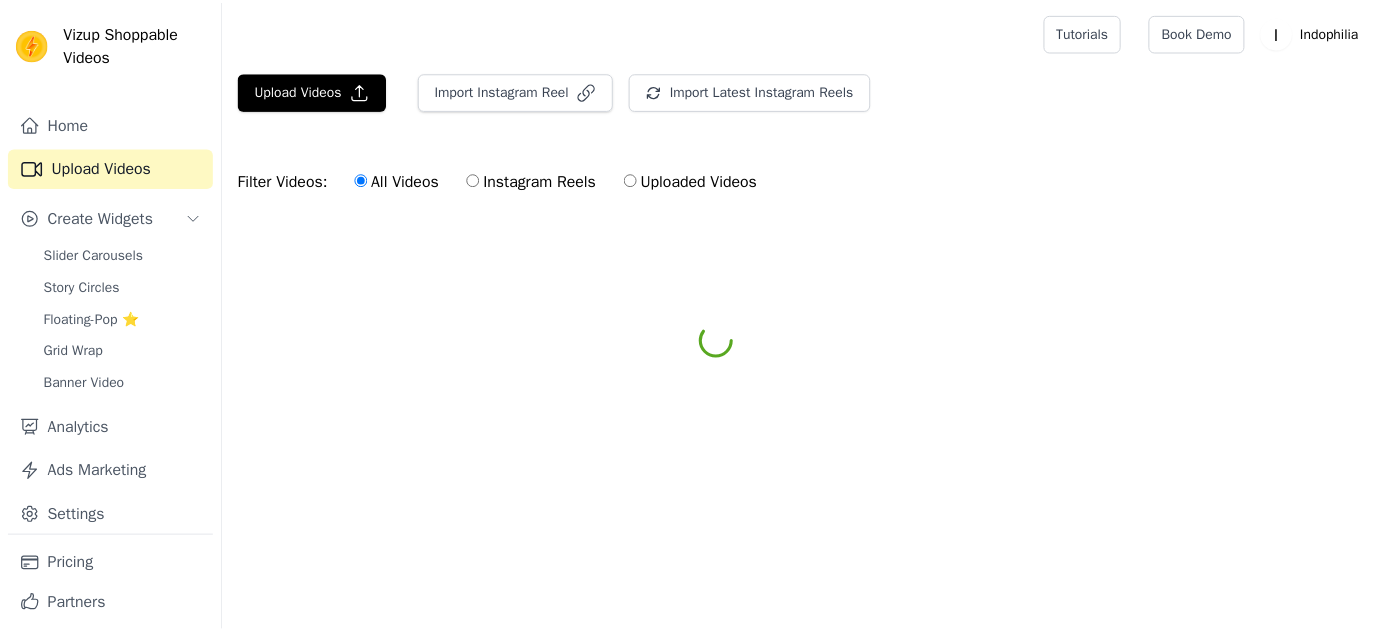 scroll, scrollTop: 0, scrollLeft: 0, axis: both 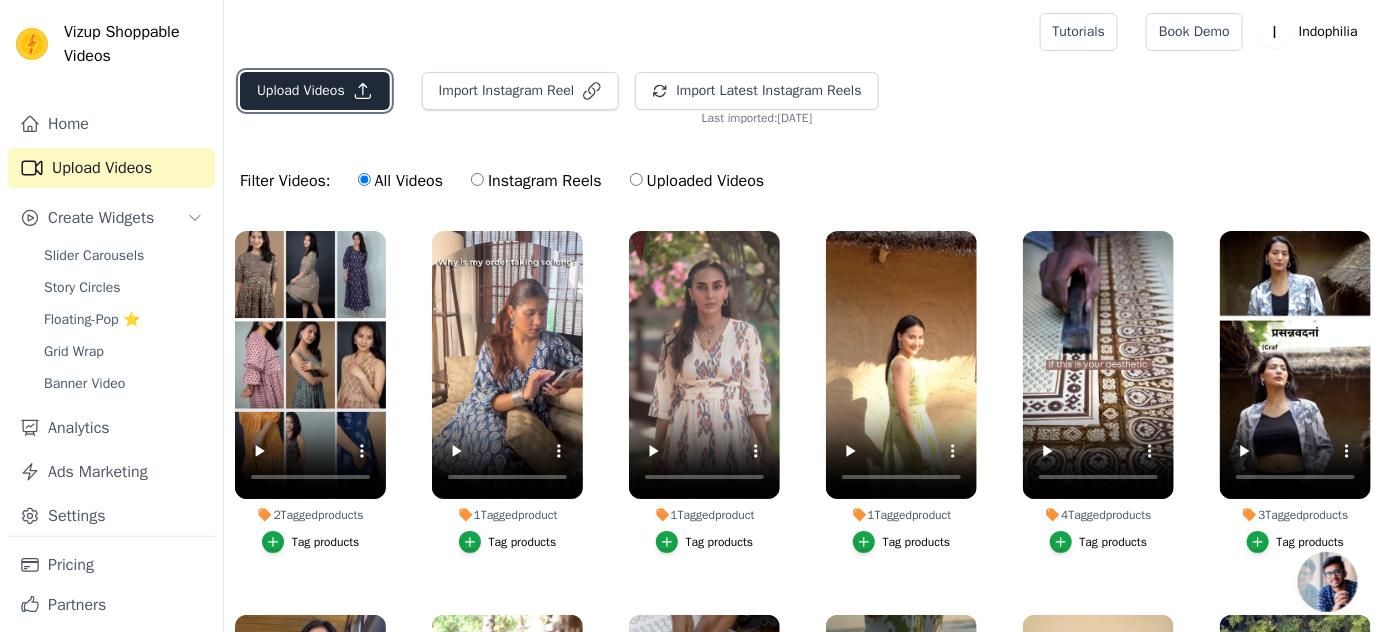click on "Upload Videos" at bounding box center (315, 91) 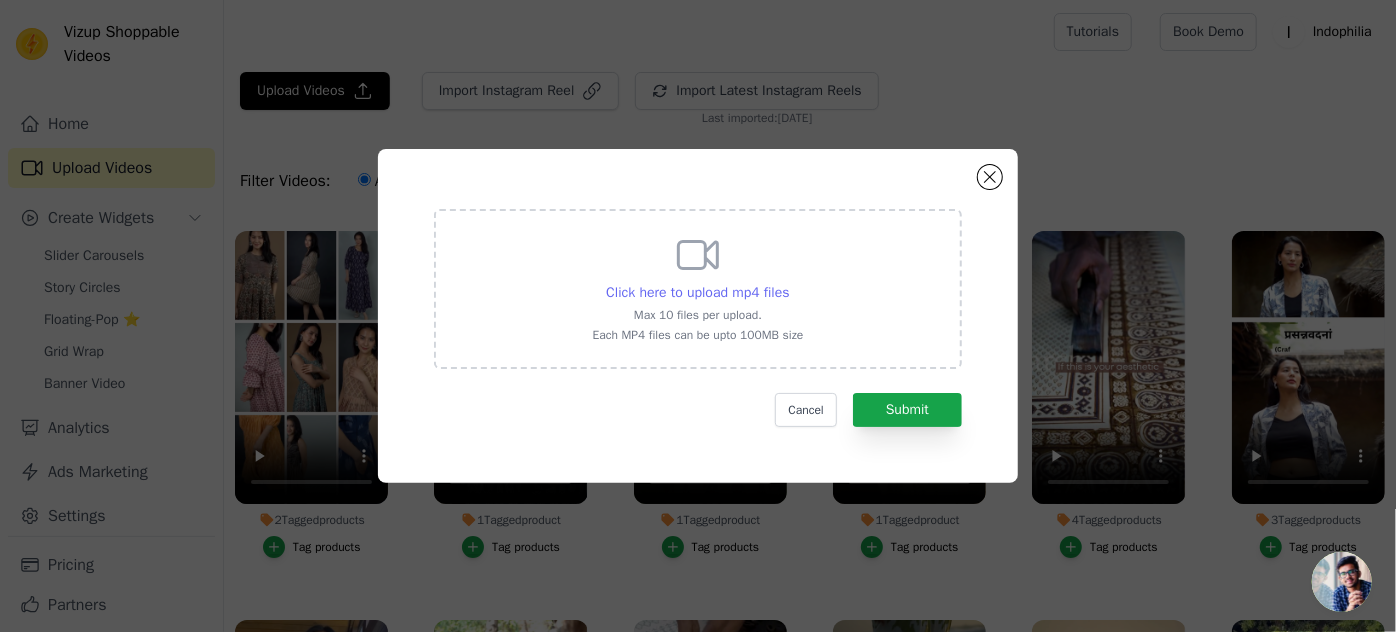click on "Click here to upload mp4 files" at bounding box center (697, 292) 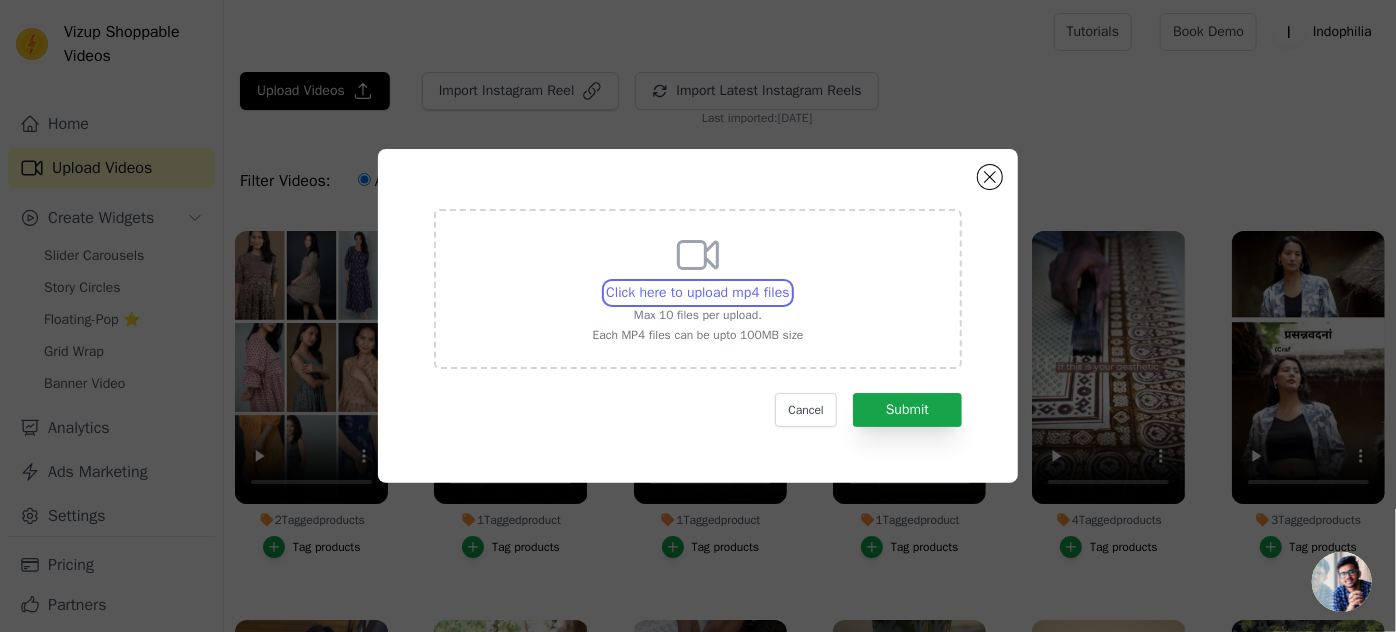 click on "Click here to upload mp4 files     Max 10 files per upload.   Each MP4 files can be upto 100MB size" at bounding box center [789, 282] 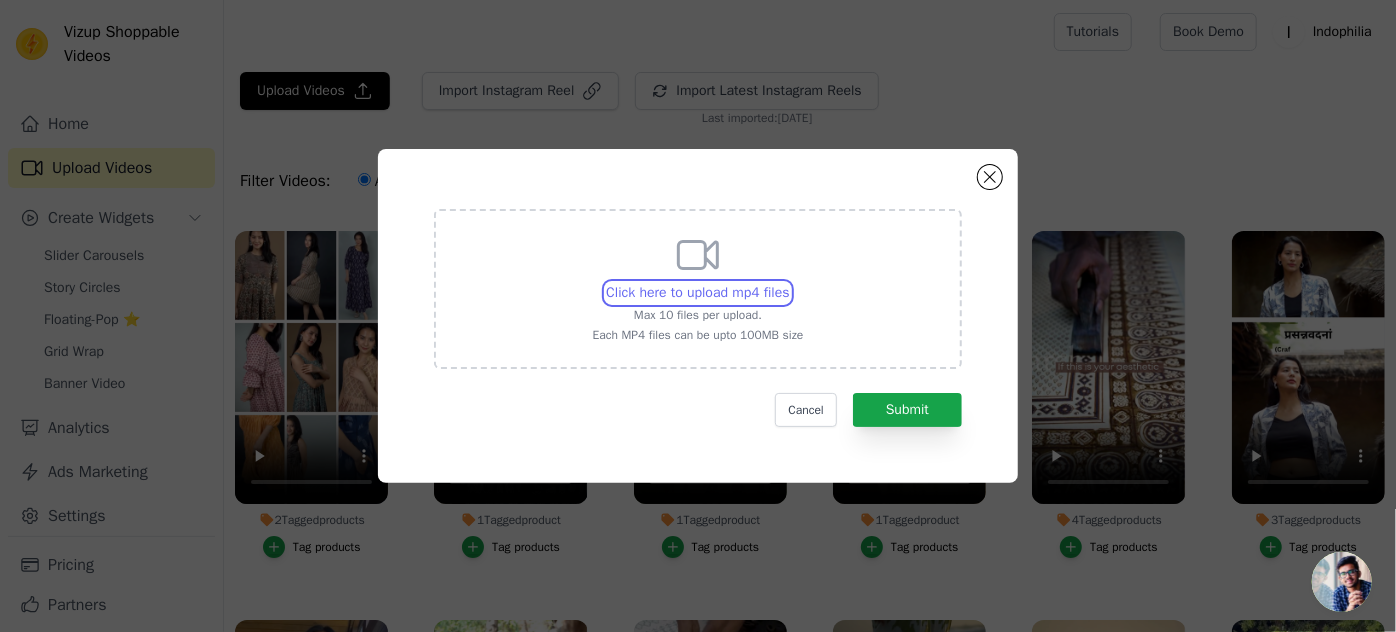 type on "C:\fakepath\56.mp4" 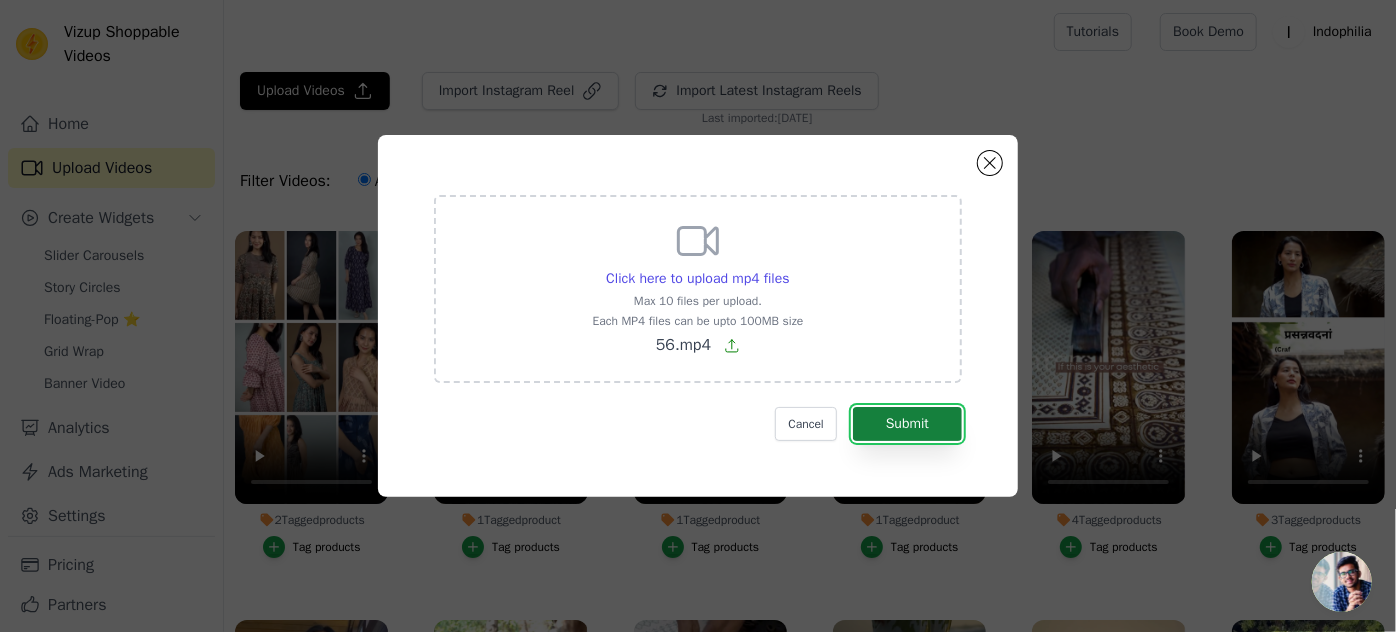 click on "Submit" at bounding box center [907, 424] 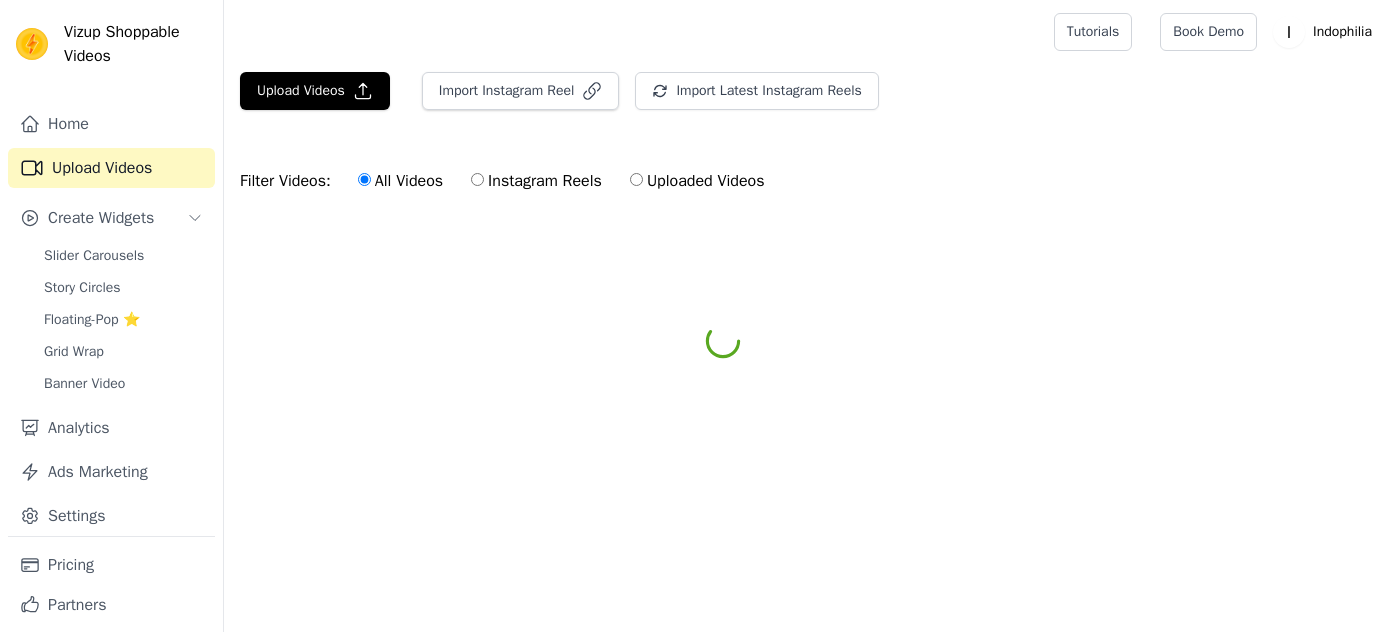 scroll, scrollTop: 0, scrollLeft: 0, axis: both 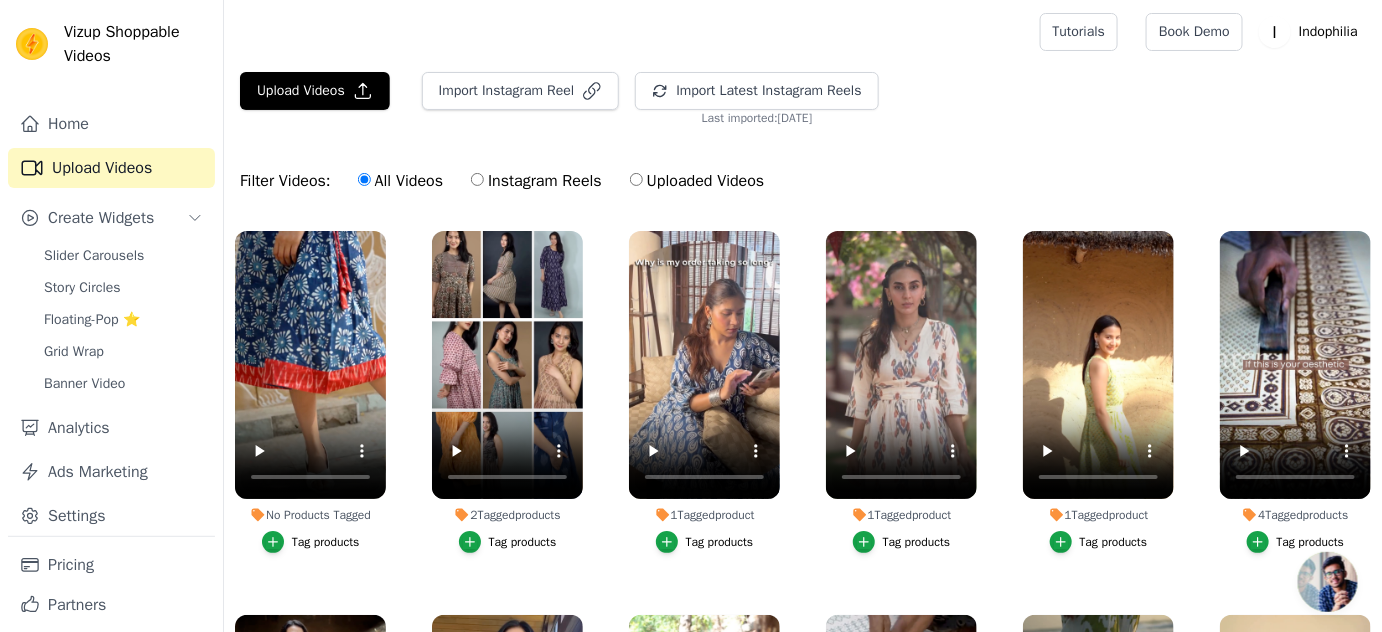 click on "Tag products" at bounding box center (326, 542) 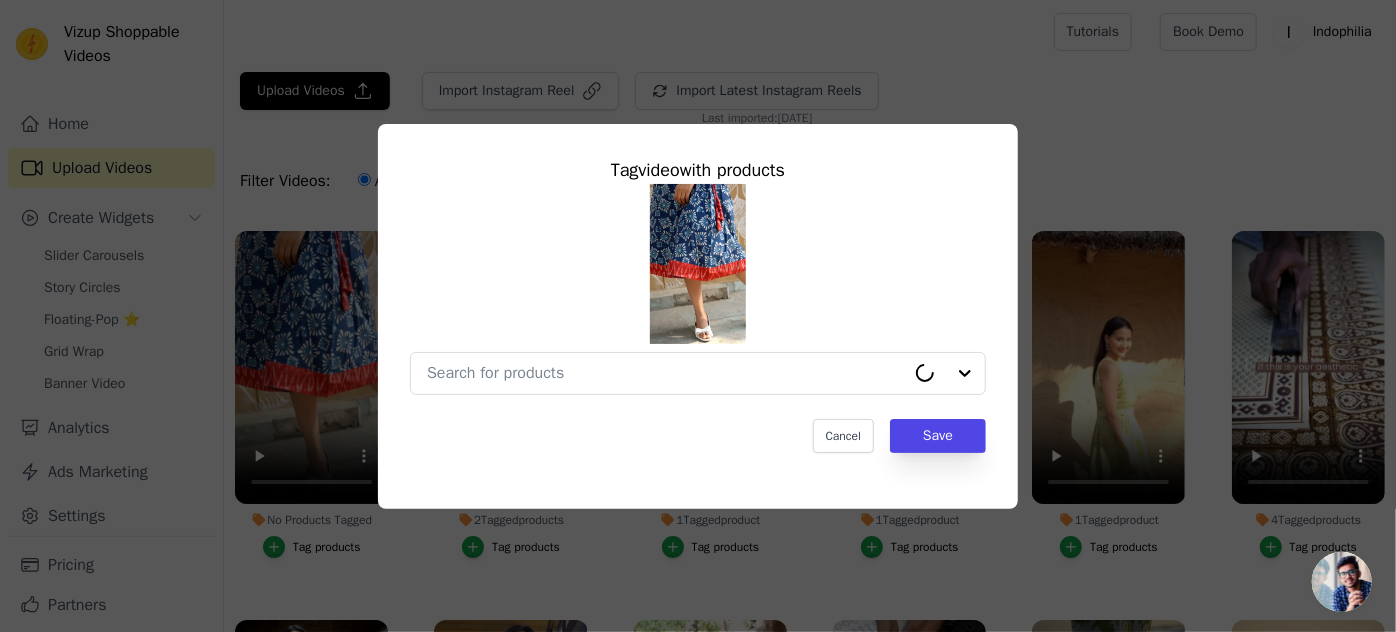 type 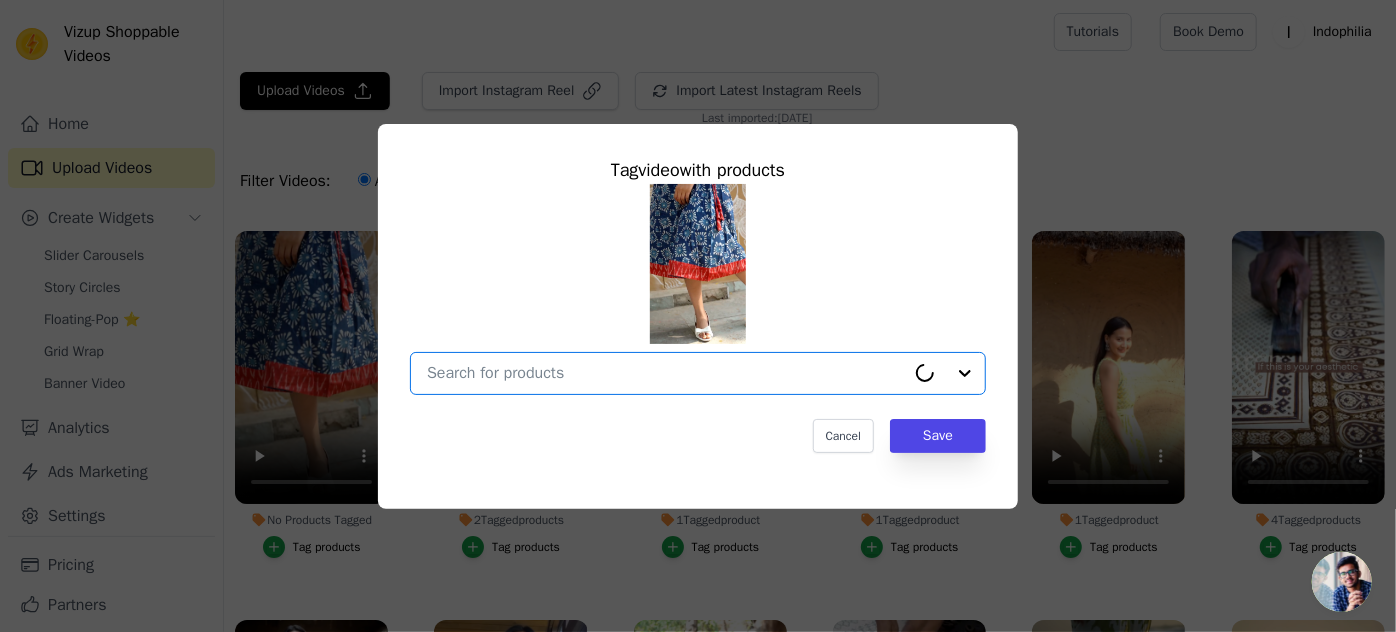 click on "No Products Tagged     Tag  video  with products       Option undefined, selected.                     Cancel   Save     Tag products" at bounding box center (666, 373) 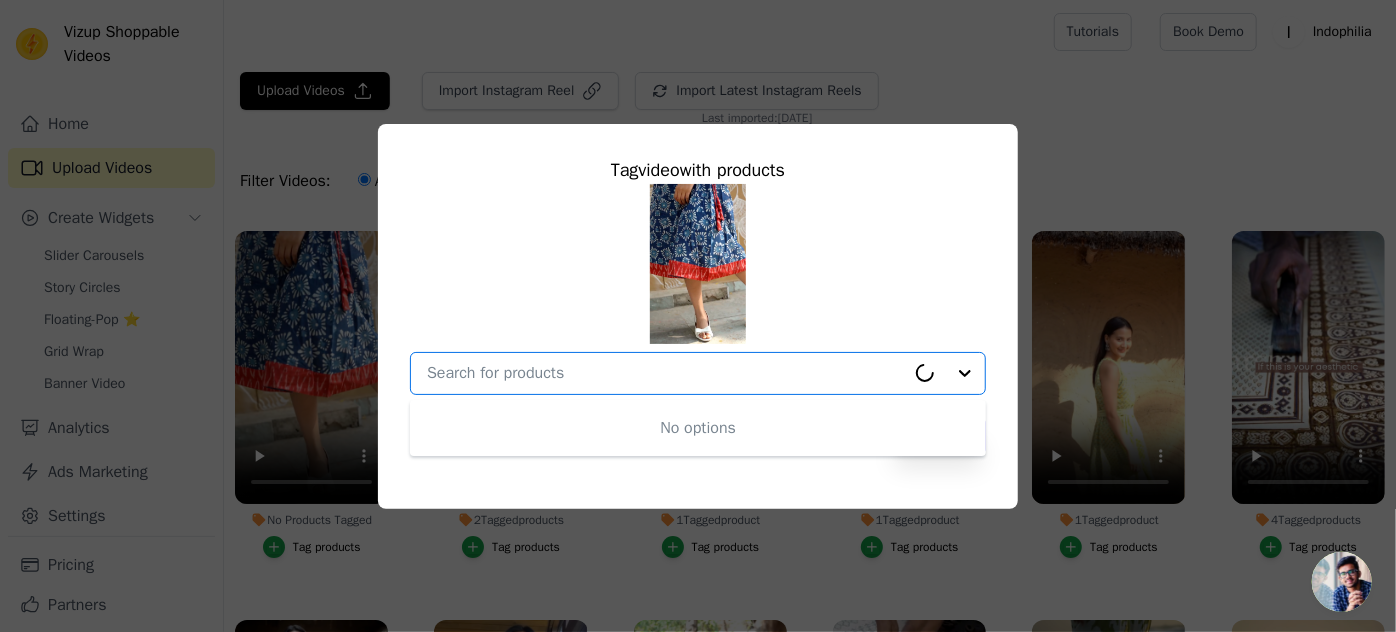 paste on "Indigo Cotton Blue Dress" 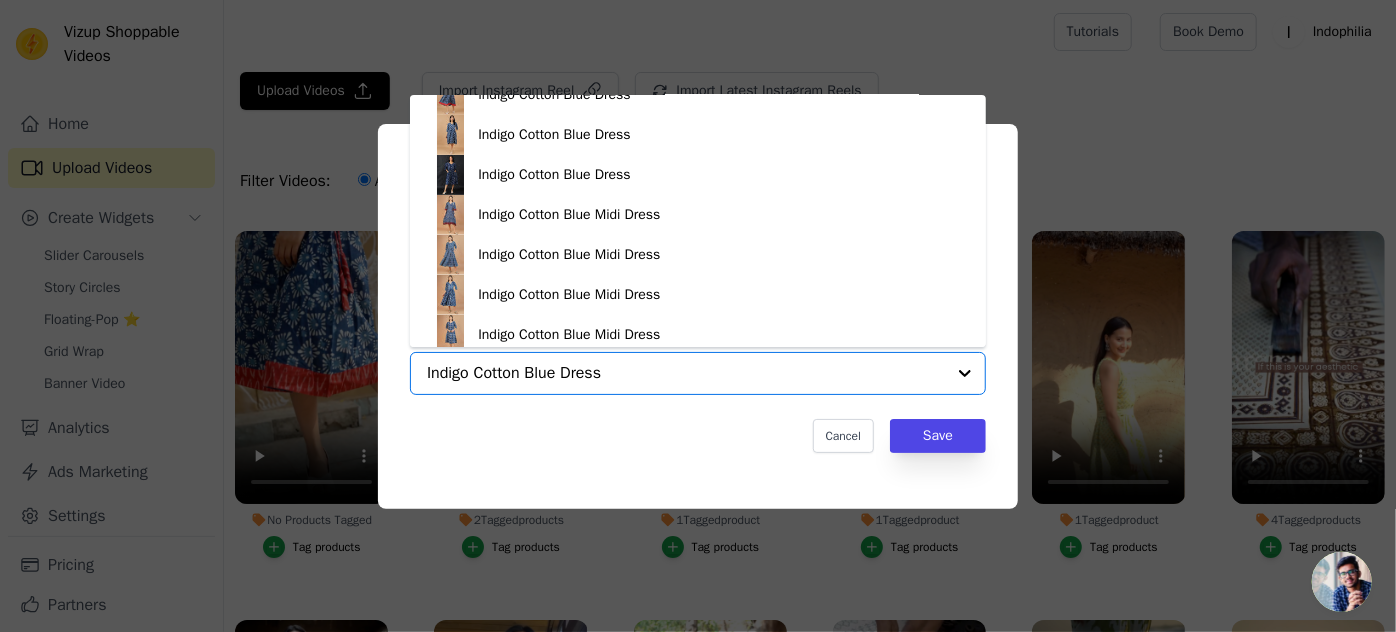scroll, scrollTop: 289, scrollLeft: 0, axis: vertical 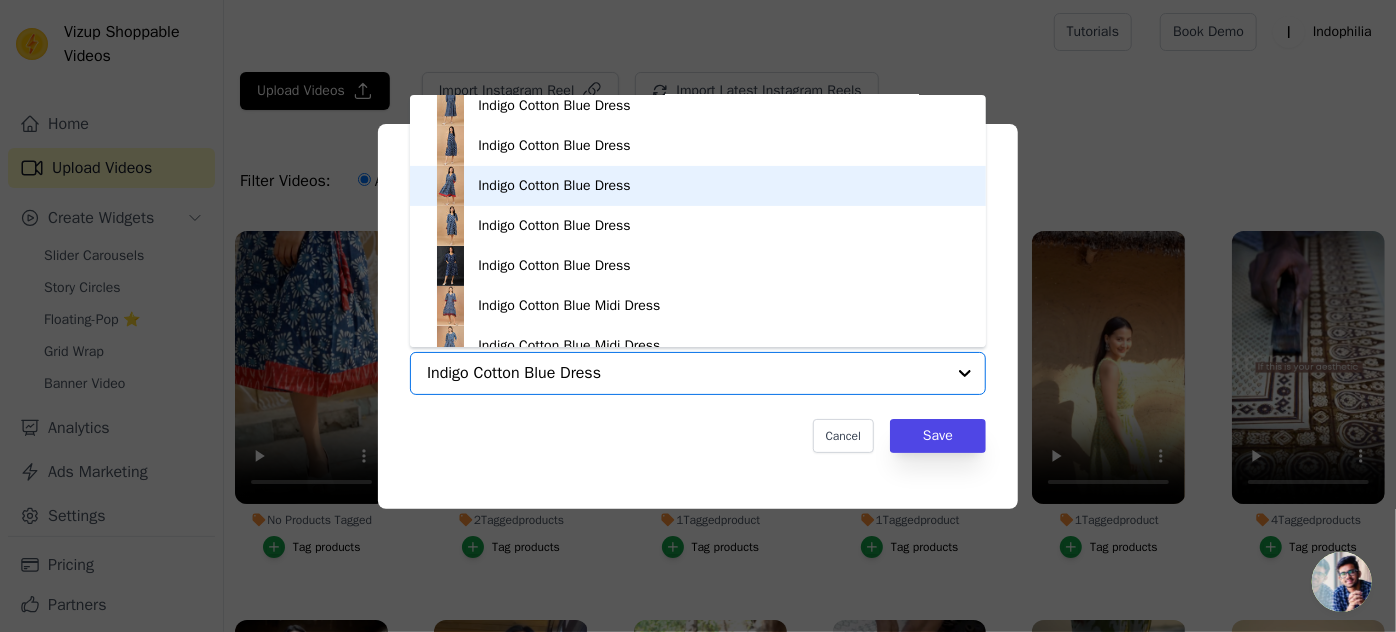click on "Indigo Cotton Blue Dress" at bounding box center [554, 186] 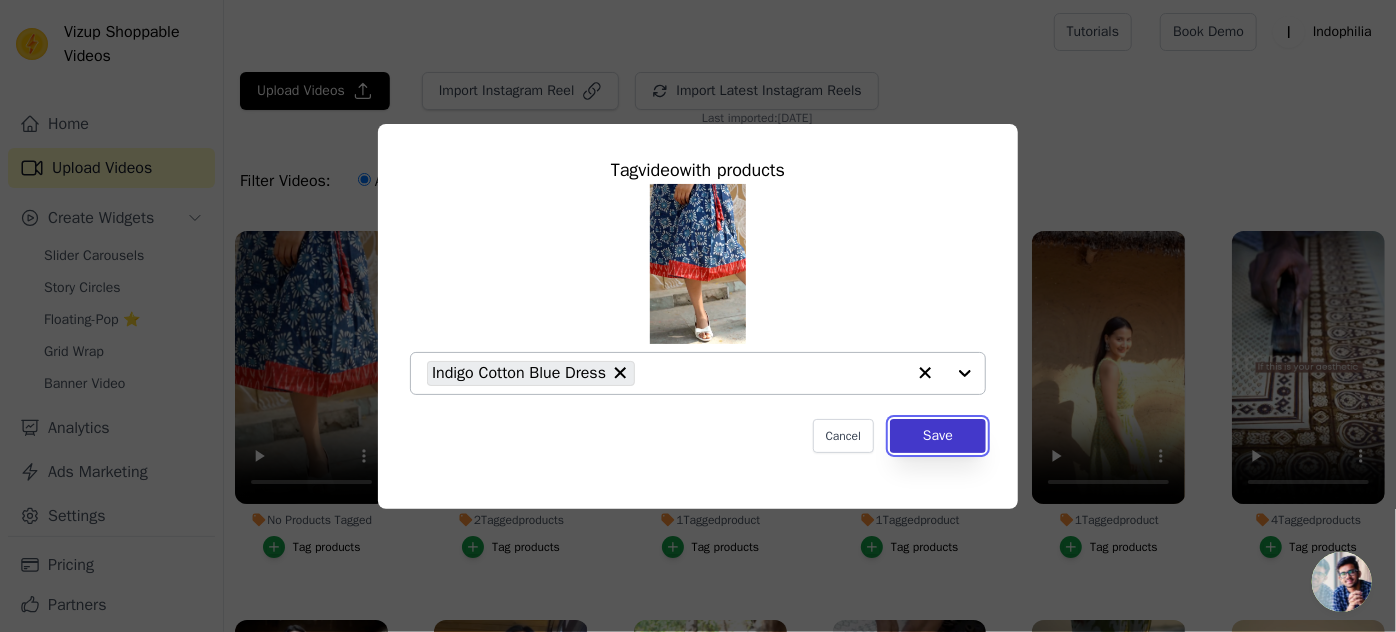 click on "Save" at bounding box center (938, 436) 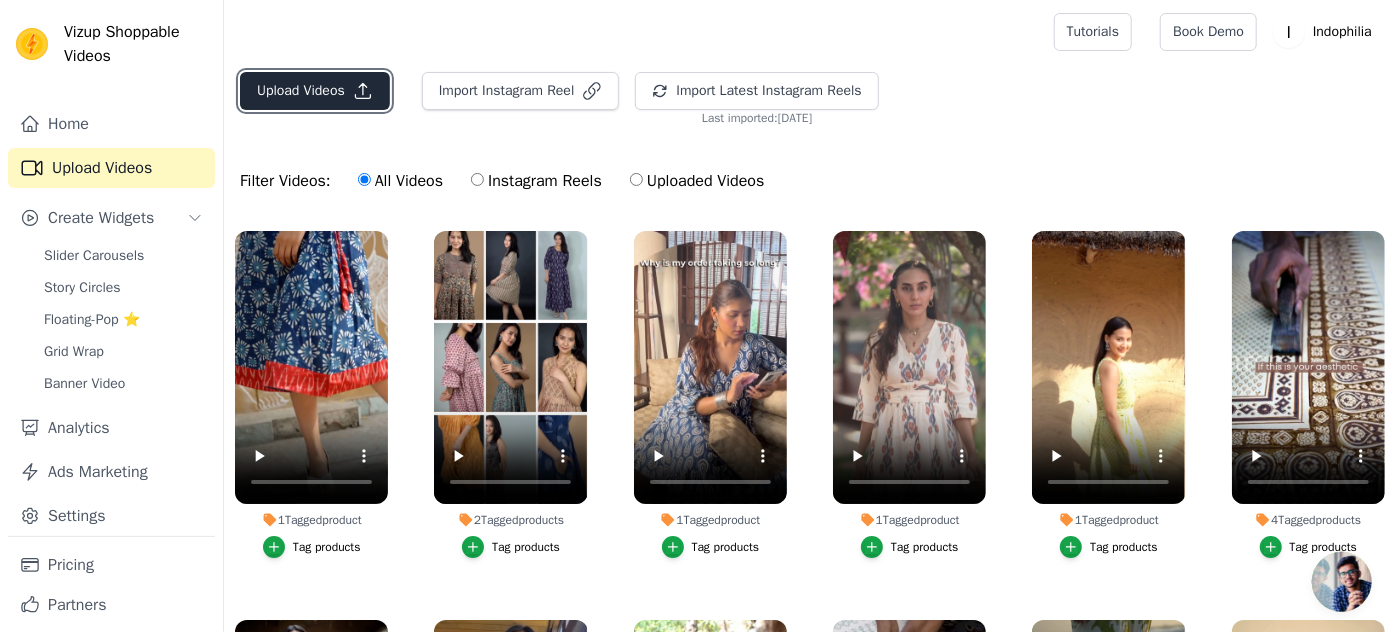 click on "Upload Videos" at bounding box center (315, 91) 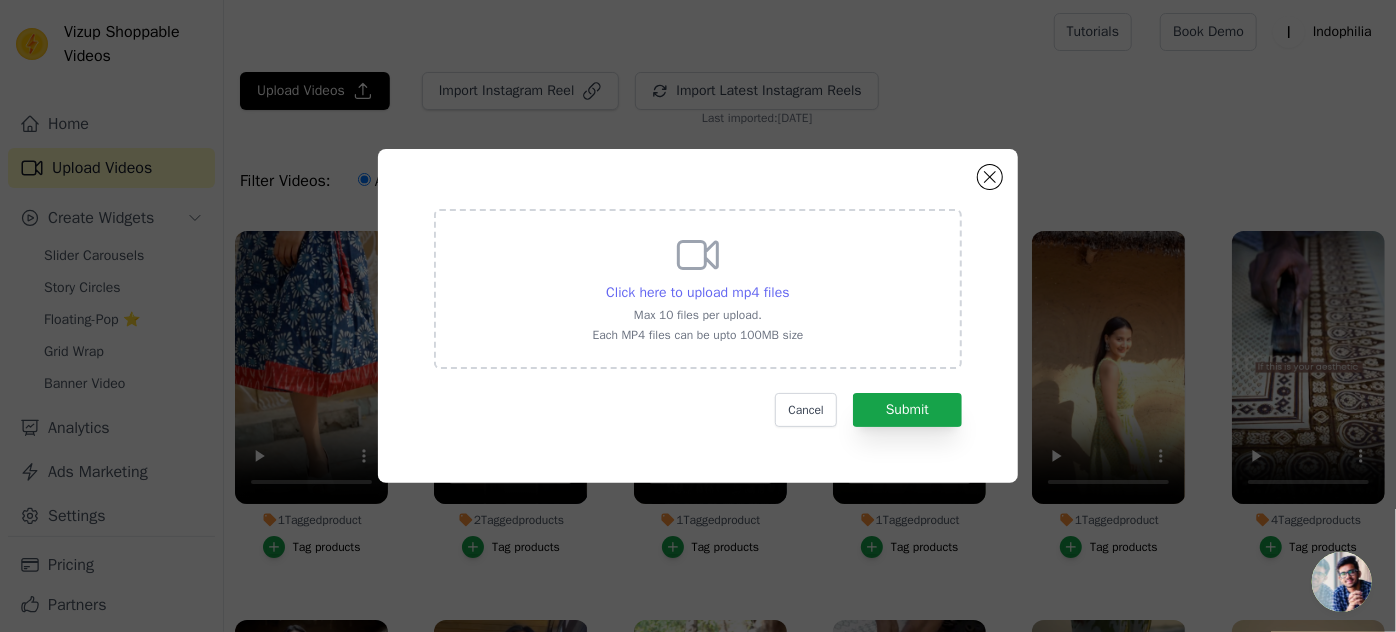 click on "Click here to upload mp4 files" at bounding box center [697, 292] 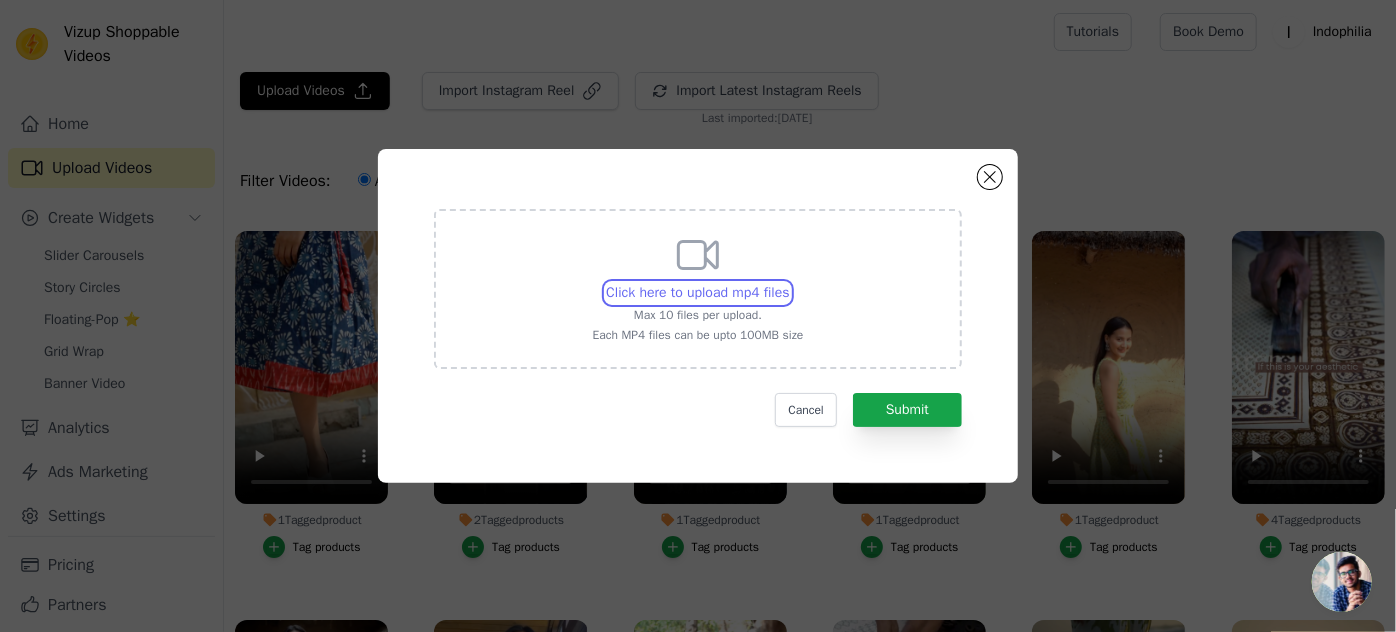 click on "Click here to upload mp4 files     Max 10 files per upload.   Each MP4 files can be upto 100MB size" at bounding box center (789, 282) 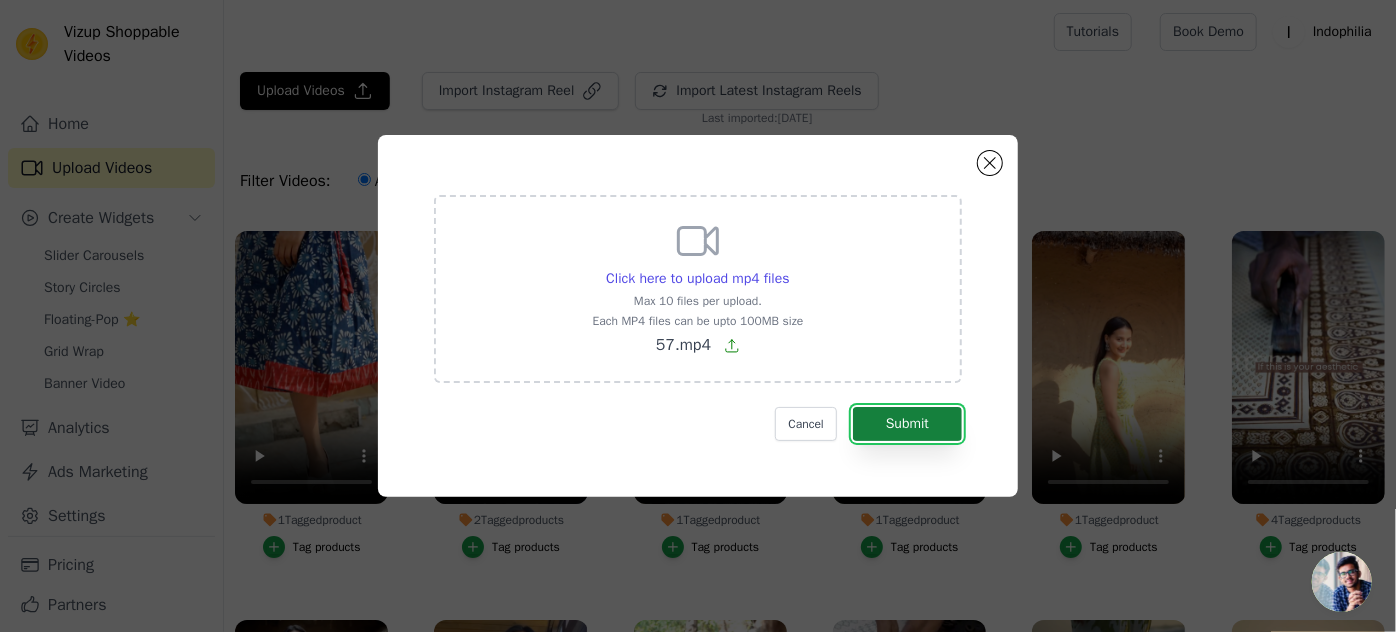 click on "Submit" at bounding box center [907, 424] 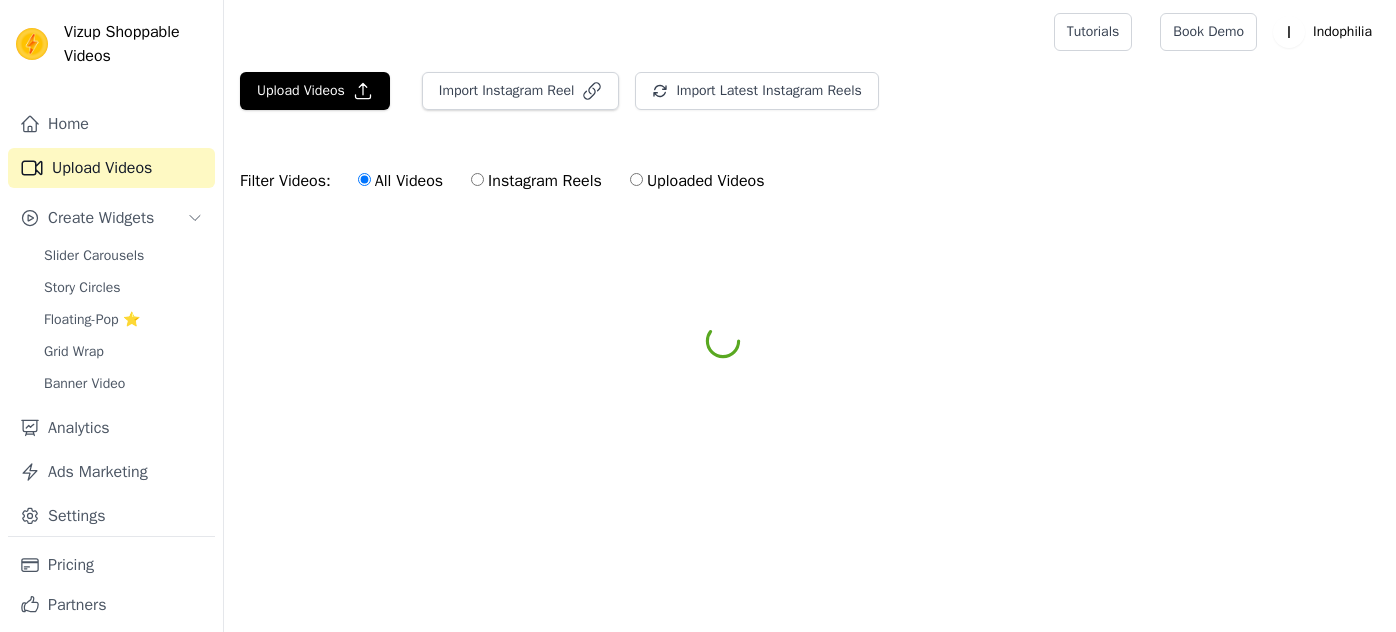 scroll, scrollTop: 0, scrollLeft: 0, axis: both 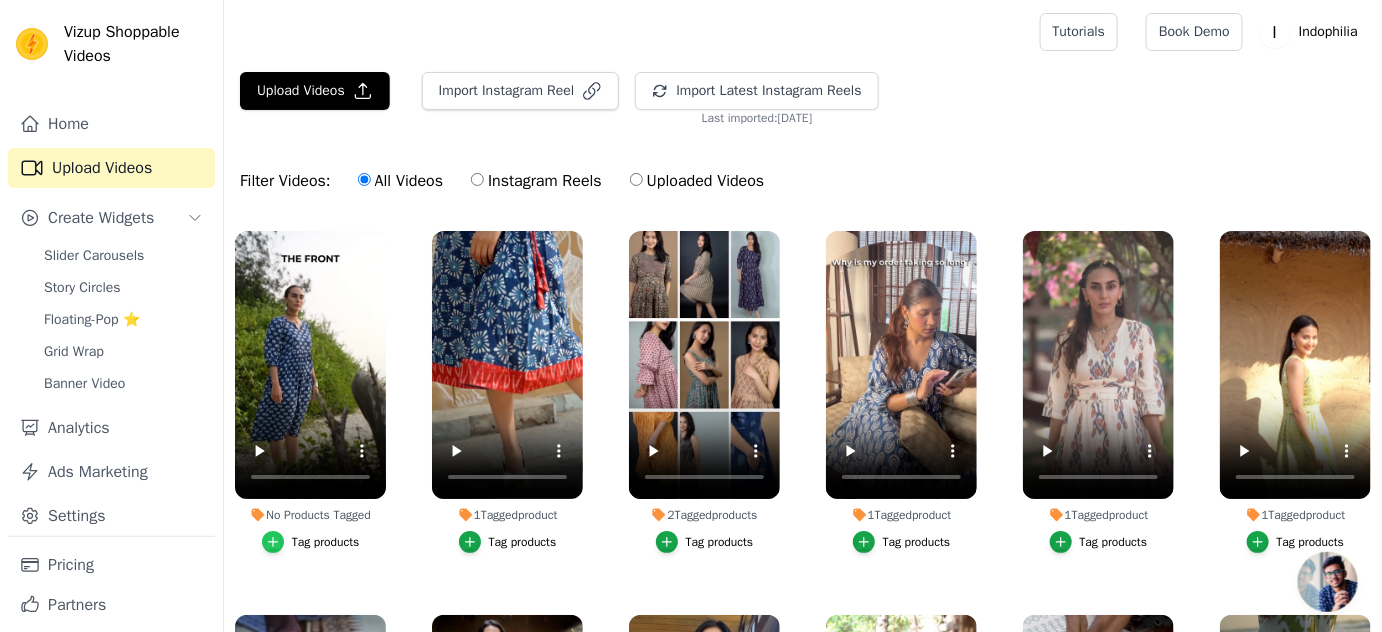 click 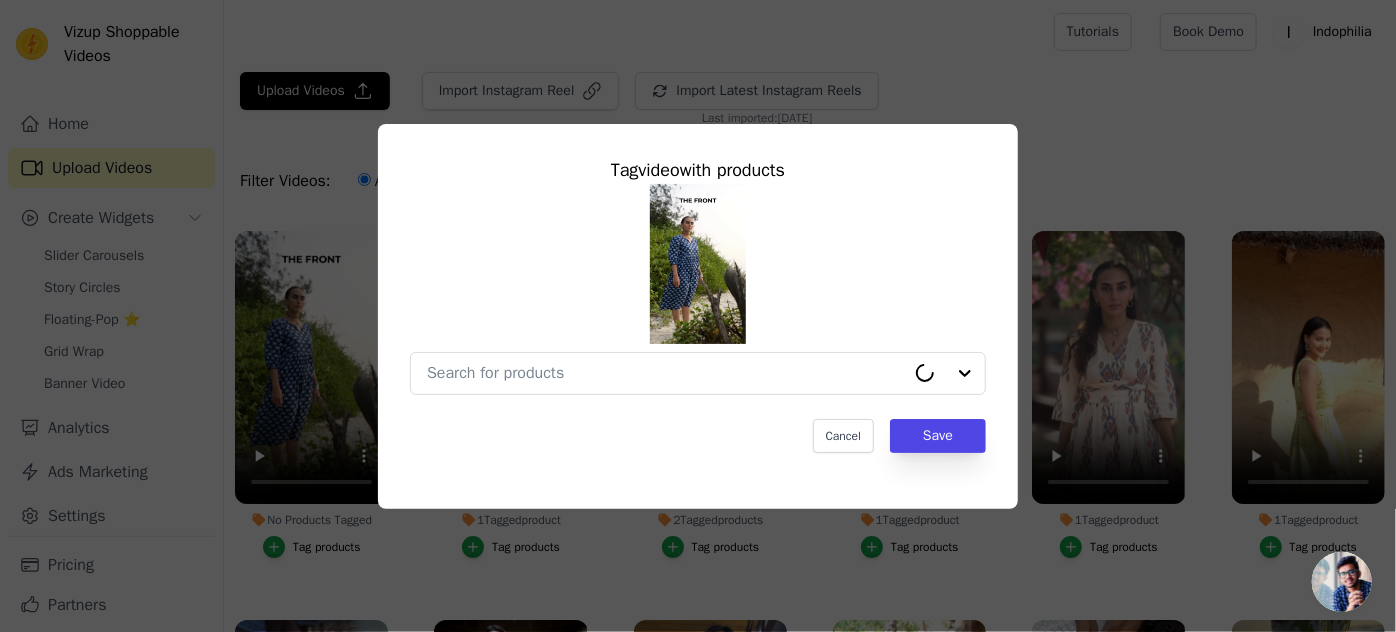 click at bounding box center [698, 373] 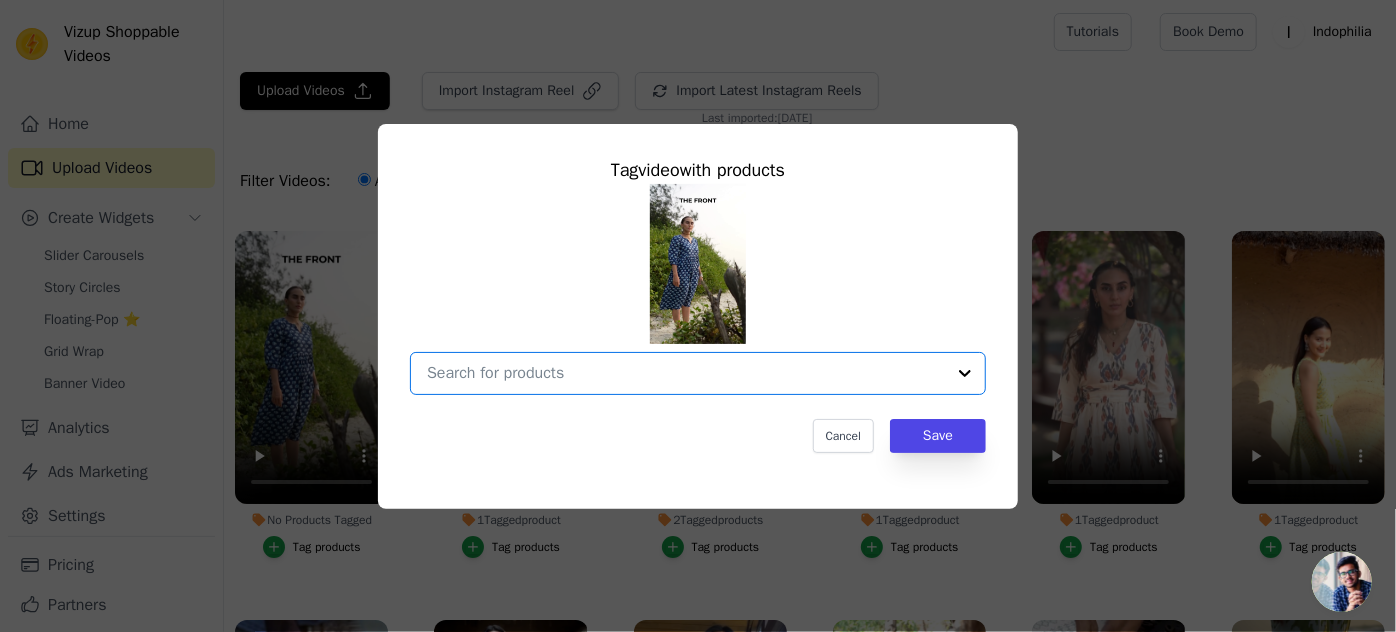 click on "No Products Tagged     Tag  video  with products       Option undefined, selected.   Select is focused, type to refine list, press down to open the menu.                   Cancel   Save     Tag products" at bounding box center (686, 373) 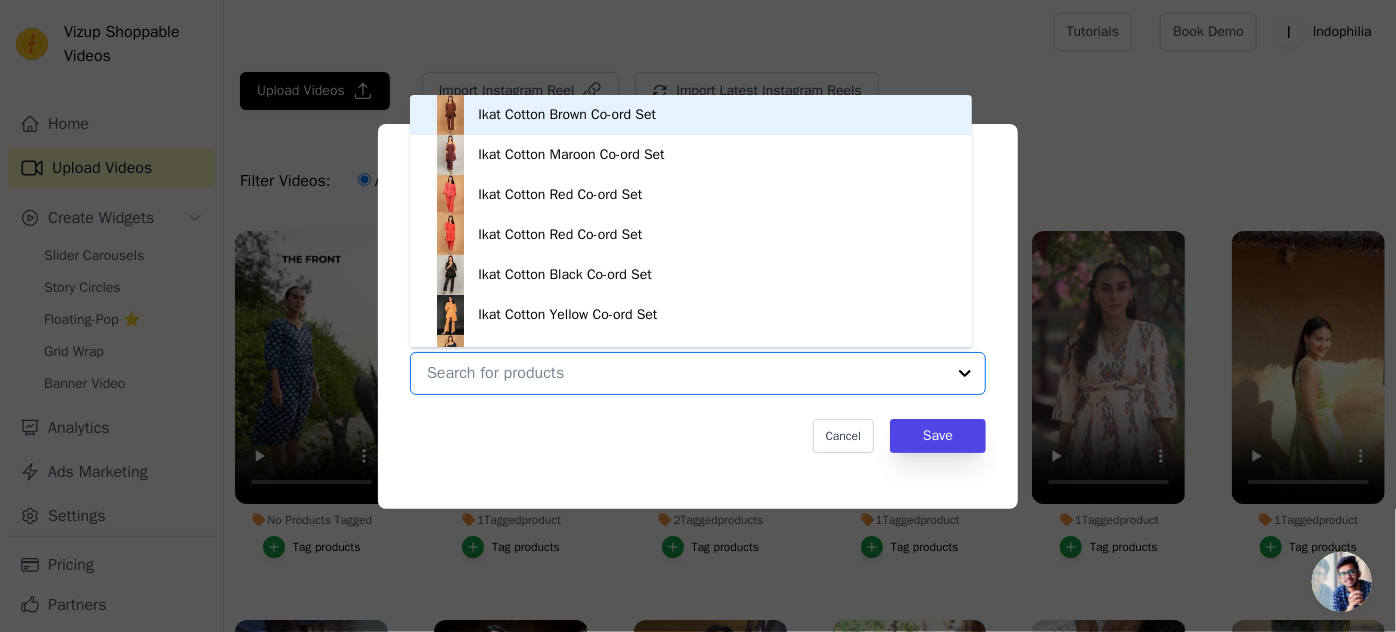 paste on "Indigo Midi Blue Dress" 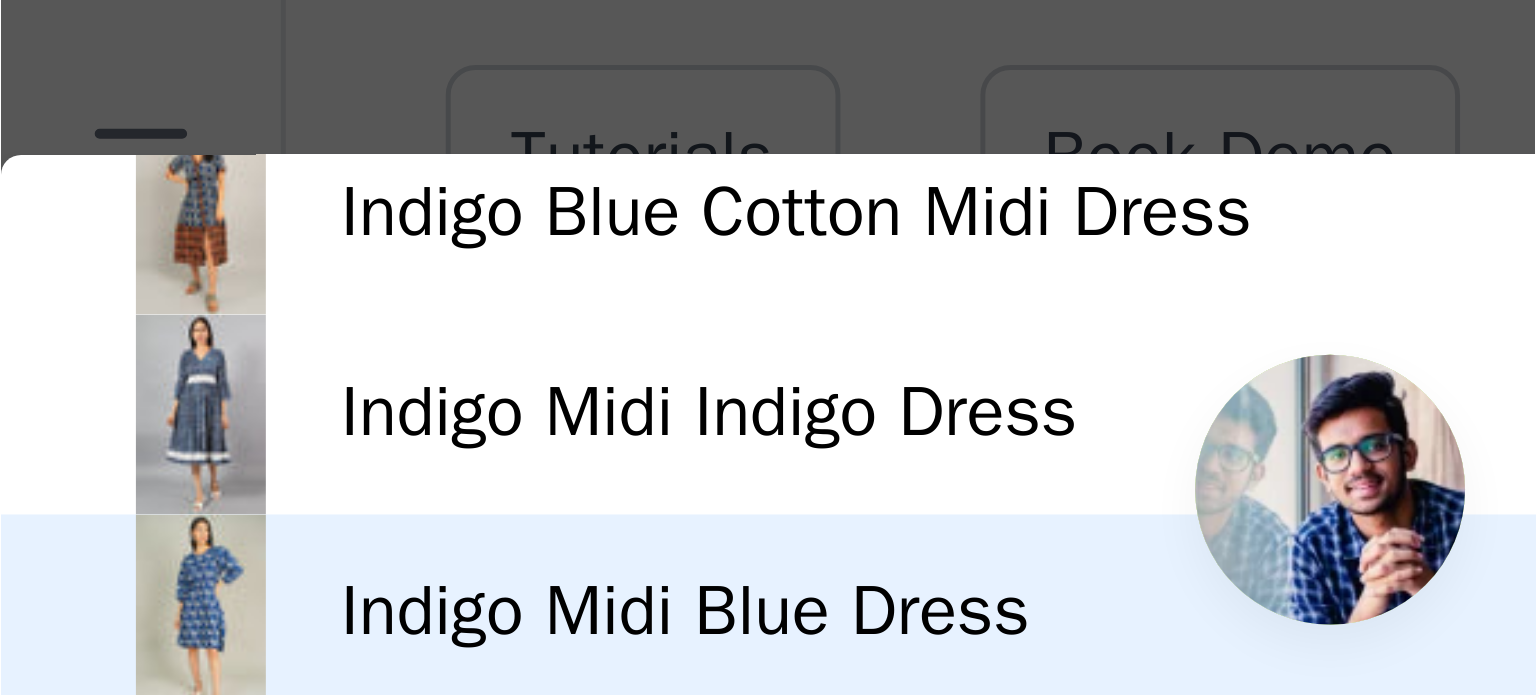 scroll, scrollTop: 108, scrollLeft: 0, axis: vertical 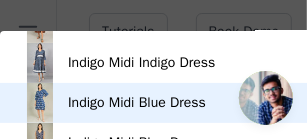 click on "Indigo Midi Blue Dress" at bounding box center (137, 103) 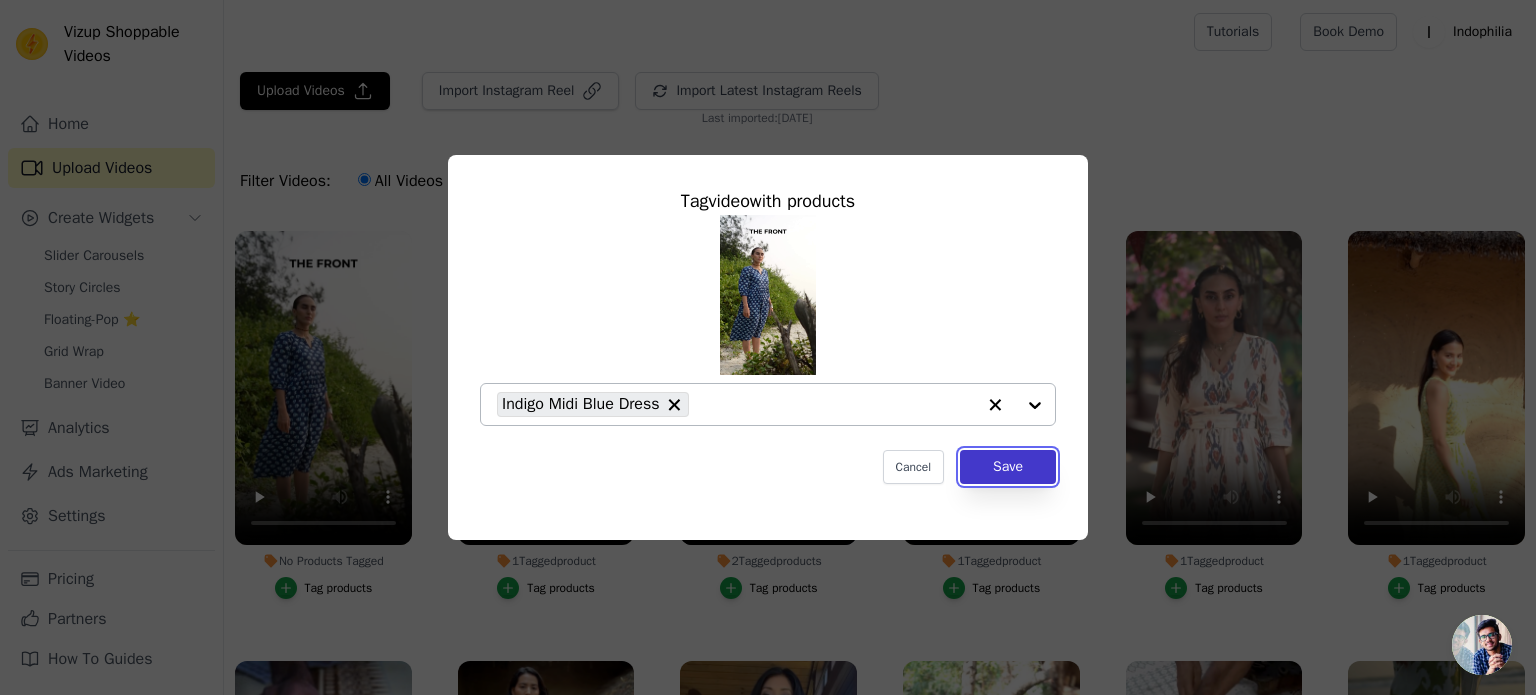 click on "Save" at bounding box center (1008, 467) 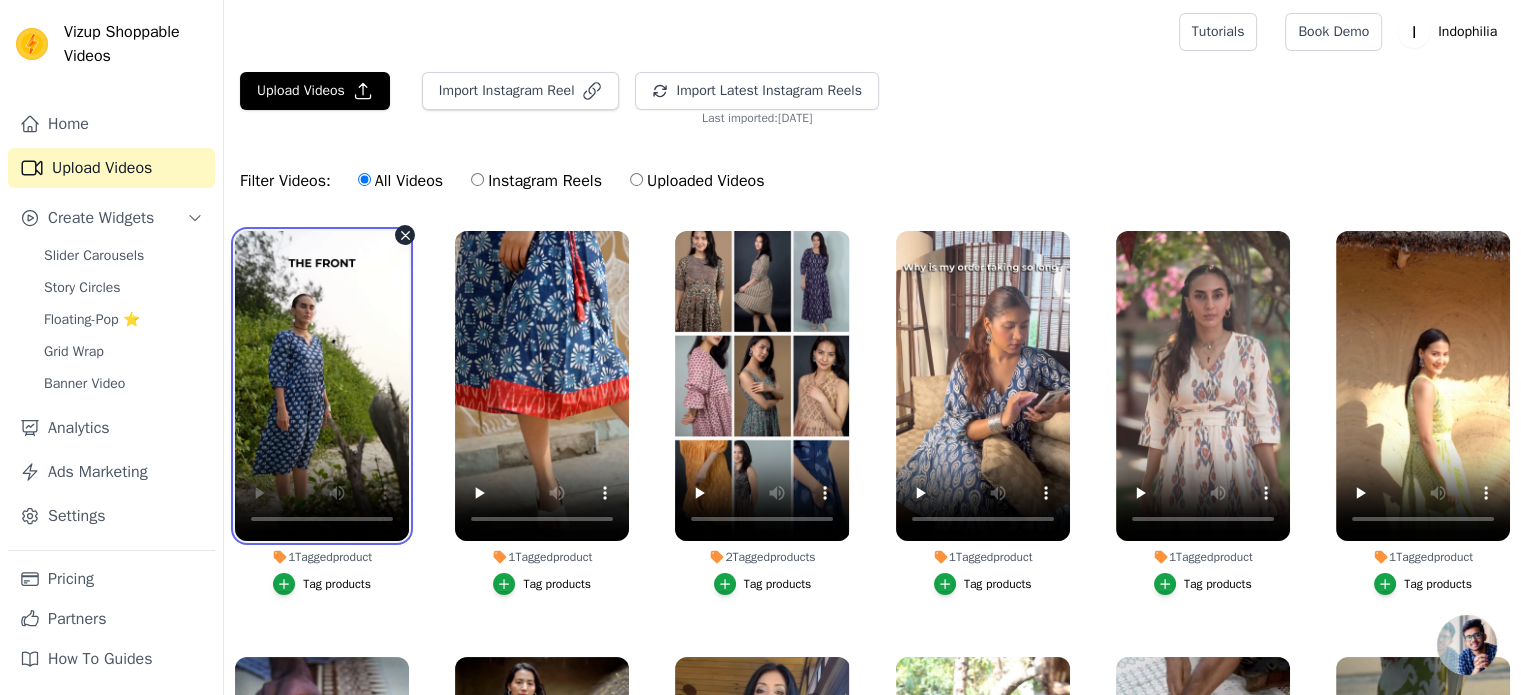 type 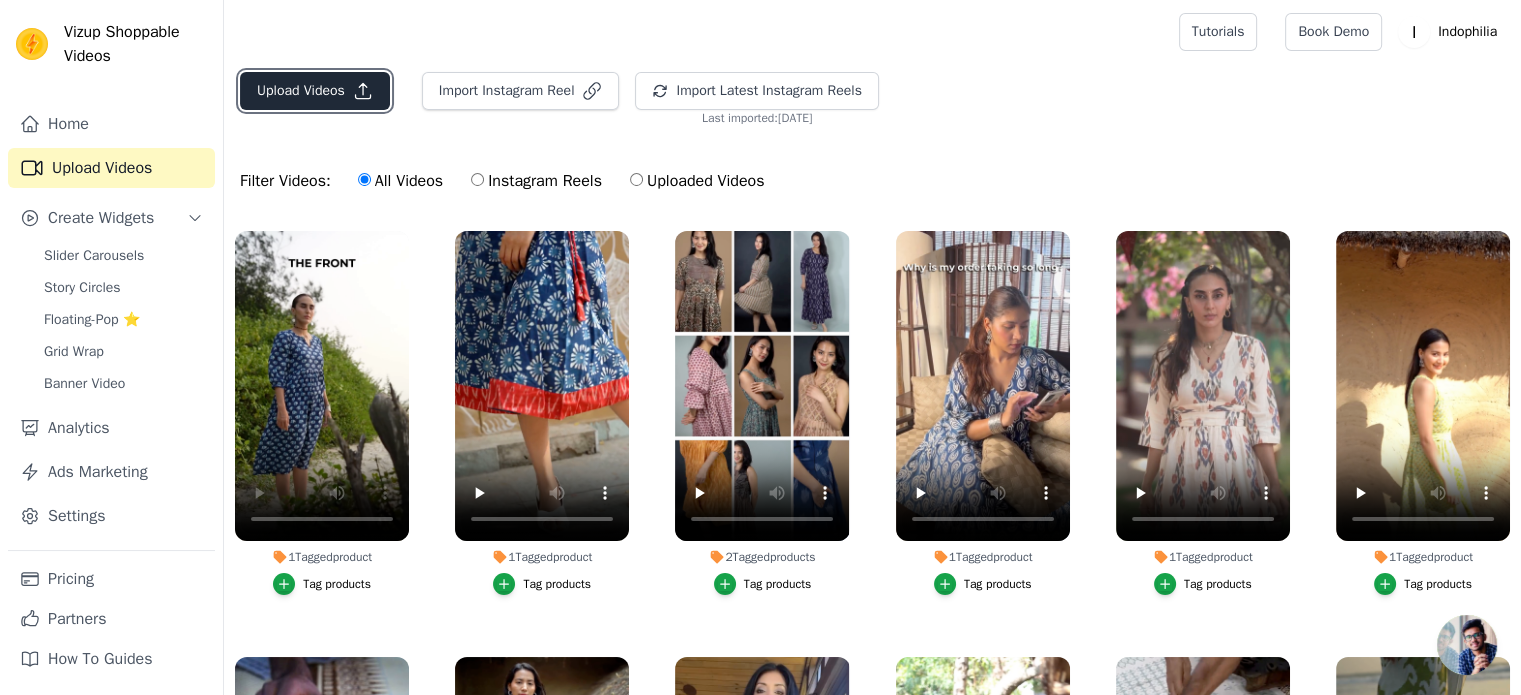 click on "Upload Videos" at bounding box center [315, 91] 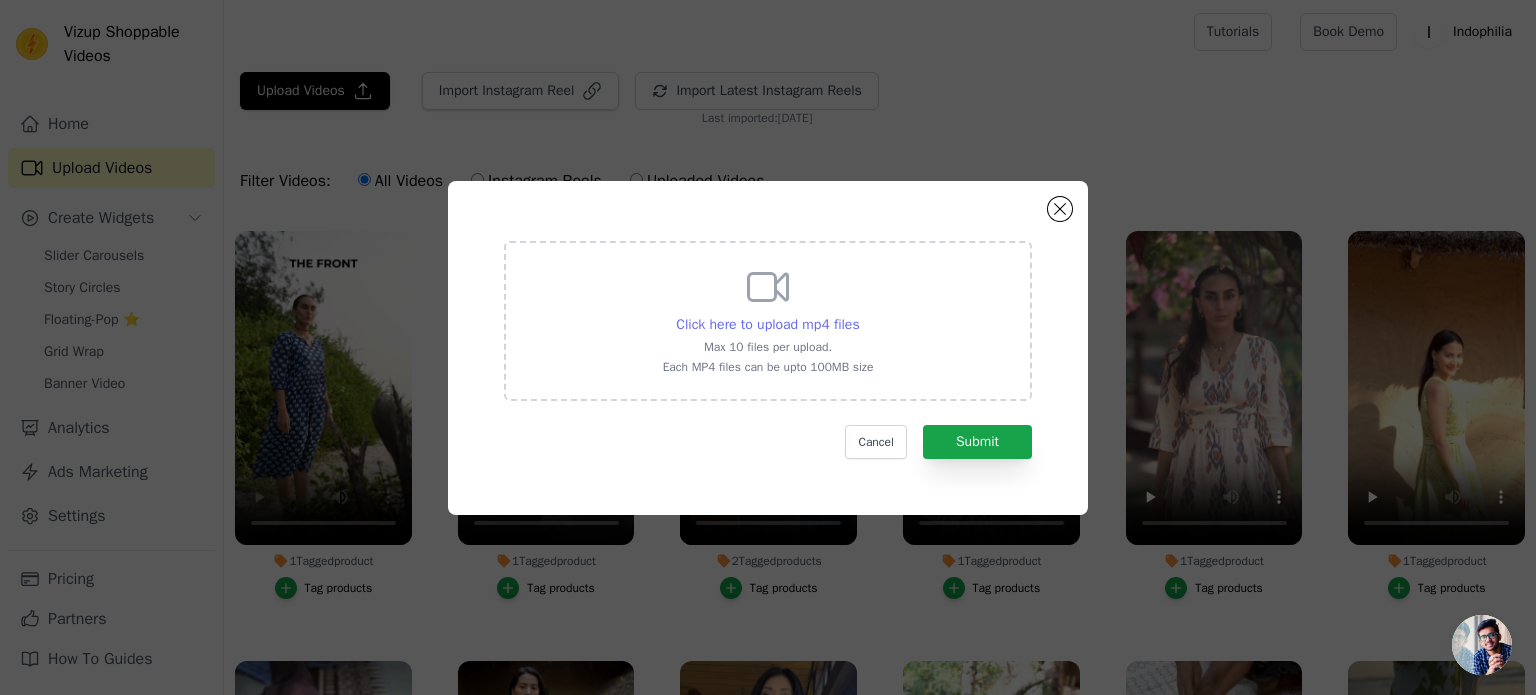click on "Click here to upload mp4 files" at bounding box center (767, 324) 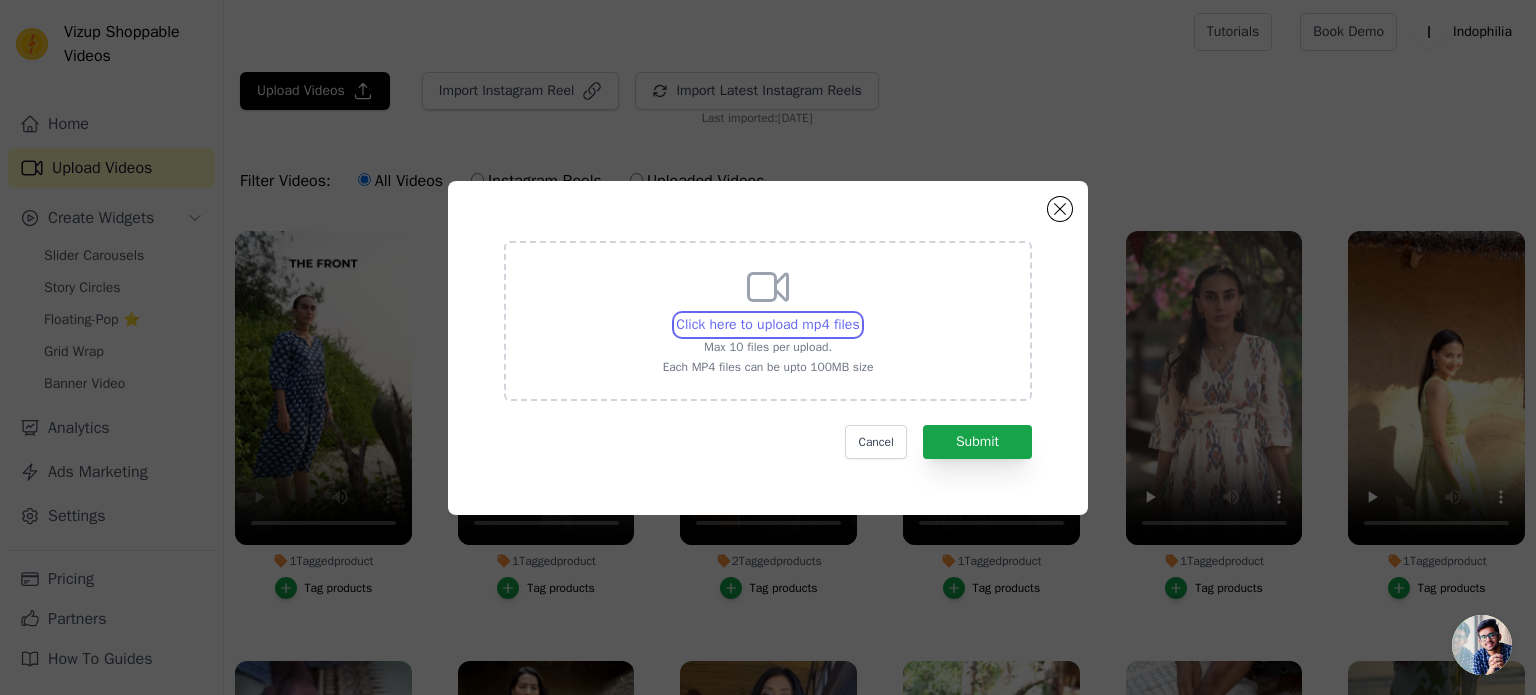 click on "Click here to upload mp4 files     Max 10 files per upload.   Each MP4 files can be upto 100MB size" at bounding box center [859, 314] 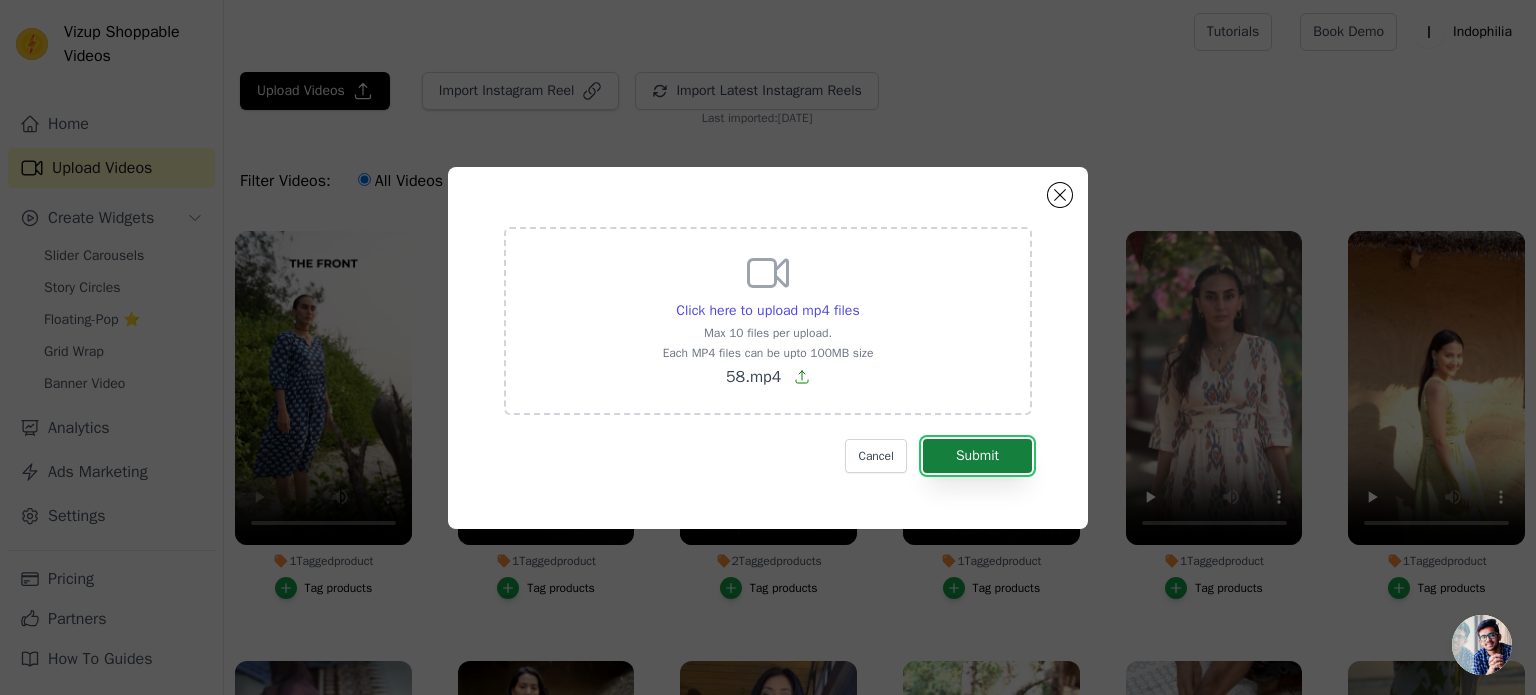 click on "Submit" at bounding box center (977, 456) 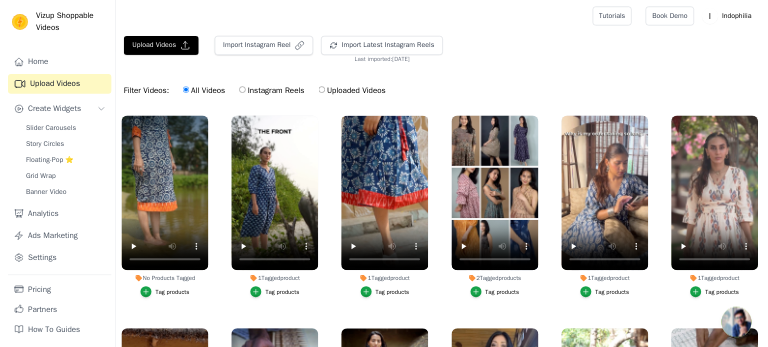 scroll, scrollTop: 0, scrollLeft: 0, axis: both 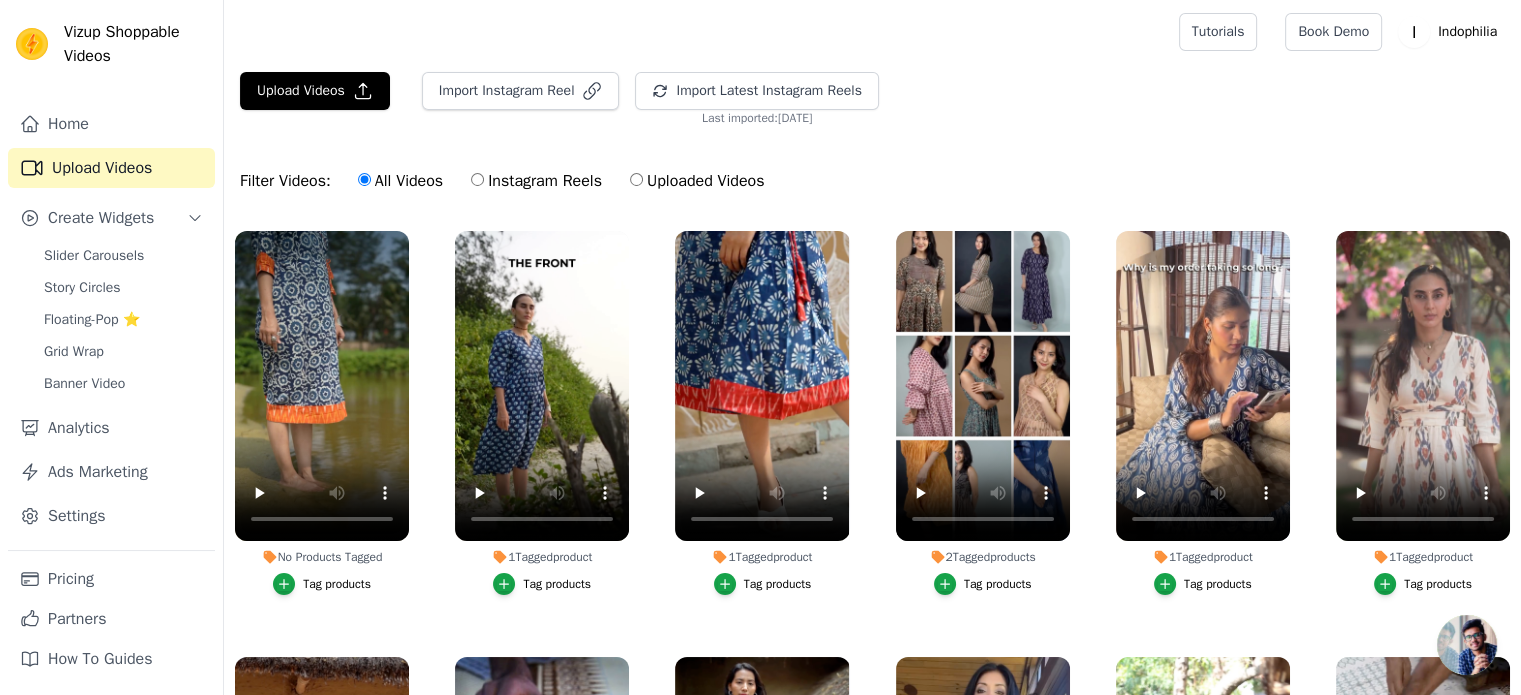 click on "Tag products" at bounding box center (337, 584) 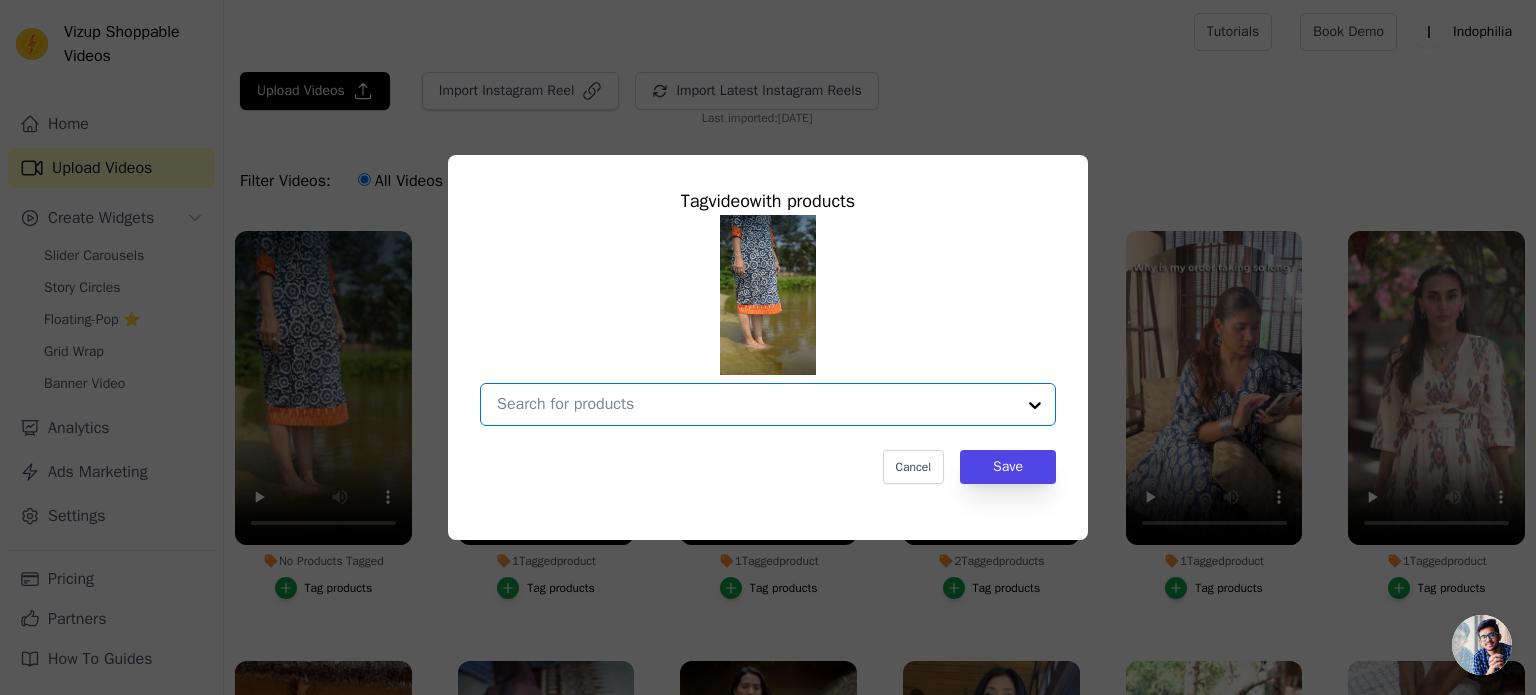 click on "No Products Tagged     Tag  video  with products       Option undefined, selected.   Select is focused, type to refine list, press down to open the menu.                   Cancel   Save     Tag products" at bounding box center [756, 404] 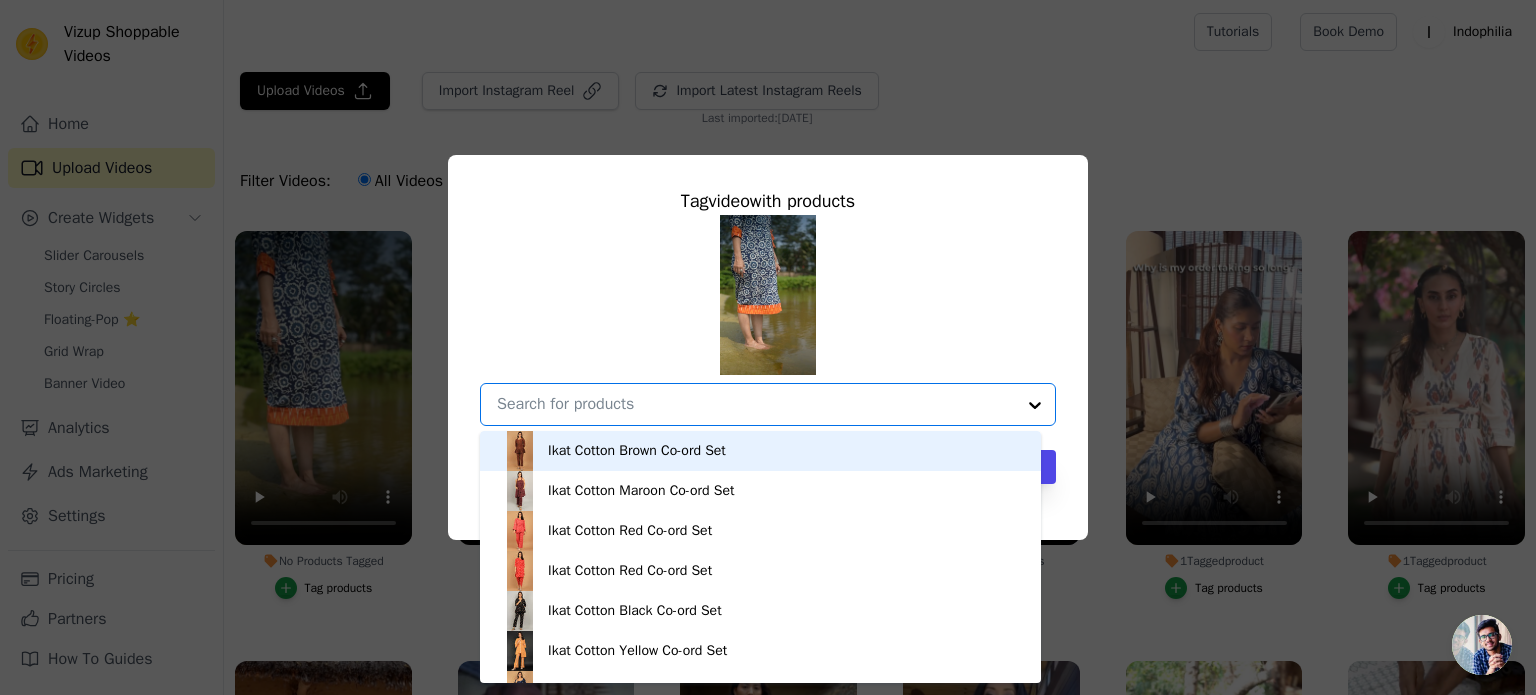 paste on "Indigo Midi Blue Dress" 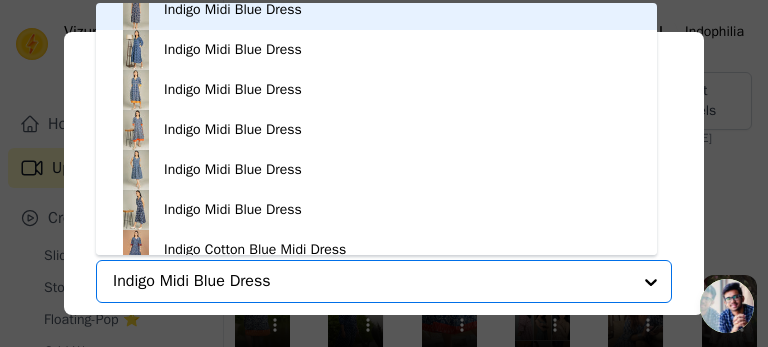 scroll, scrollTop: 228, scrollLeft: 0, axis: vertical 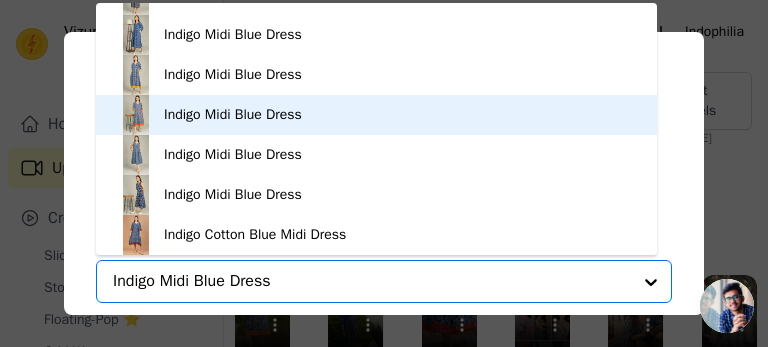 click on "Indigo Midi Blue Dress" at bounding box center (233, 115) 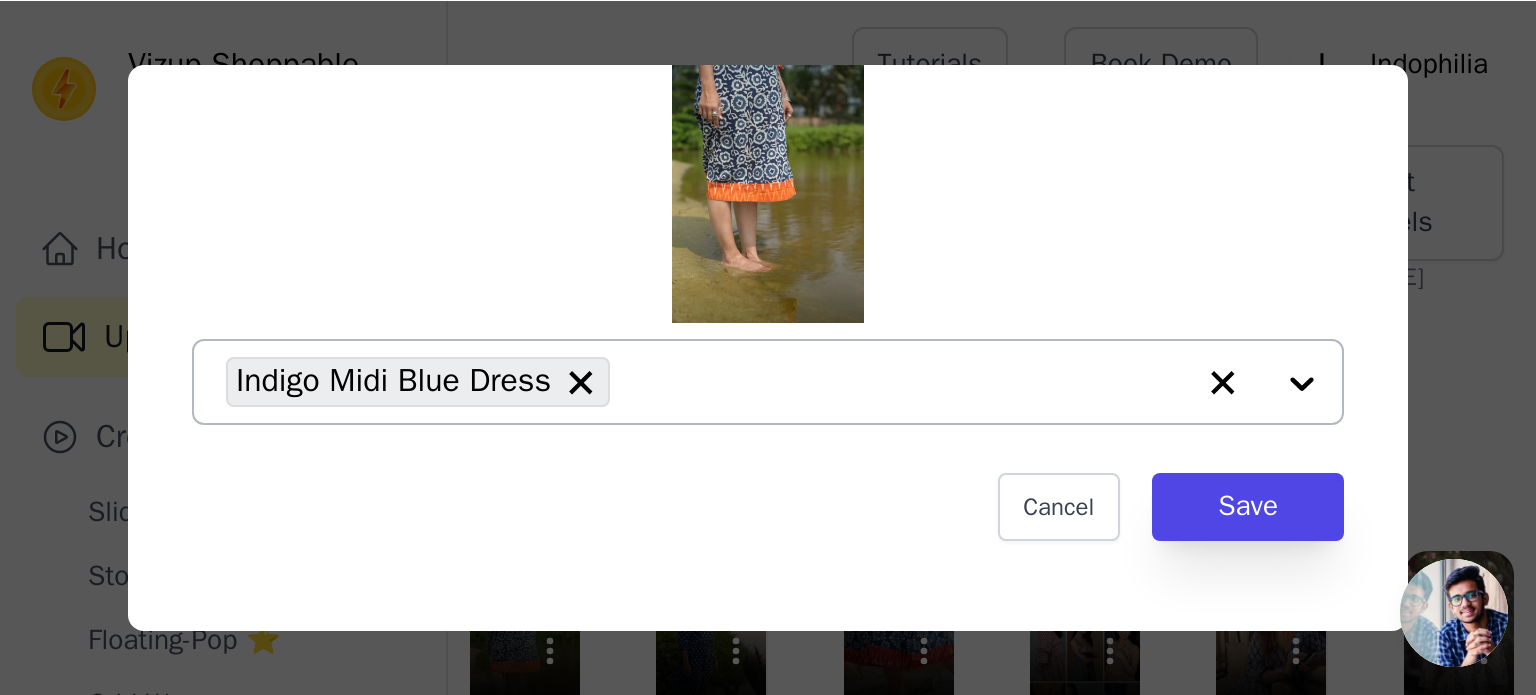scroll, scrollTop: 100, scrollLeft: 0, axis: vertical 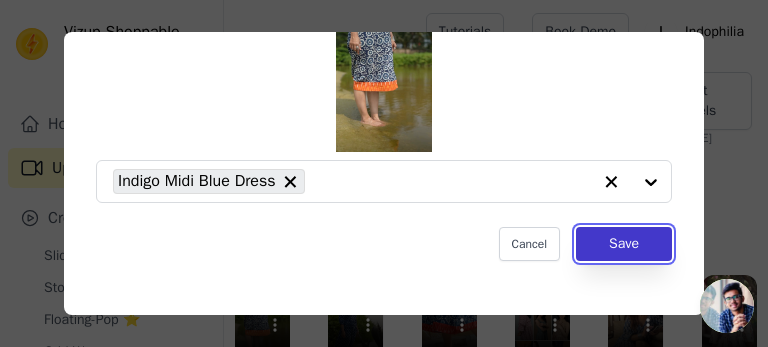 click on "Save" at bounding box center [624, 244] 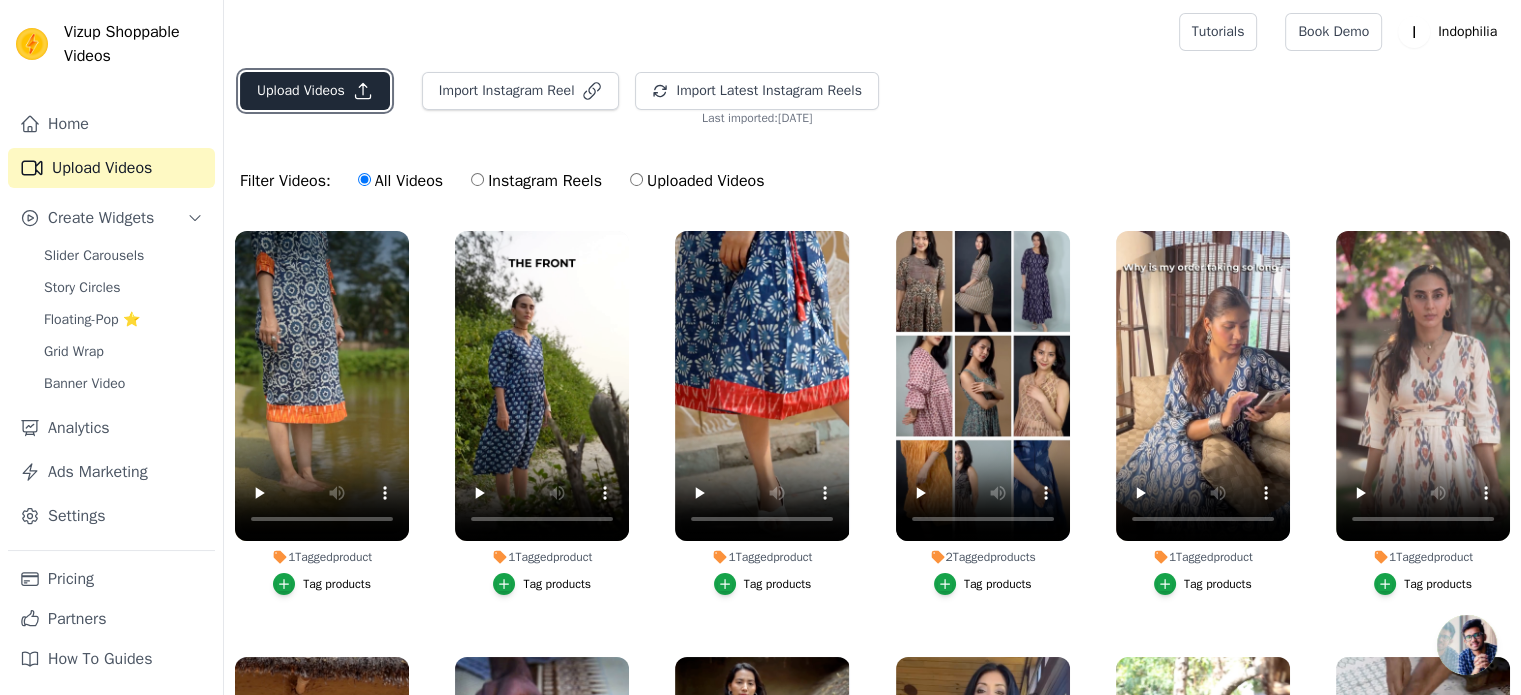 click on "Upload Videos" at bounding box center (315, 91) 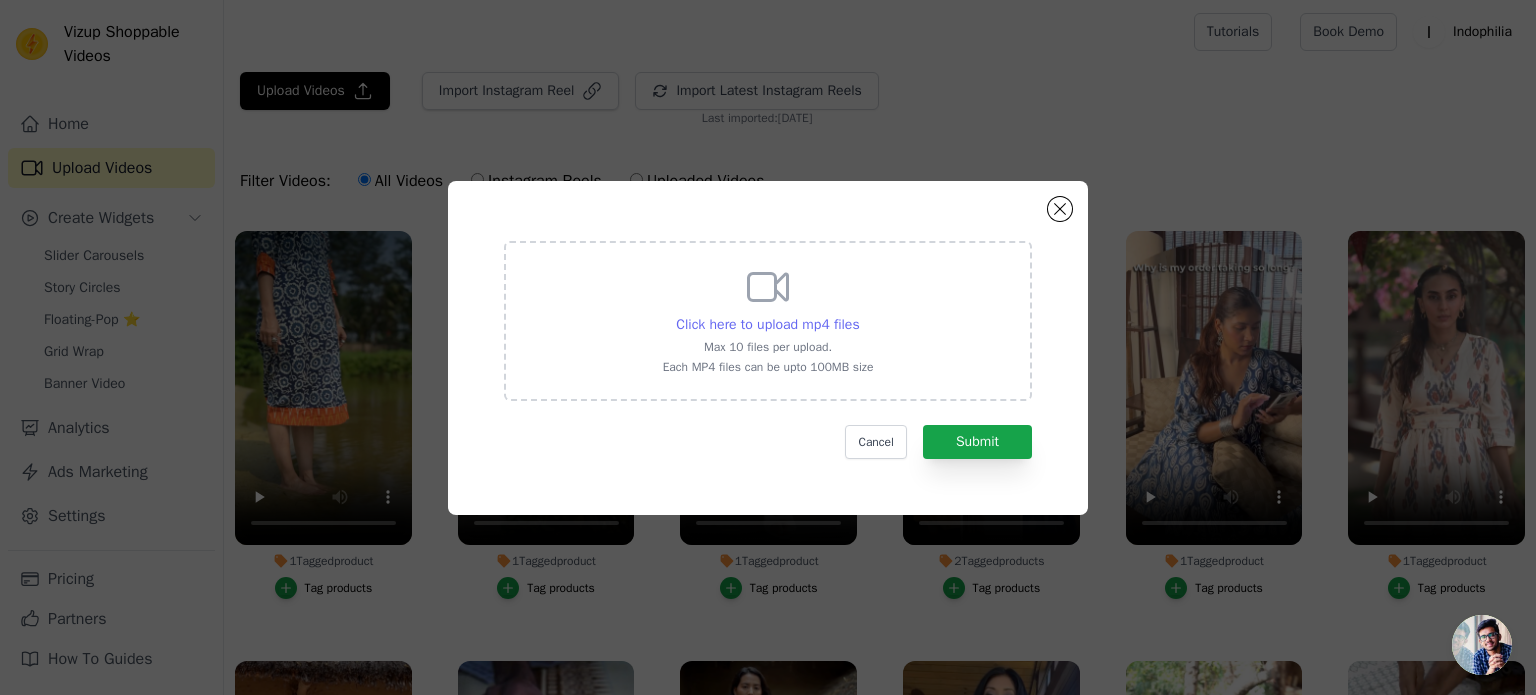 click on "Click here to upload mp4 files" at bounding box center (767, 324) 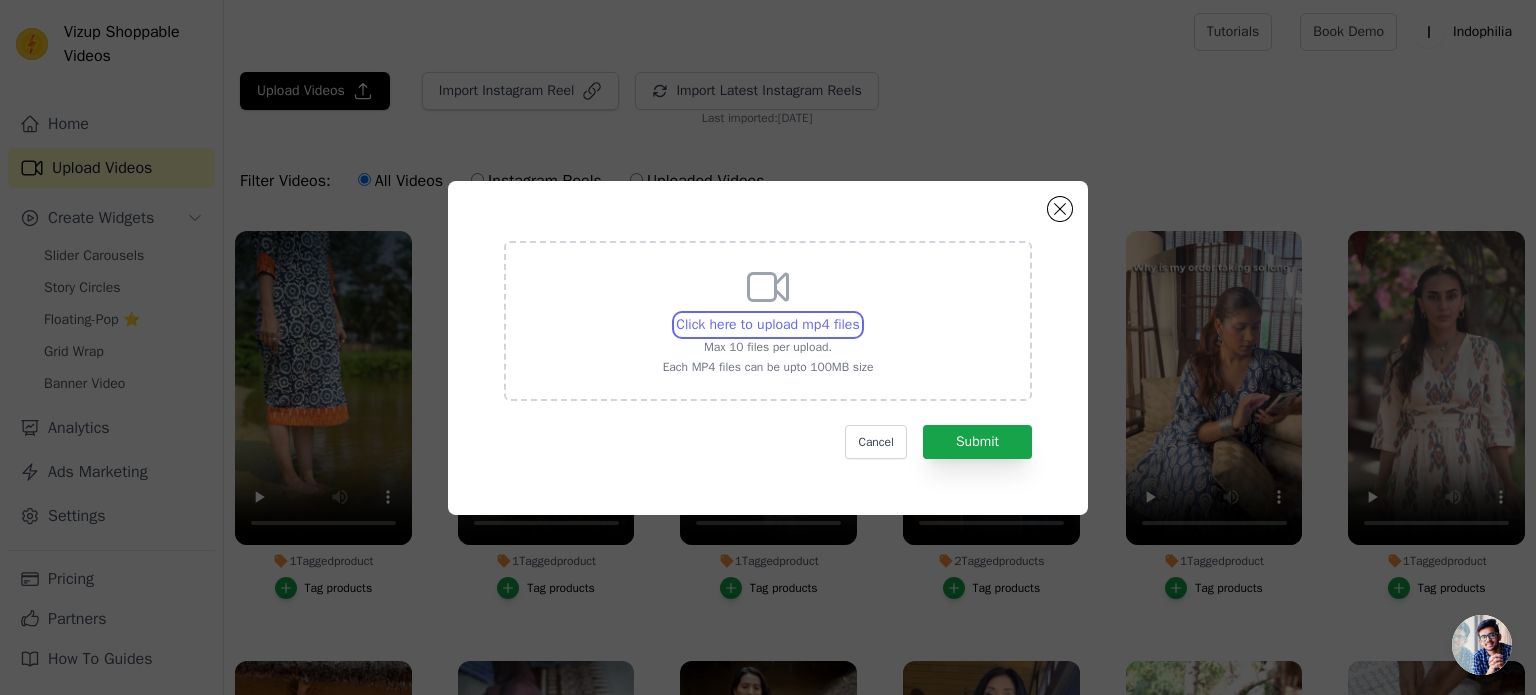 click on "Click here to upload mp4 files     Max 10 files per upload.   Each MP4 files can be upto 100MB size" at bounding box center (859, 314) 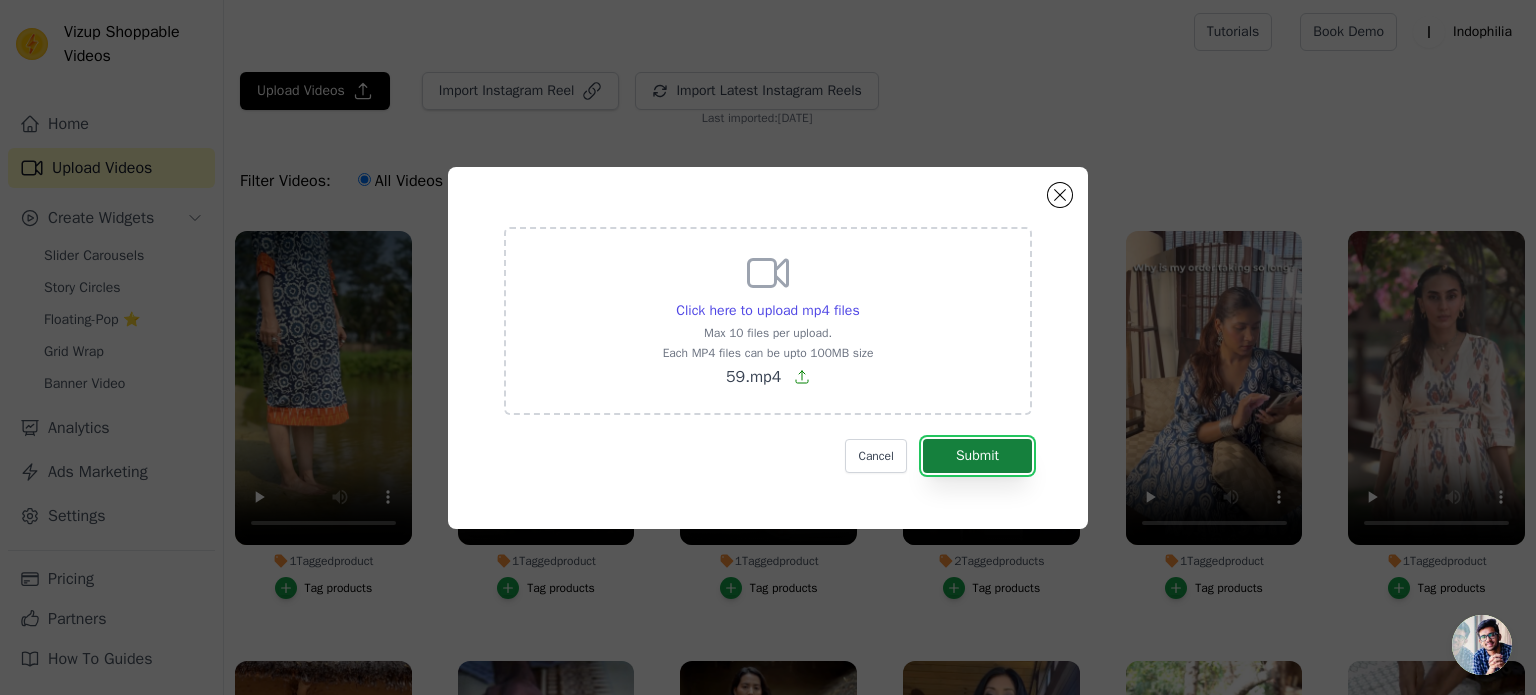 click on "Submit" at bounding box center [977, 456] 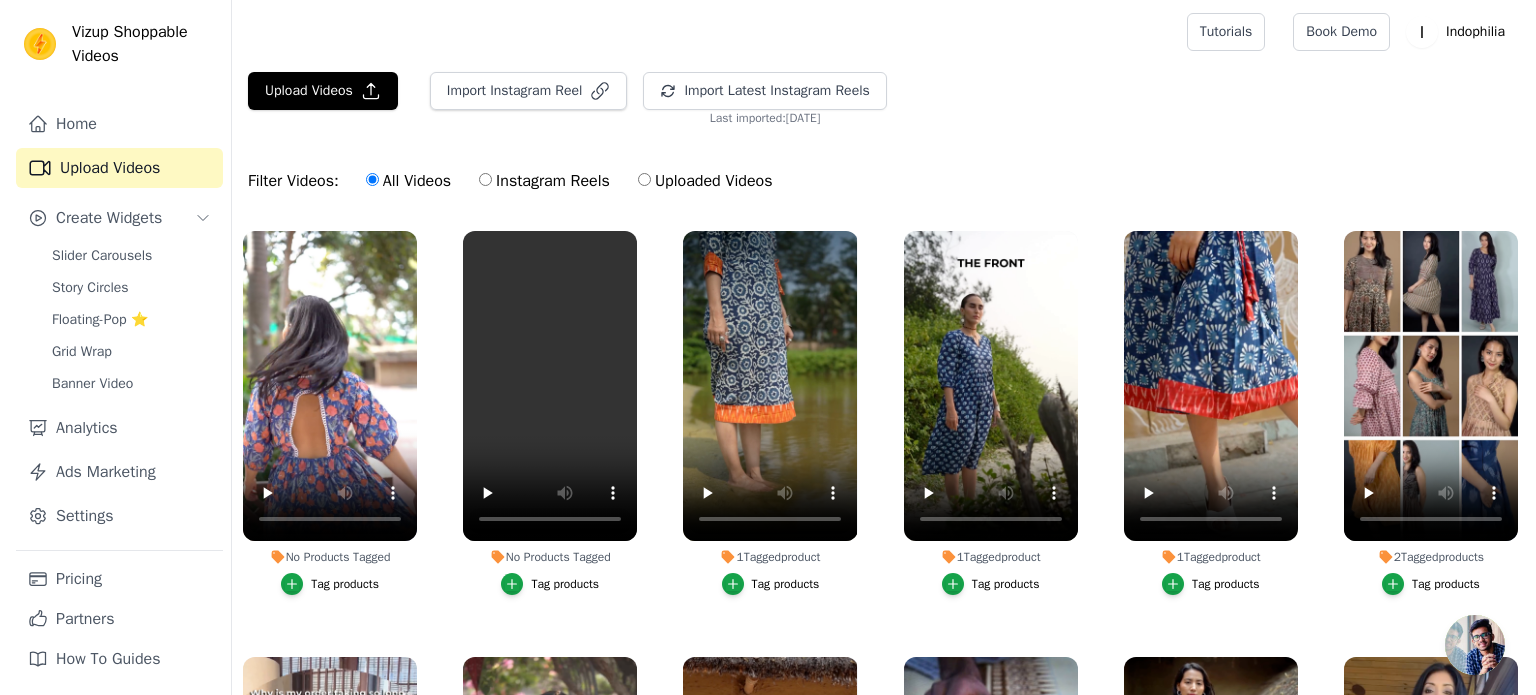 scroll, scrollTop: 0, scrollLeft: 0, axis: both 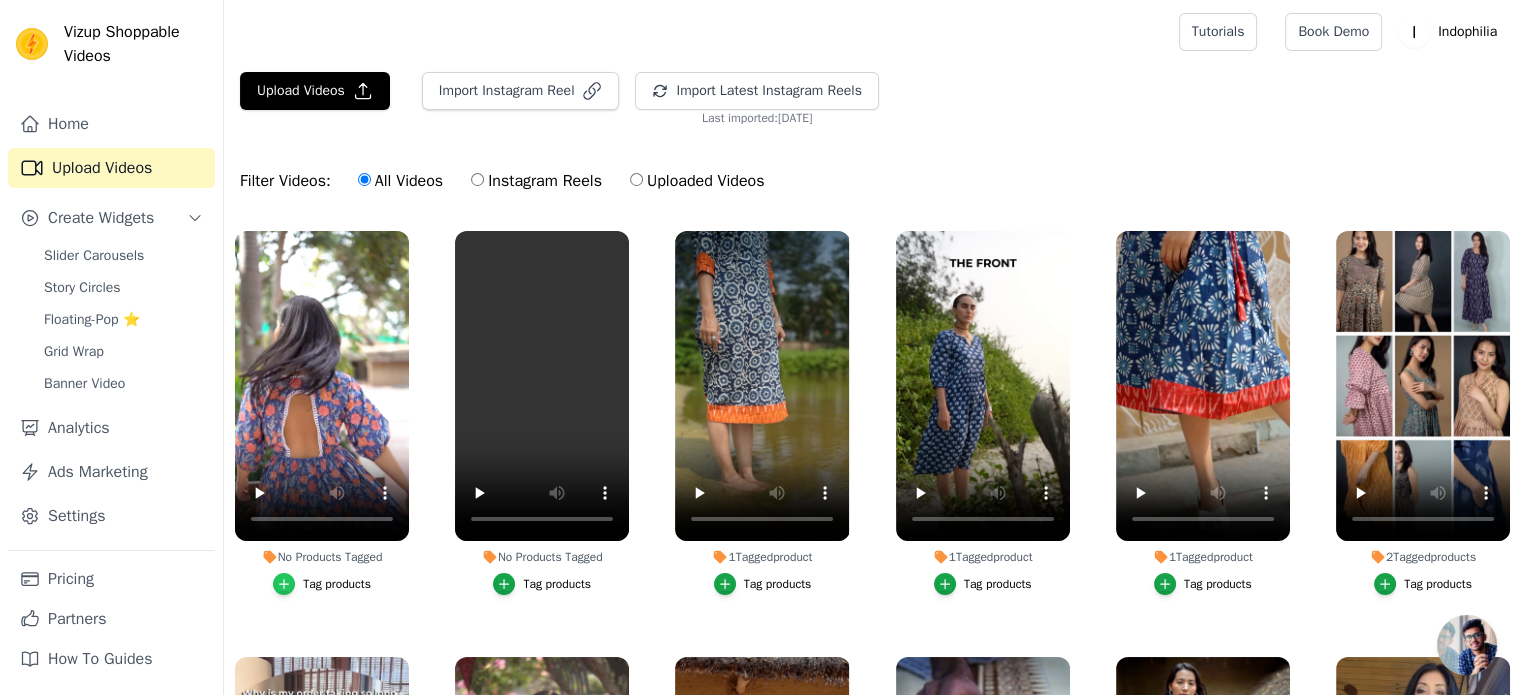 click 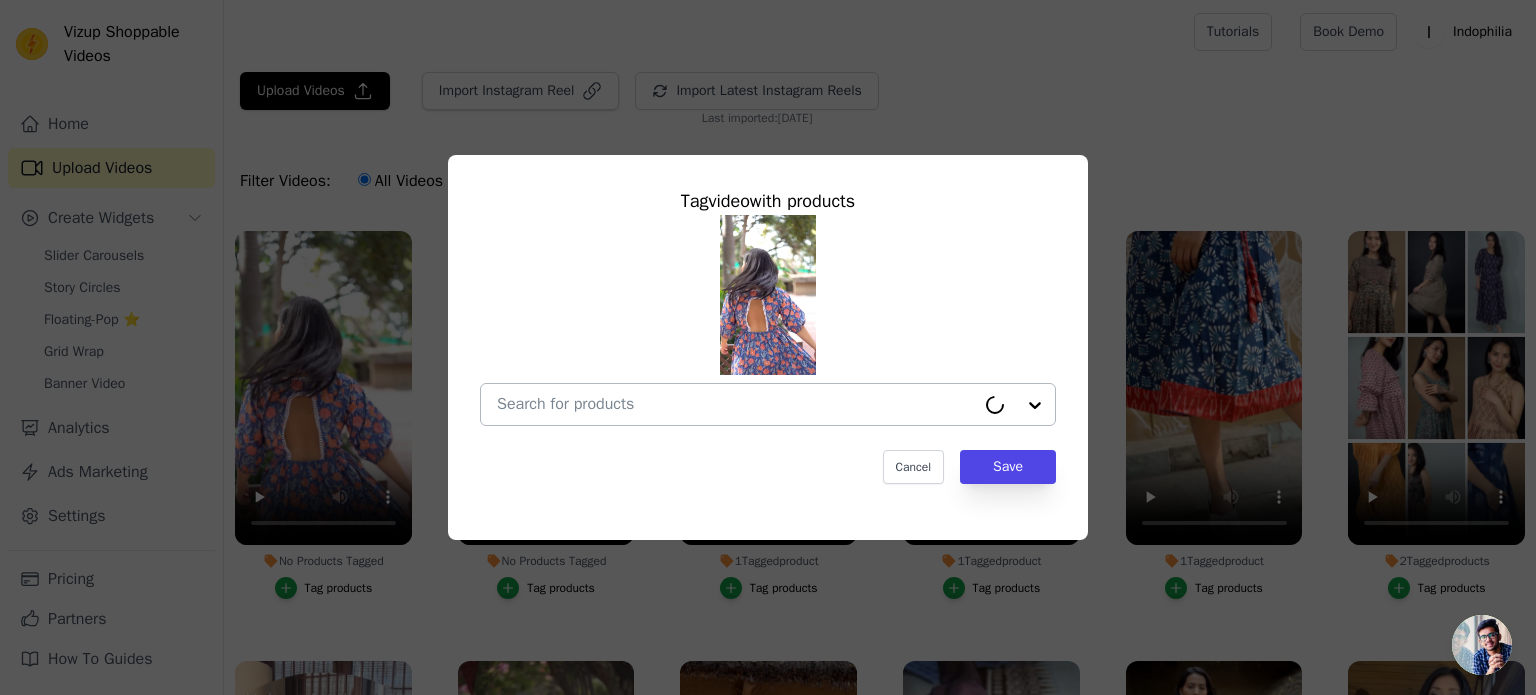 click on "No Products Tagged     Tag  video  with products                         Cancel   Save     Tag products" at bounding box center (736, 404) 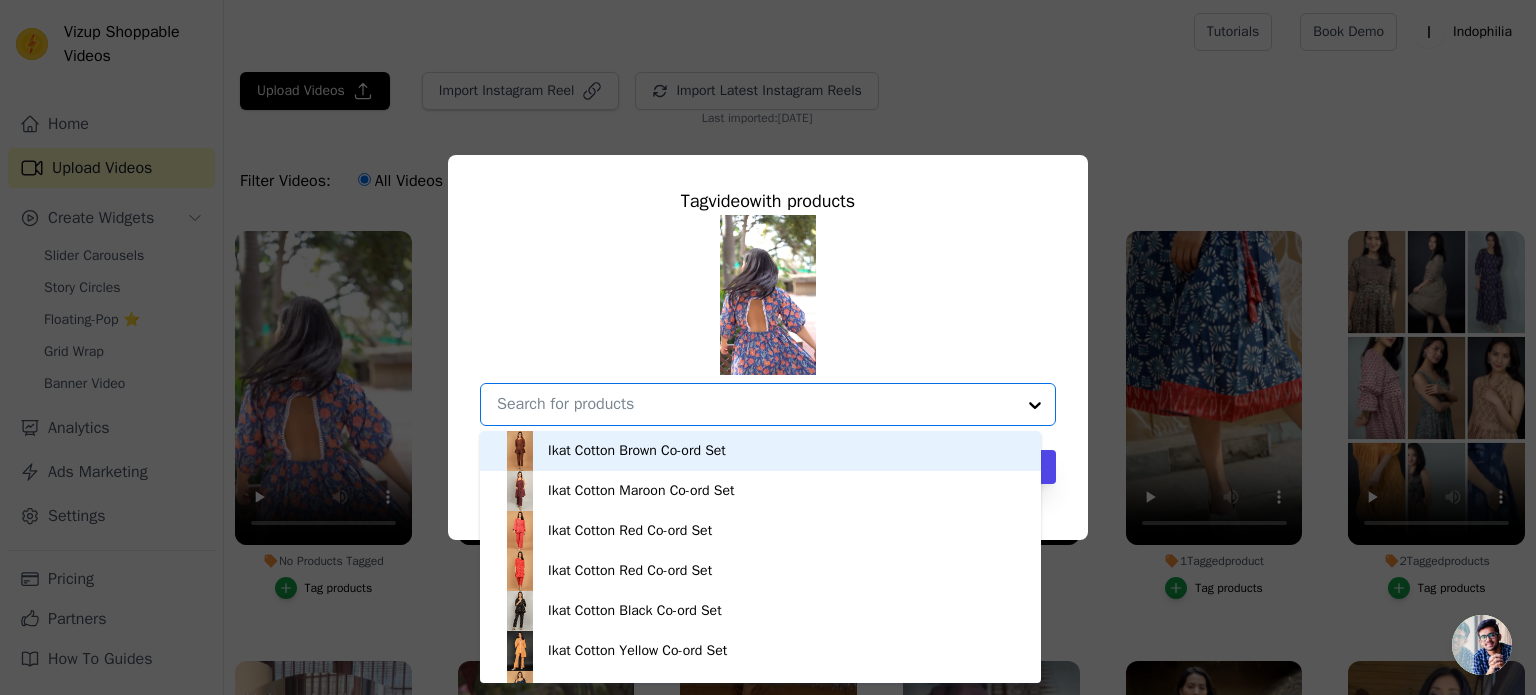 paste on "Bagru Blue Midi Dress" 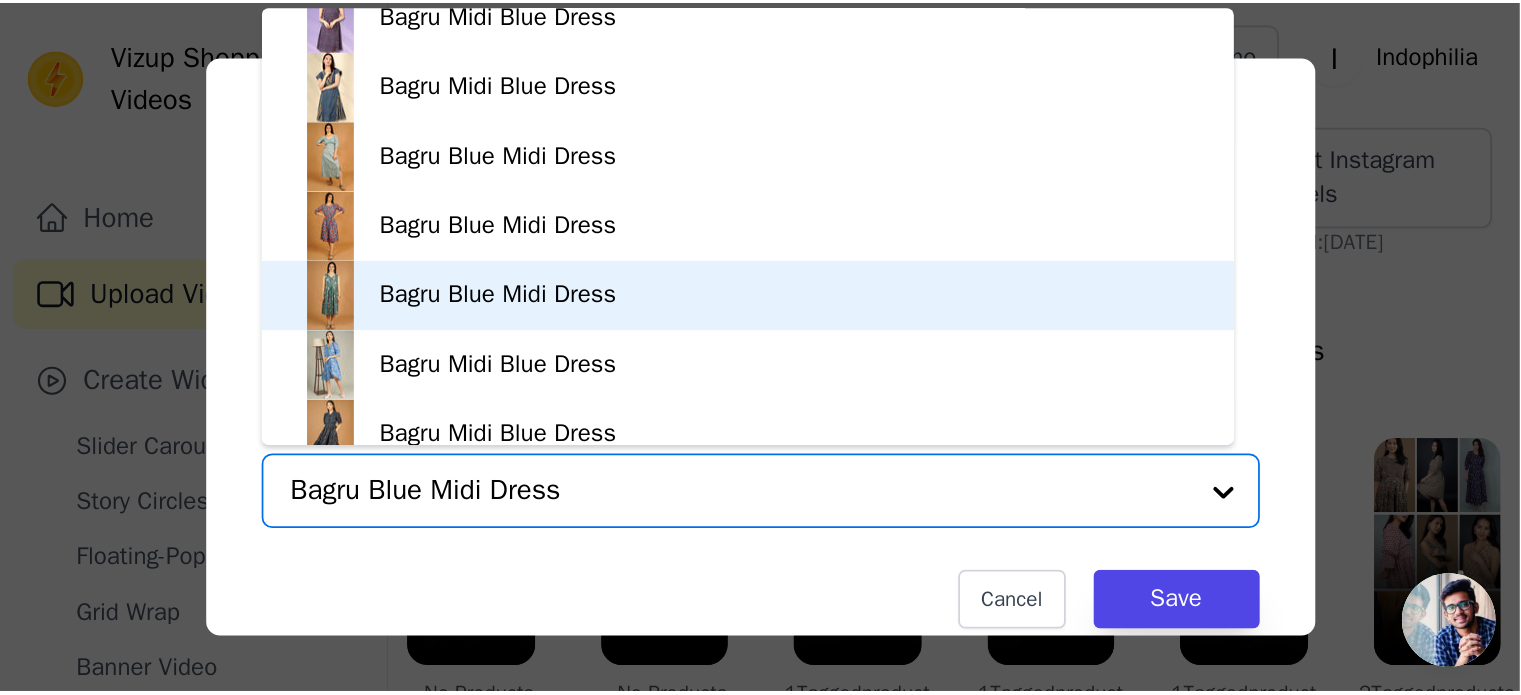 scroll, scrollTop: 193, scrollLeft: 0, axis: vertical 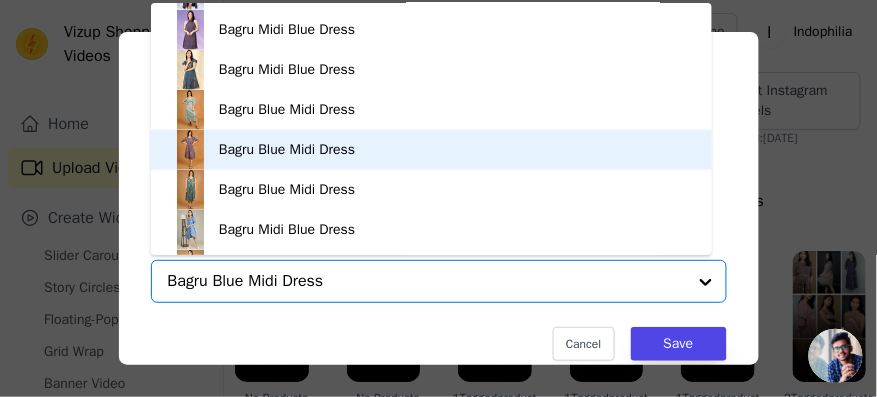 click on "Bagru Blue Midi Dress" at bounding box center (287, 150) 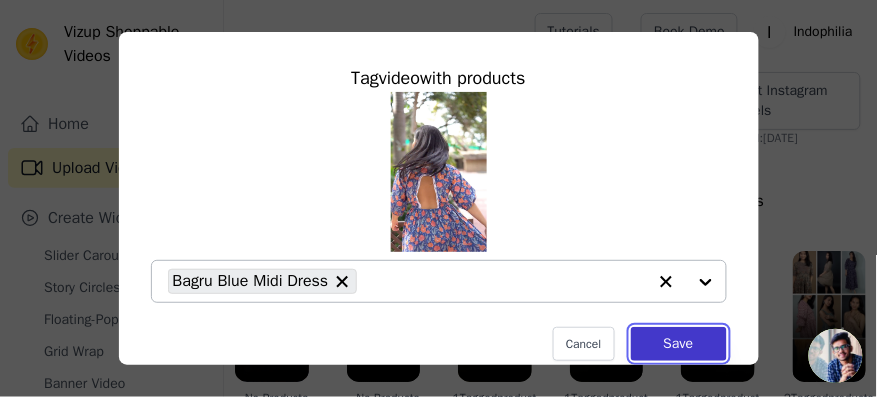 click on "Save" at bounding box center [679, 344] 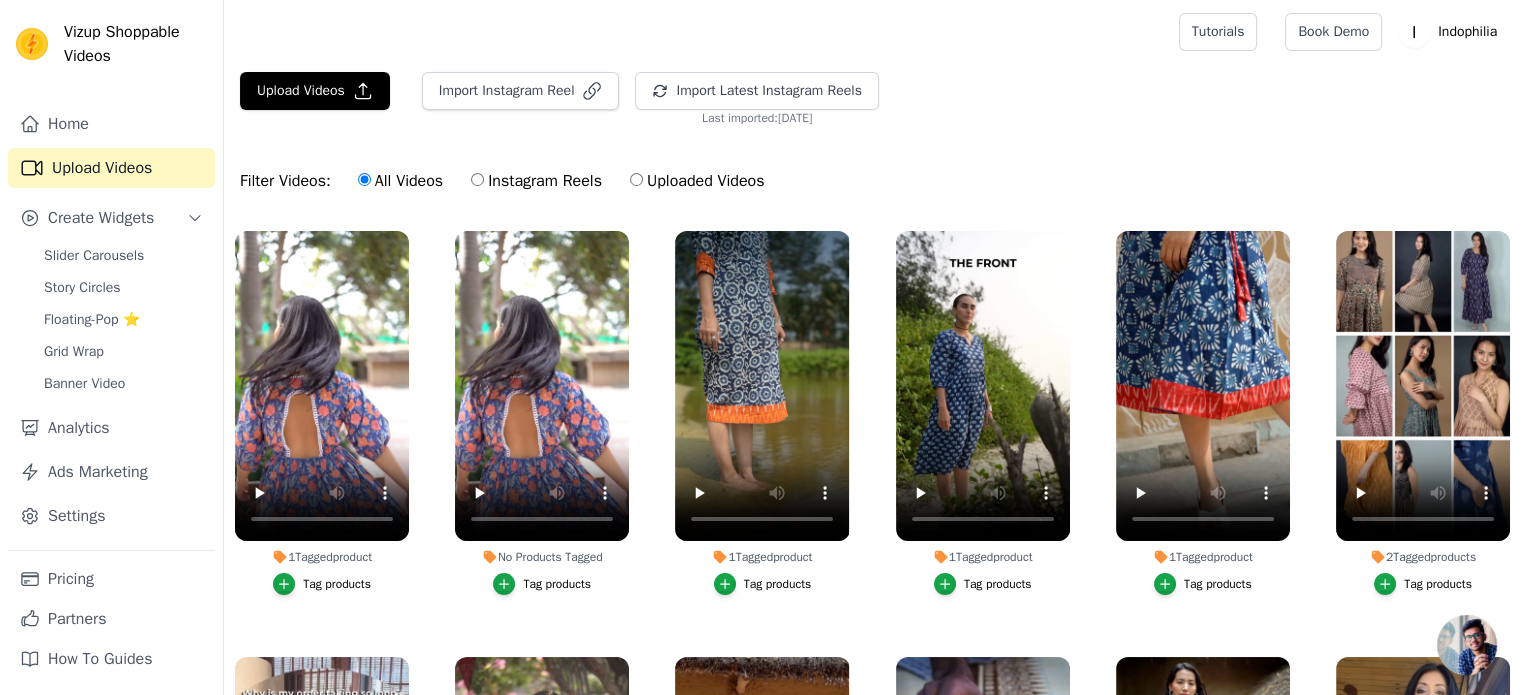 click on "1  Tagged  product       Tag products" at bounding box center (322, 417) 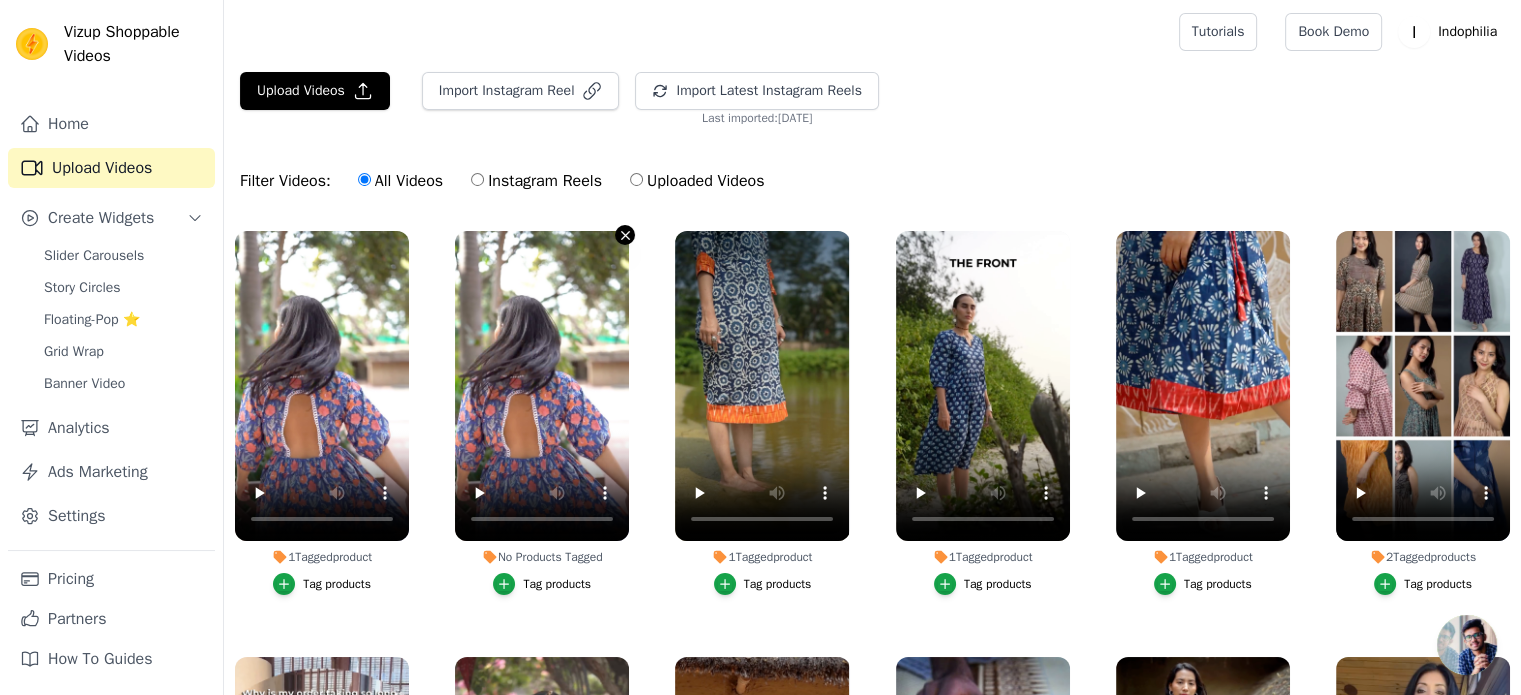 click 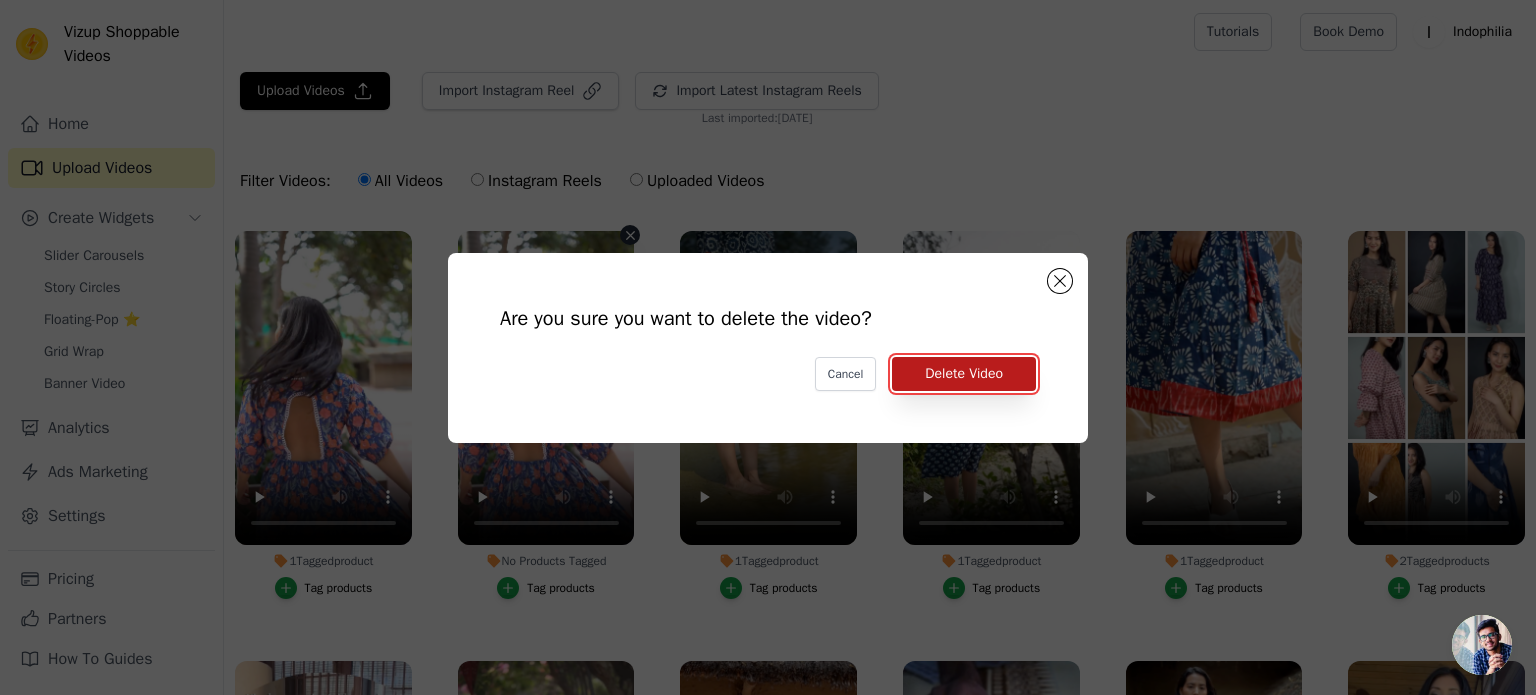 click on "Delete Video" at bounding box center [964, 374] 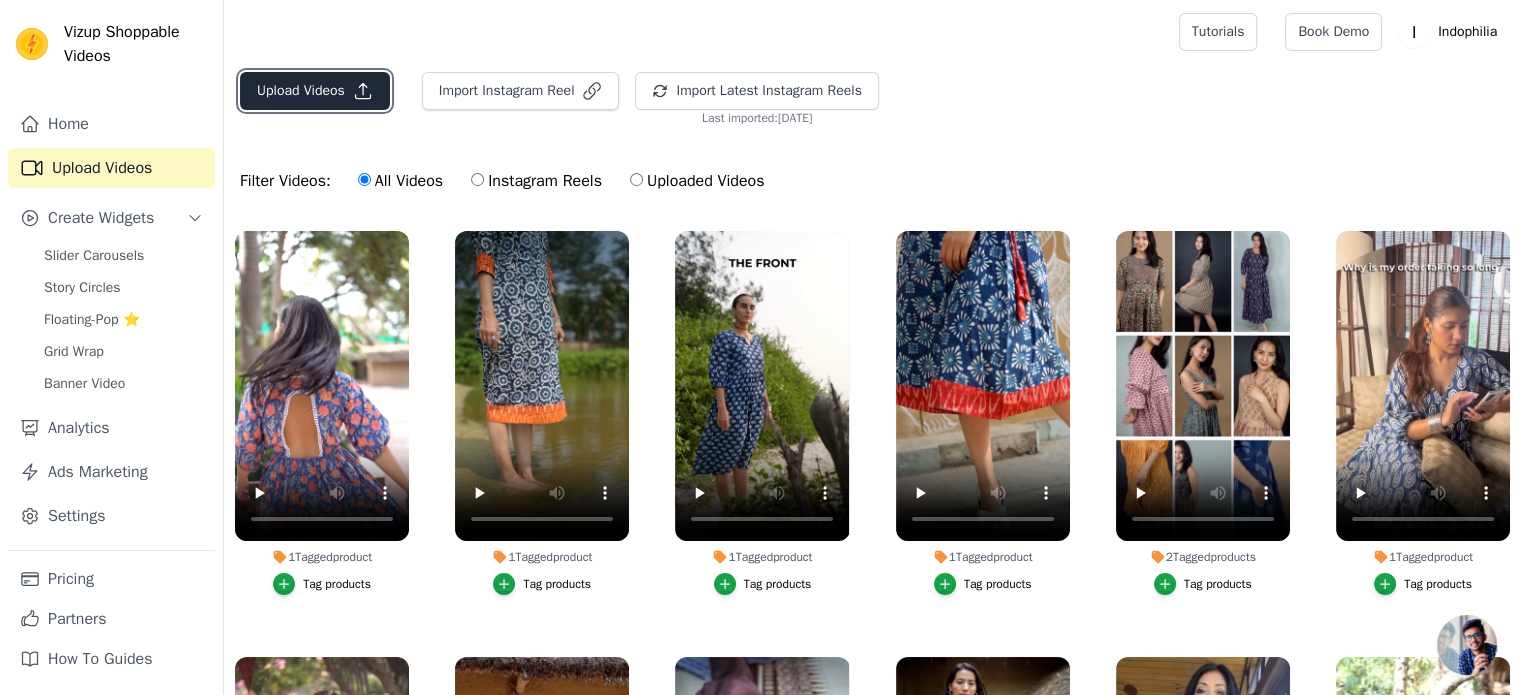click on "Upload Videos" at bounding box center [315, 91] 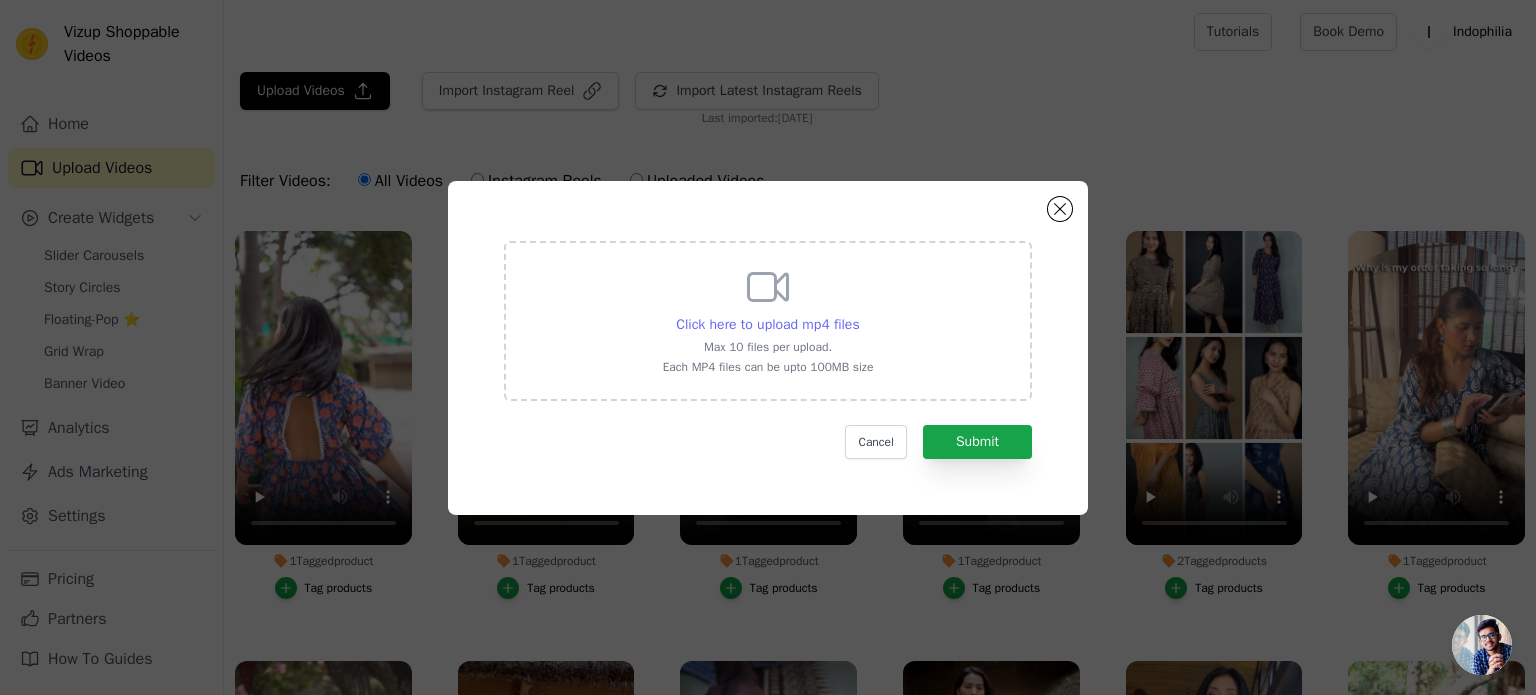 click on "Click here to upload mp4 files" at bounding box center (767, 324) 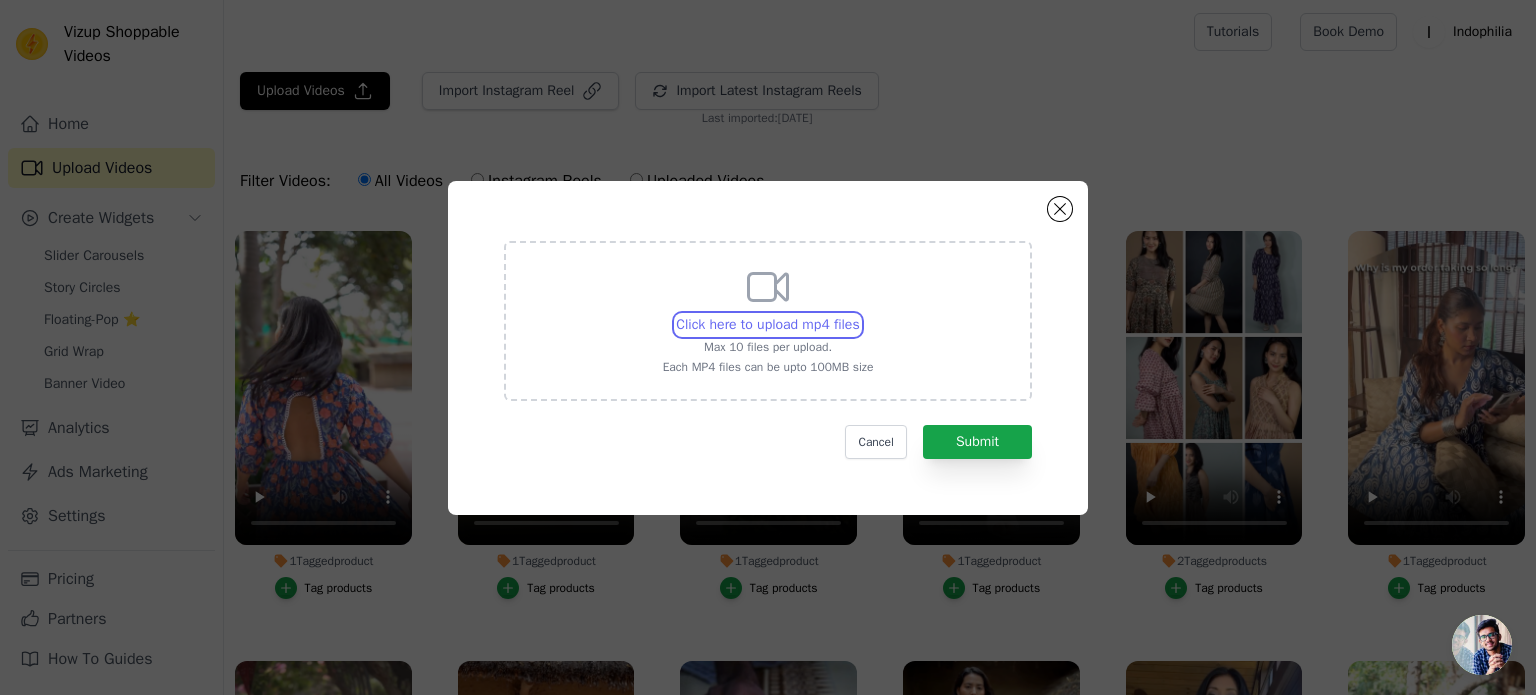 click on "Click here to upload mp4 files     Max 10 files per upload.   Each MP4 files can be upto 100MB size" at bounding box center (859, 314) 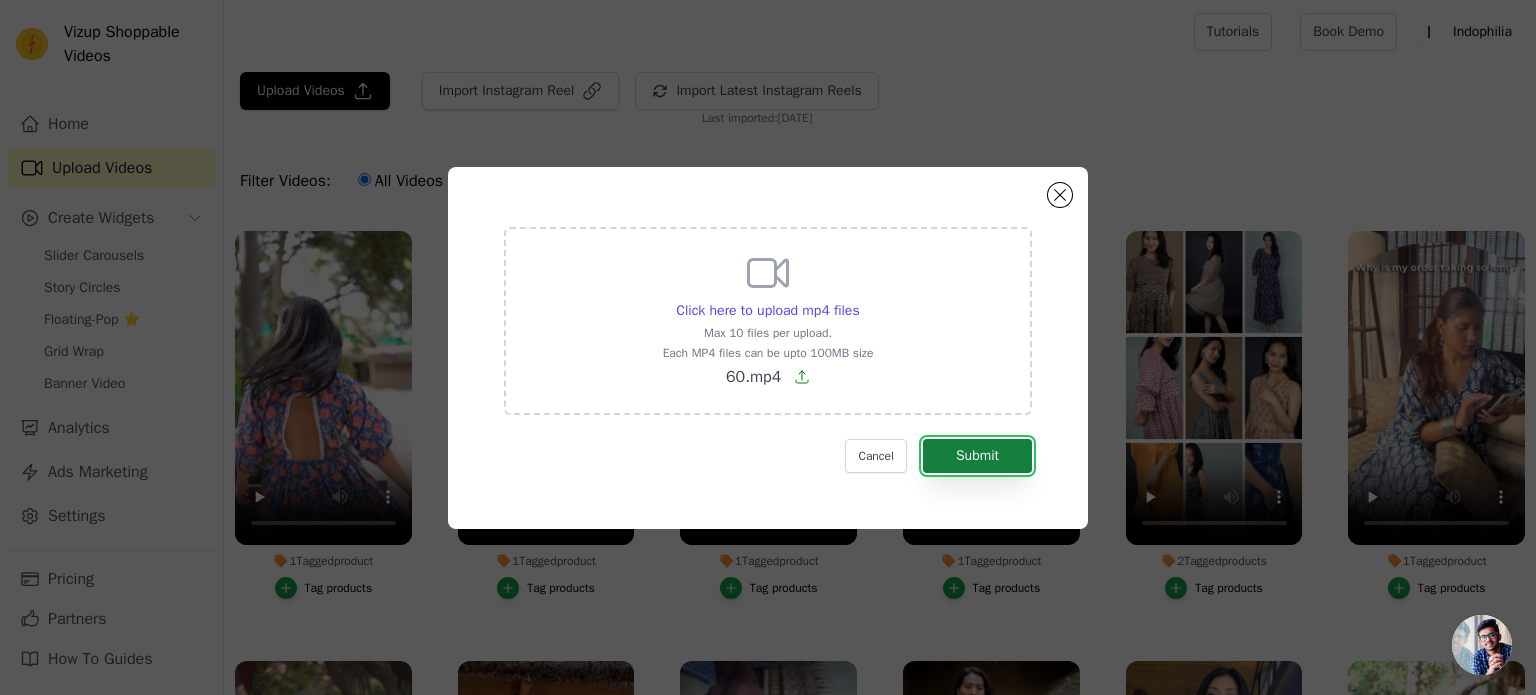 click on "Submit" at bounding box center [977, 456] 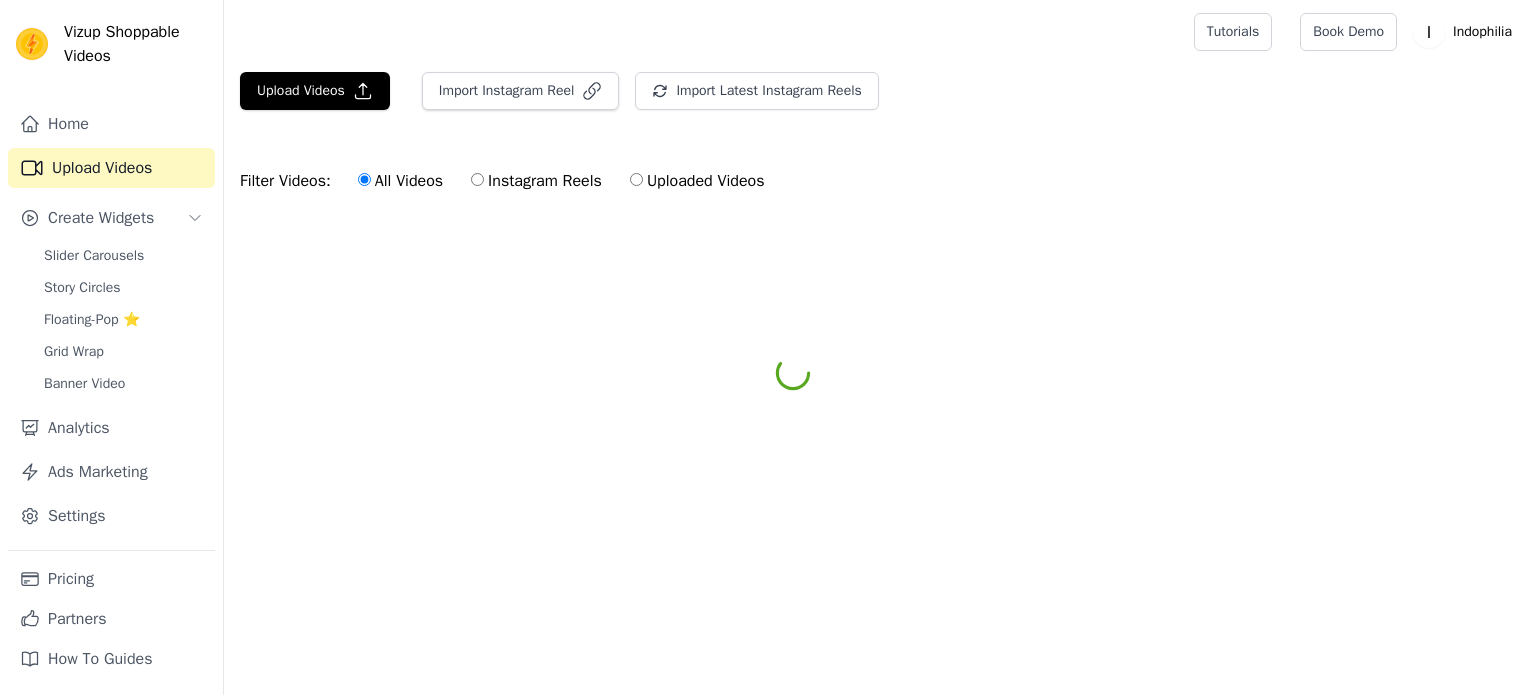 scroll, scrollTop: 0, scrollLeft: 0, axis: both 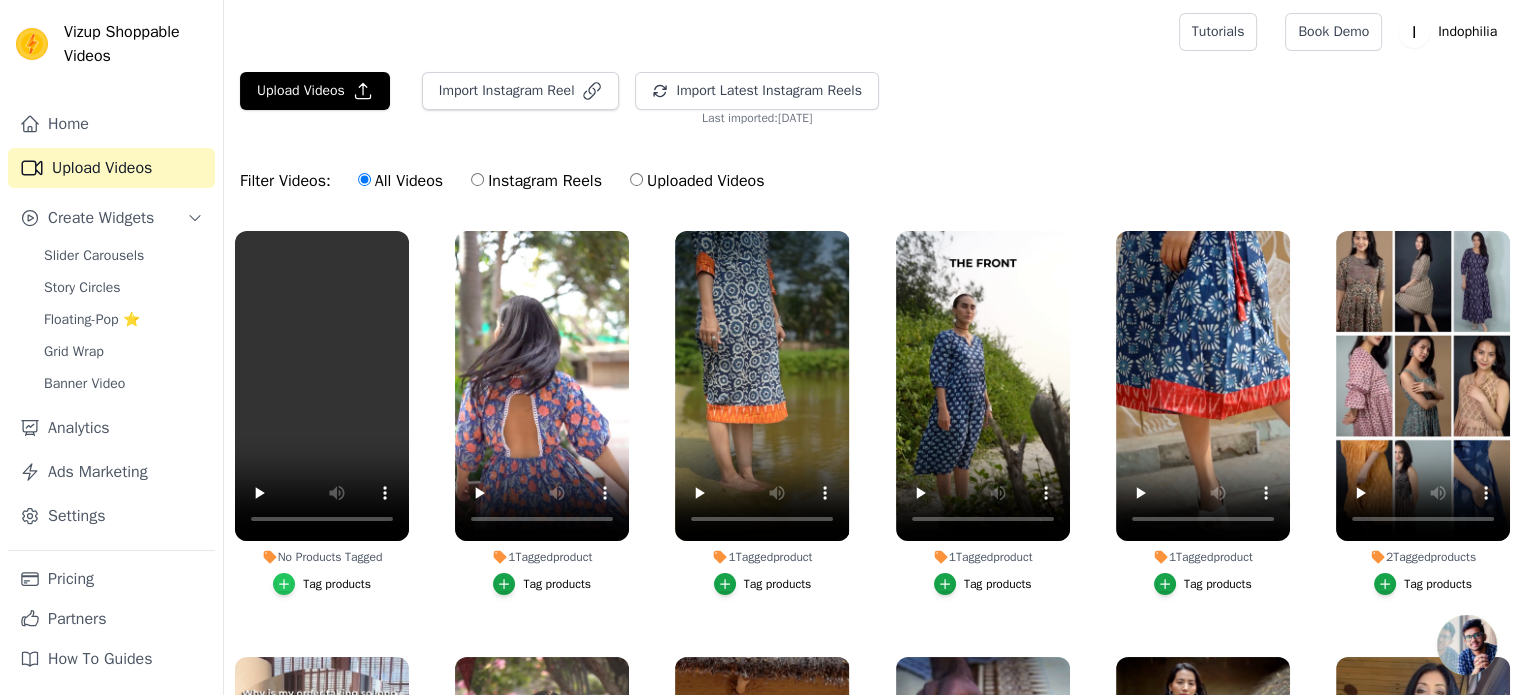 click 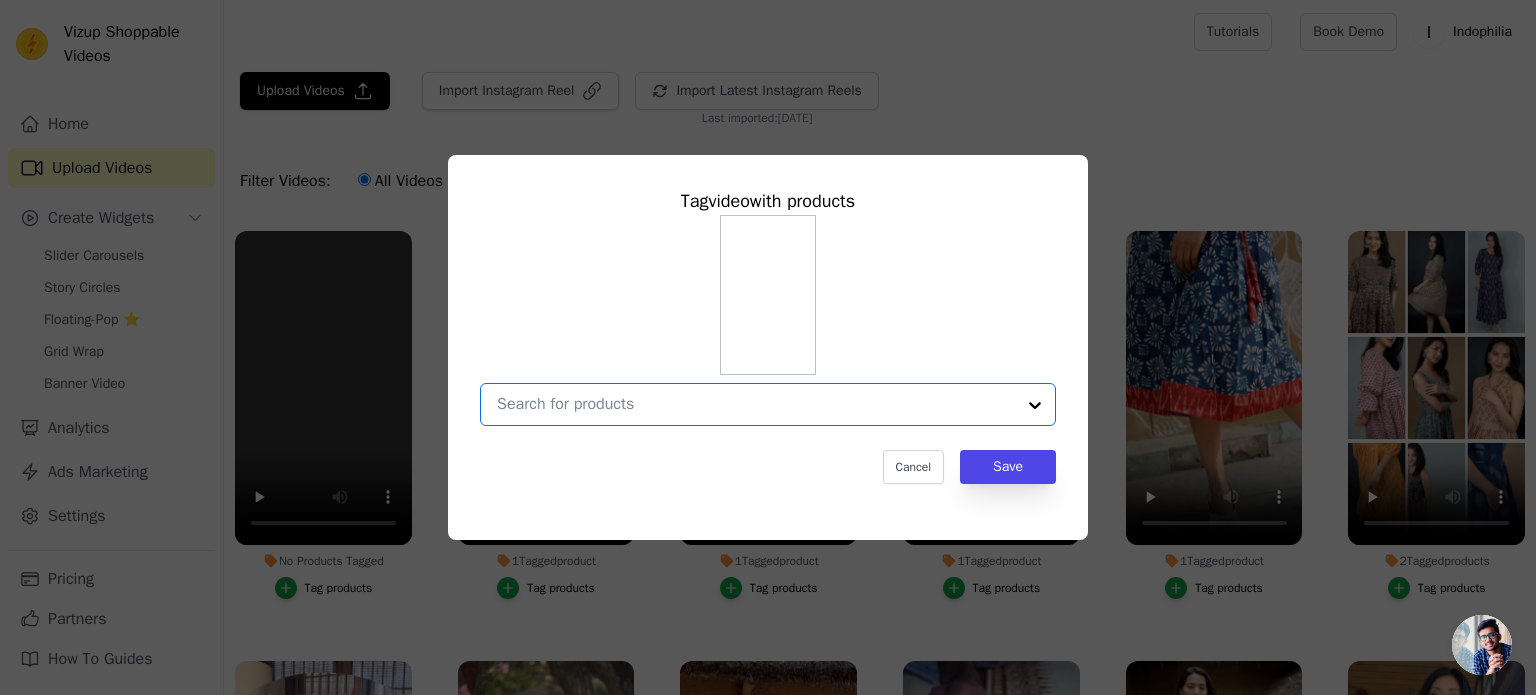 click on "No Products Tagged     Tag  video  with products       Option undefined, selected.   Select is focused, type to refine list, press down to open the menu.                   Cancel   Save     Tag products" at bounding box center (756, 404) 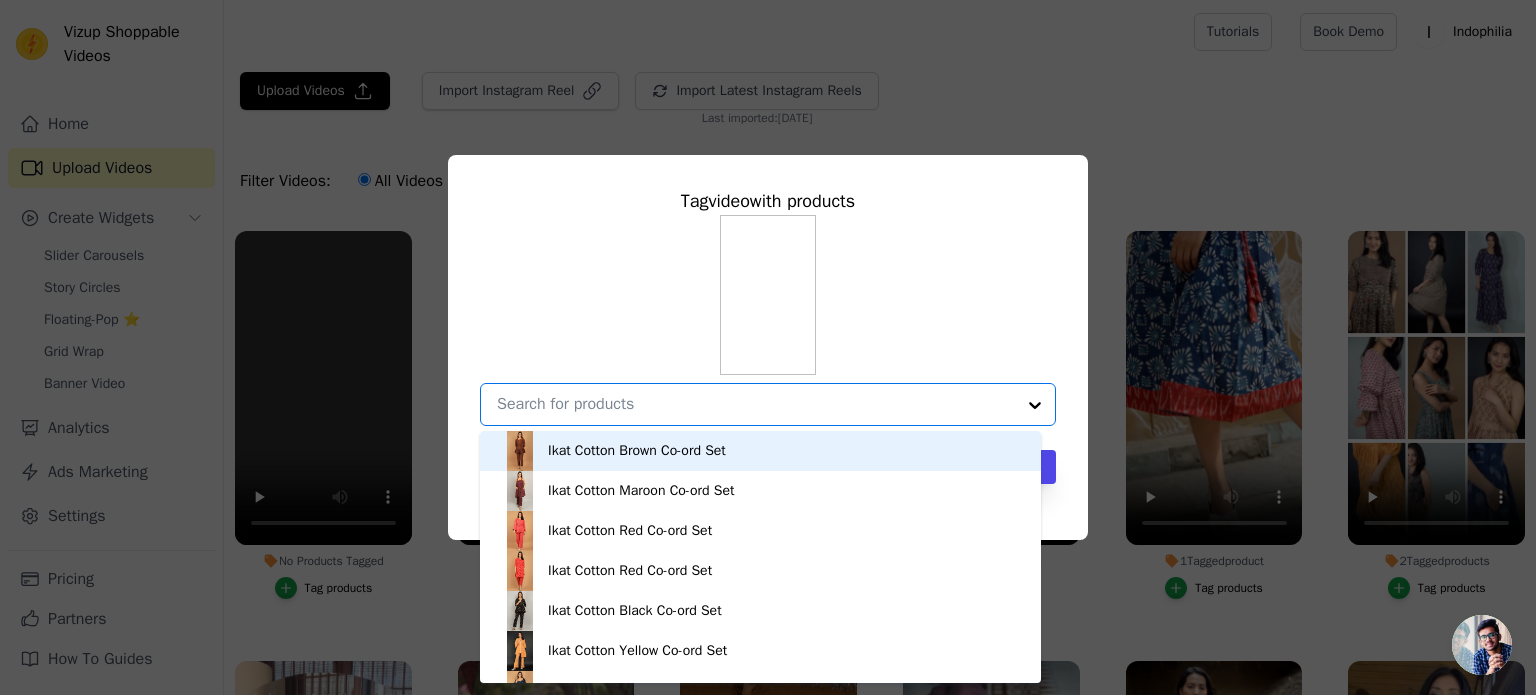 paste on "Bagru Blue Maxi Dress" 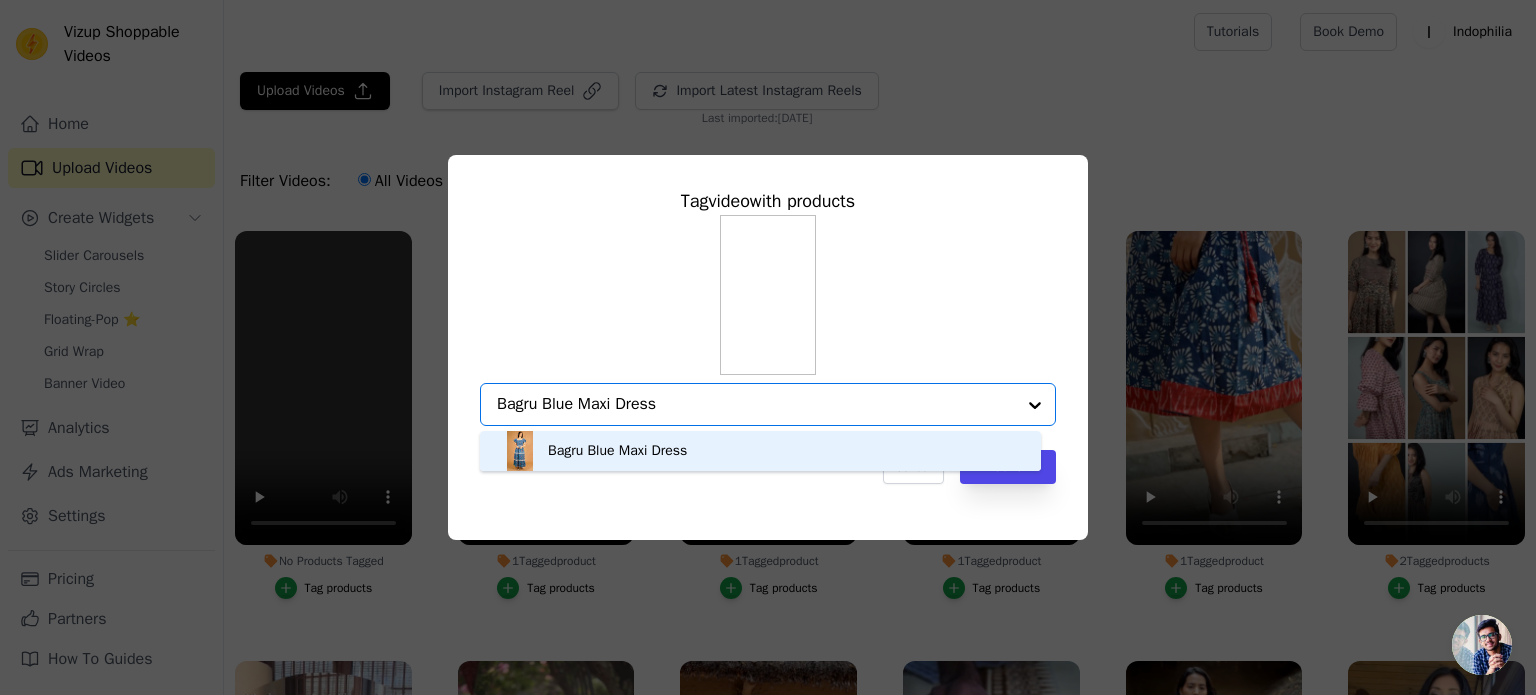 click on "Bagru Blue Maxi Dress" at bounding box center [617, 451] 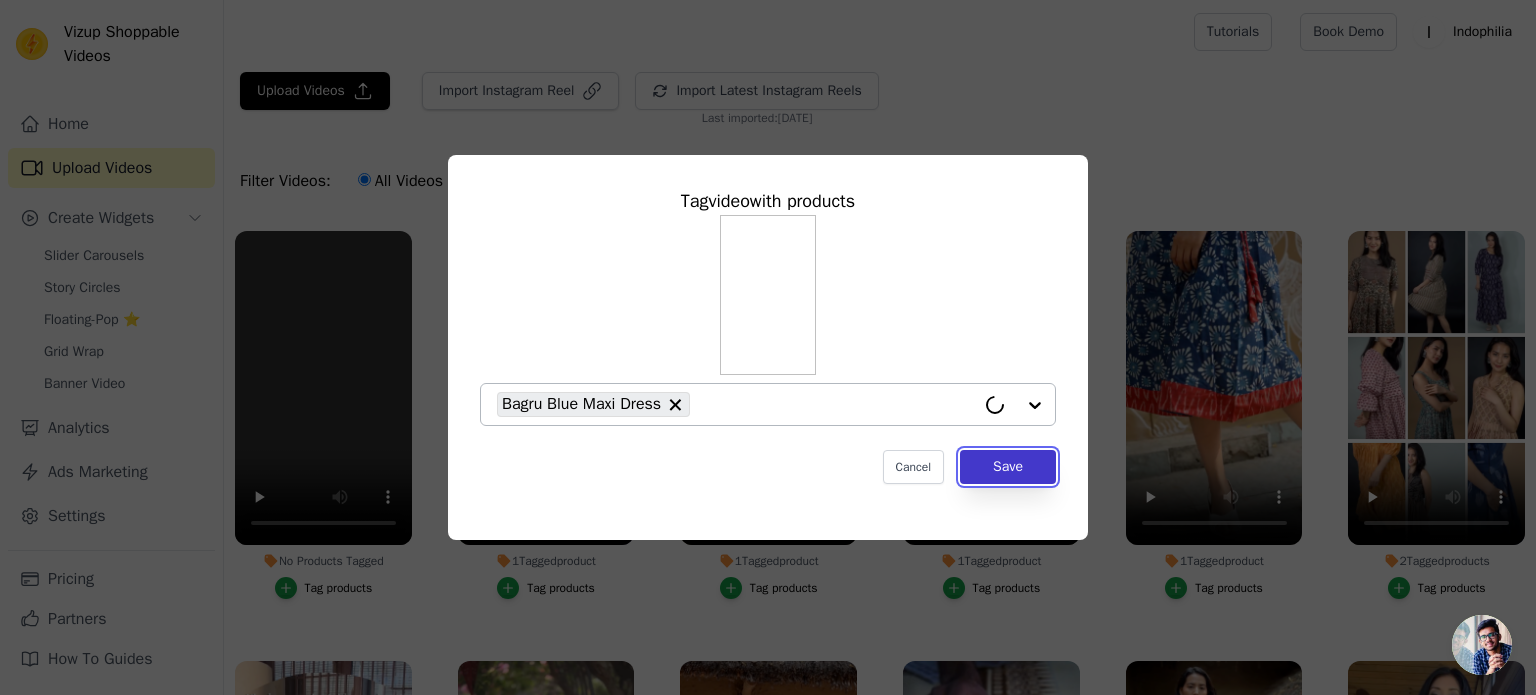click on "Save" at bounding box center [1008, 467] 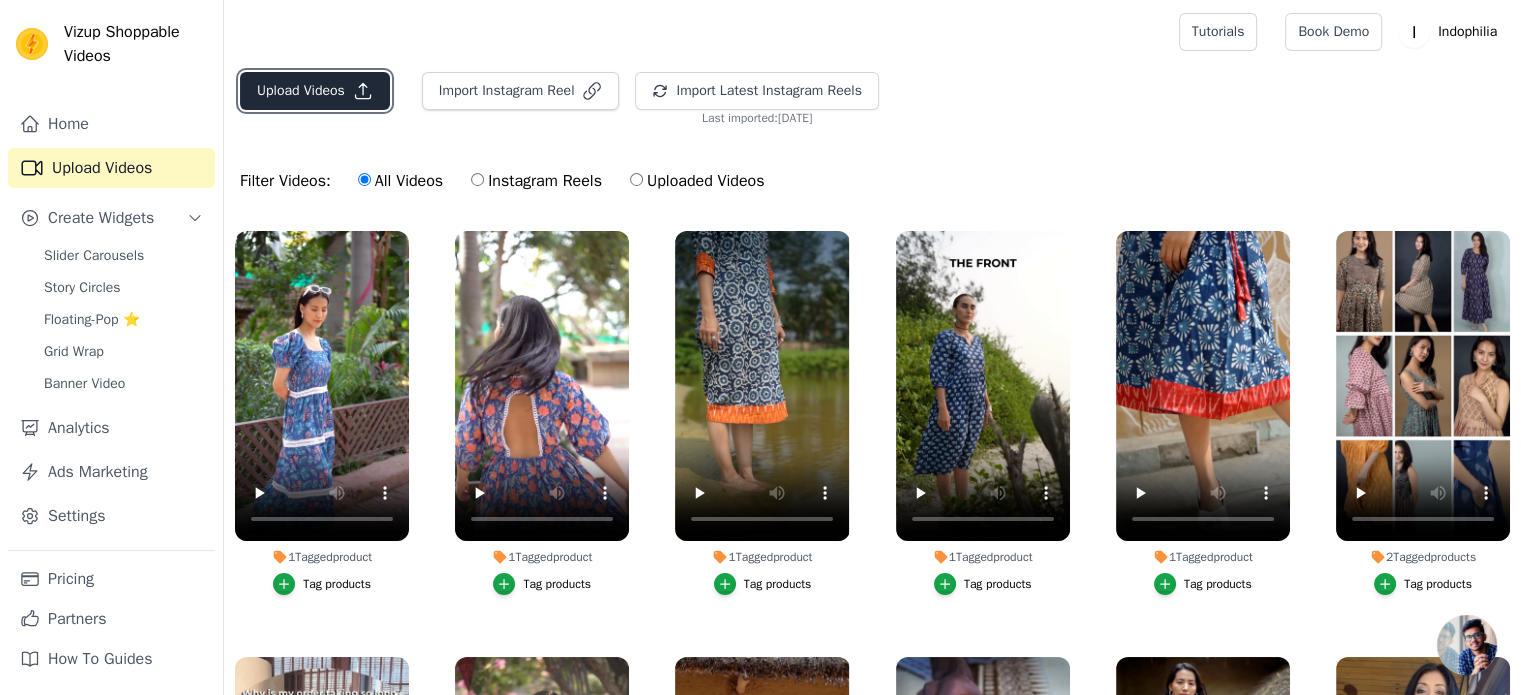 click on "Upload Videos" at bounding box center (315, 91) 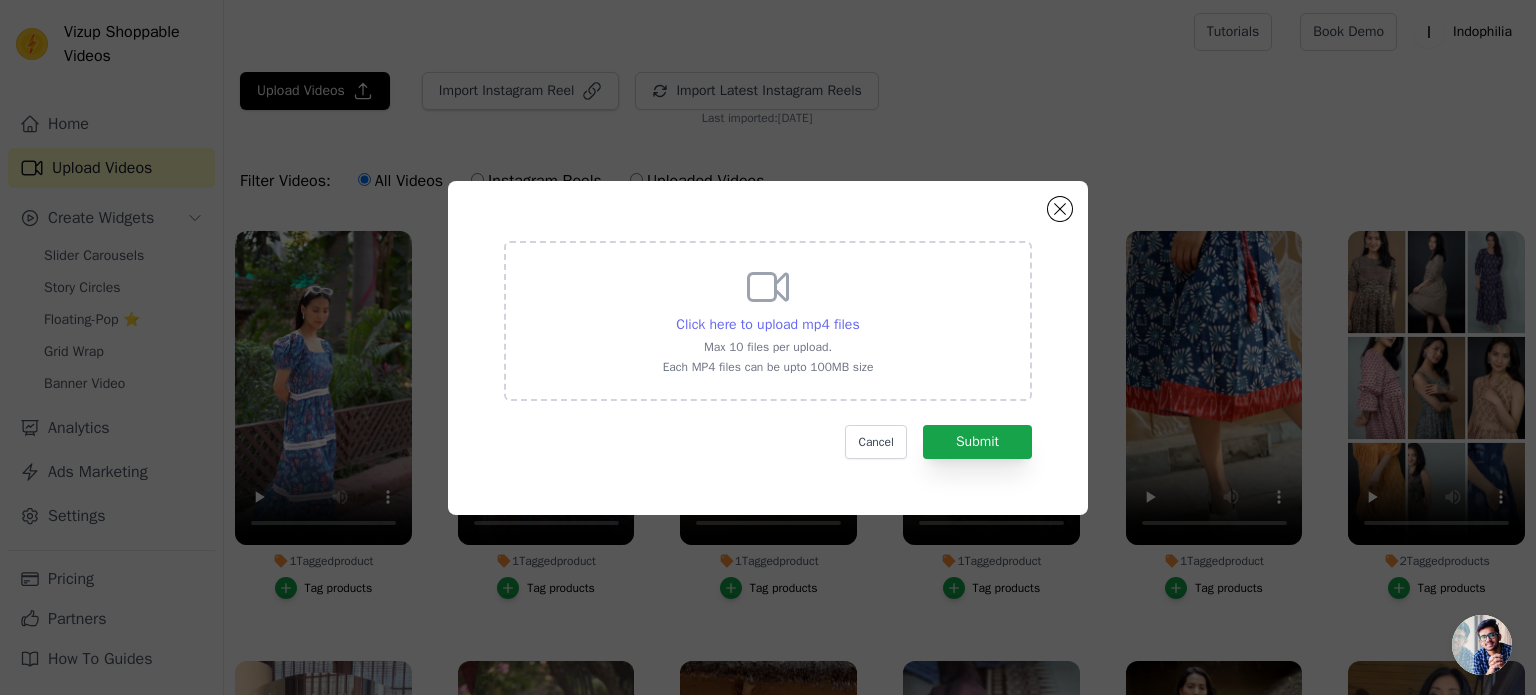 click on "Click here to upload mp4 files" at bounding box center [767, 324] 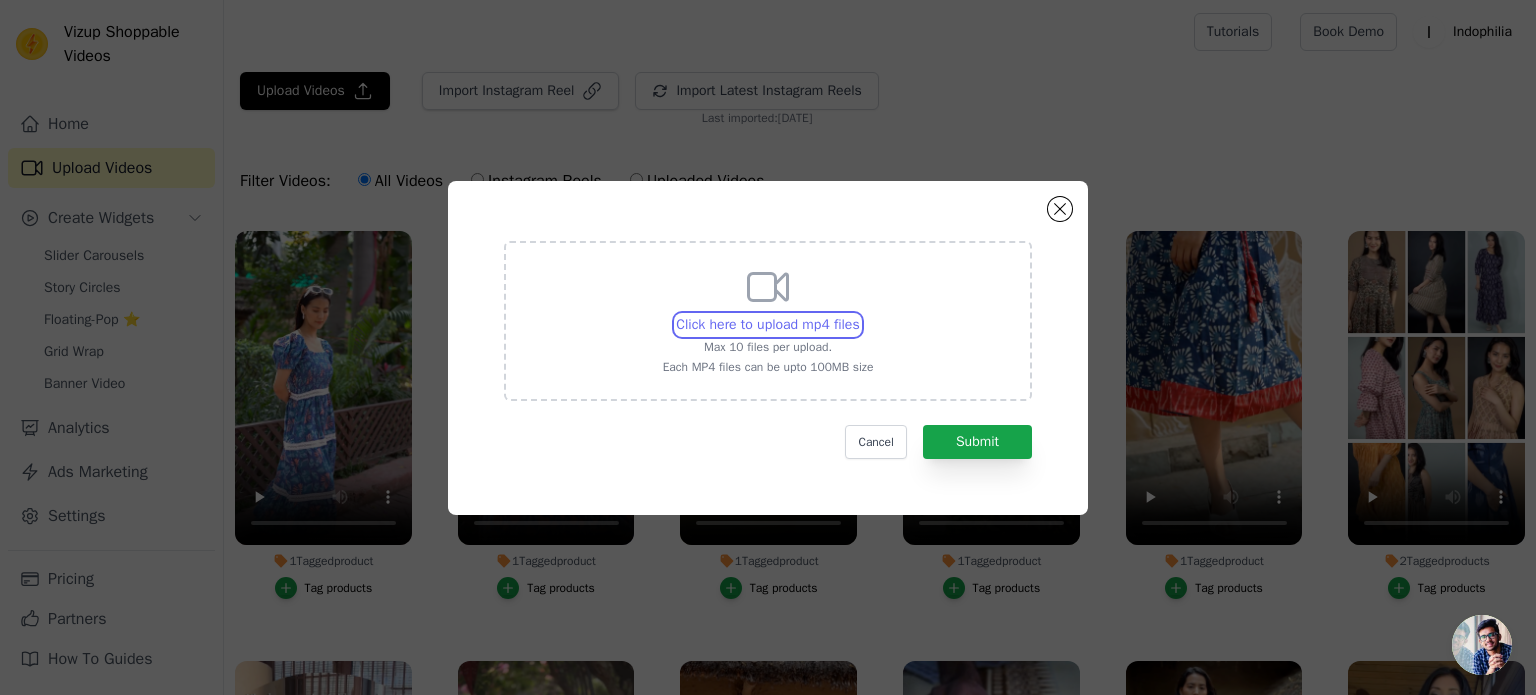 click on "Click here to upload mp4 files     Max 10 files per upload.   Each MP4 files can be upto 100MB size" at bounding box center [859, 314] 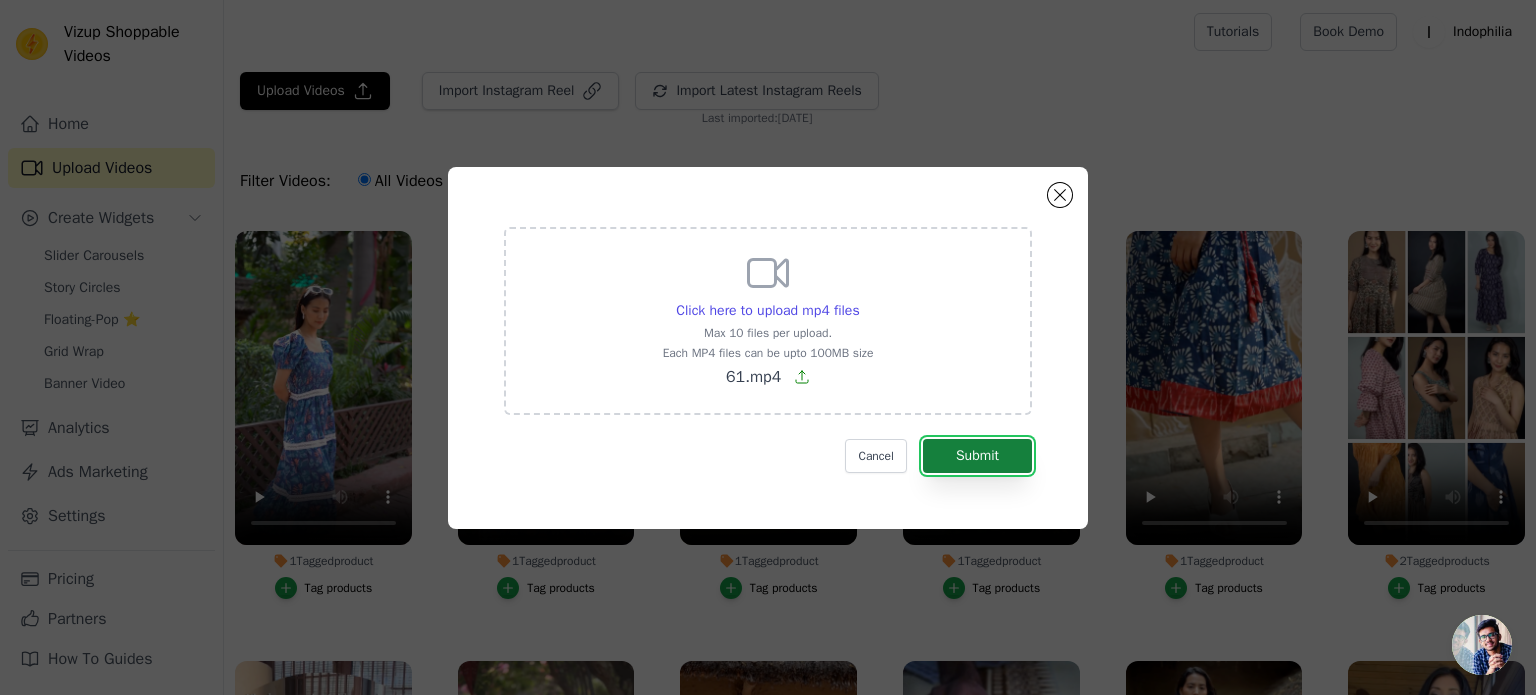 click on "Submit" at bounding box center (977, 456) 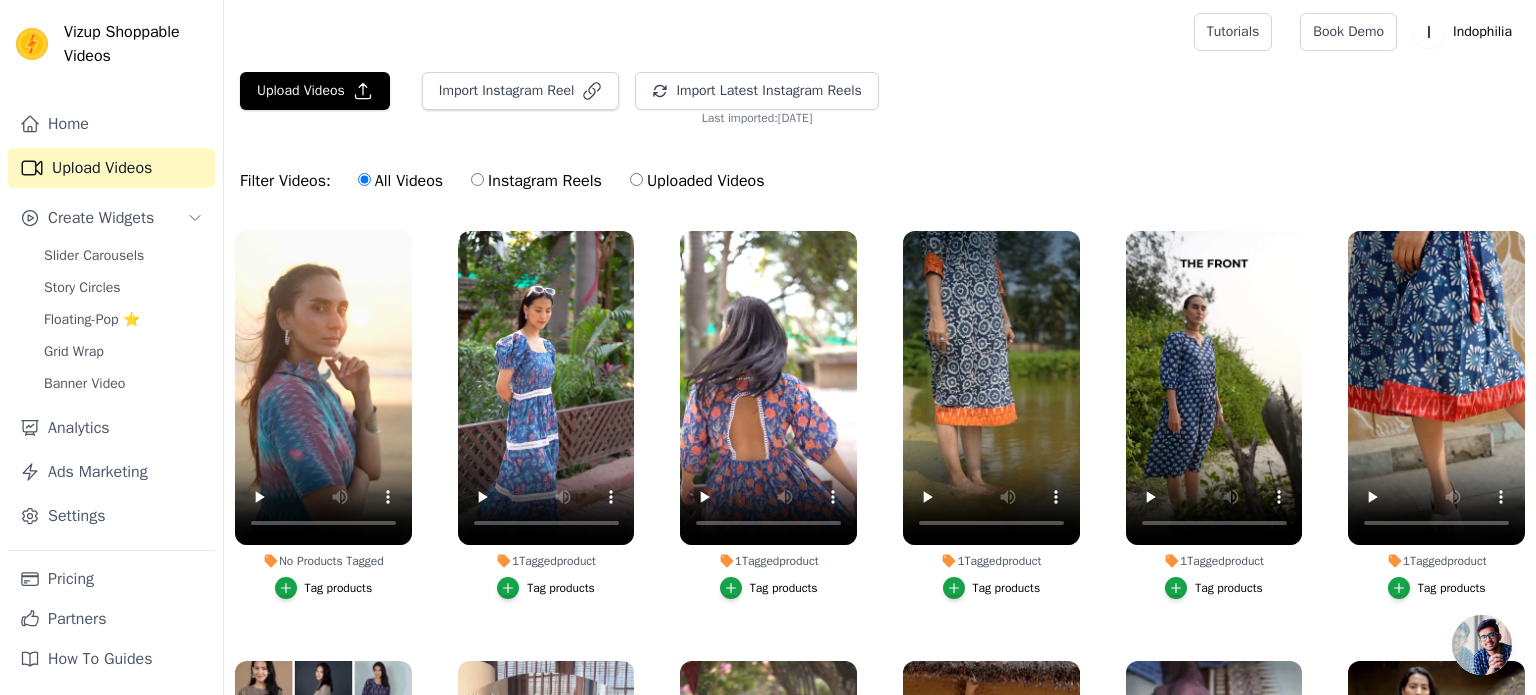 scroll, scrollTop: 0, scrollLeft: 0, axis: both 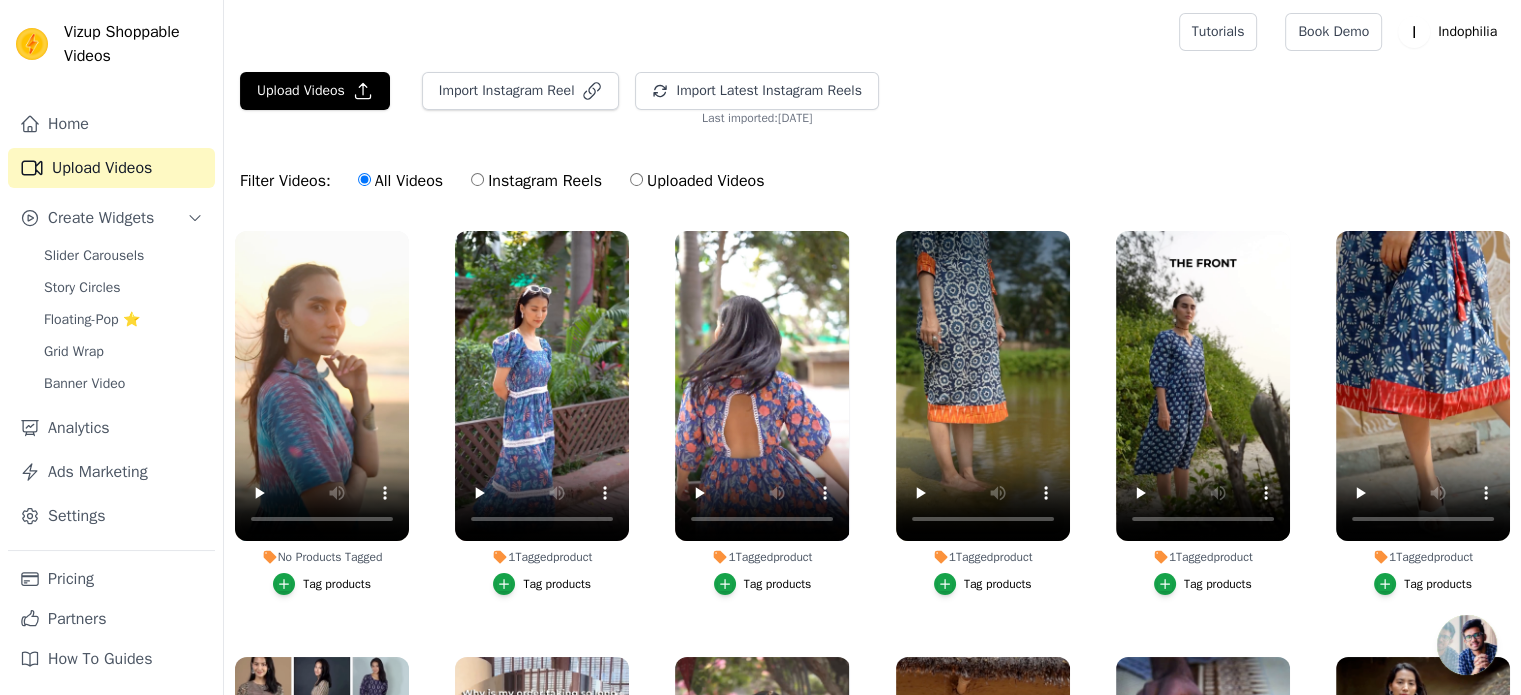 click on "Tag products" at bounding box center (337, 584) 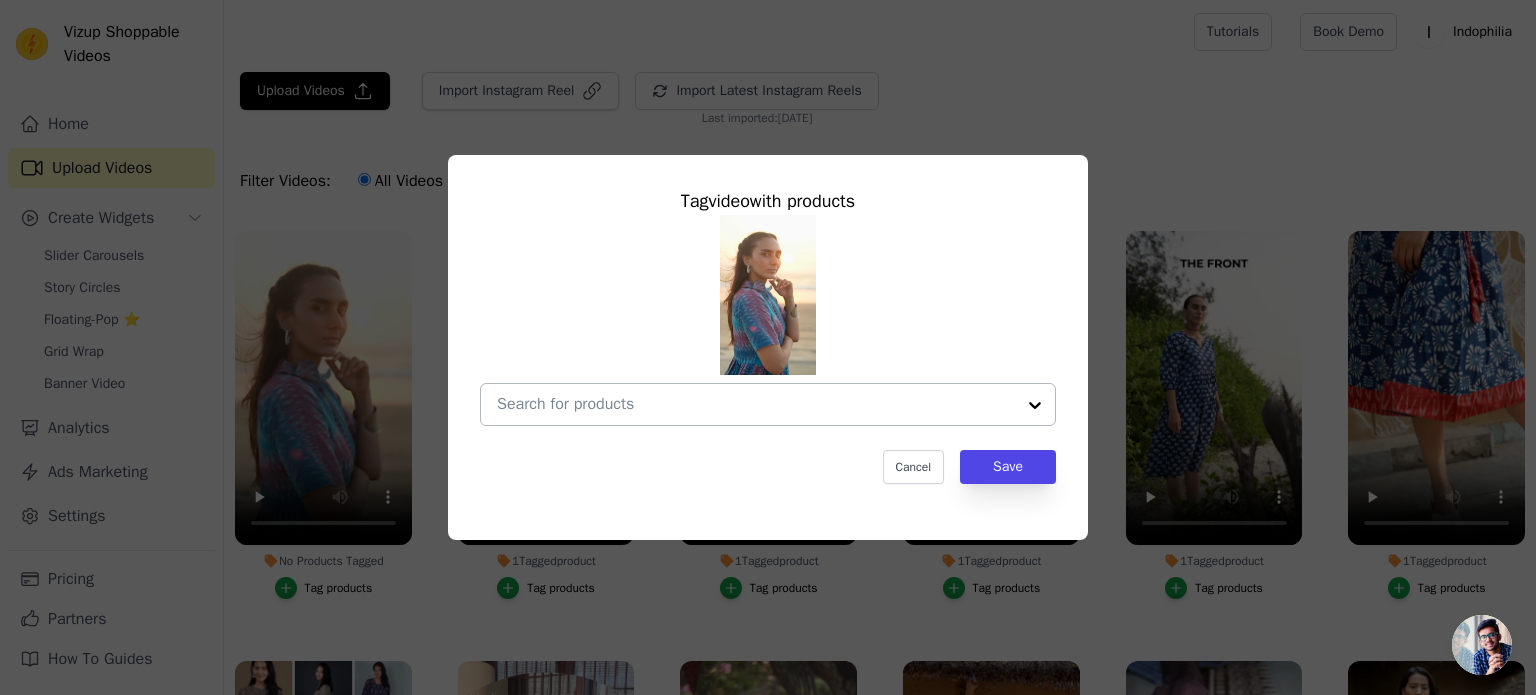 click at bounding box center [756, 404] 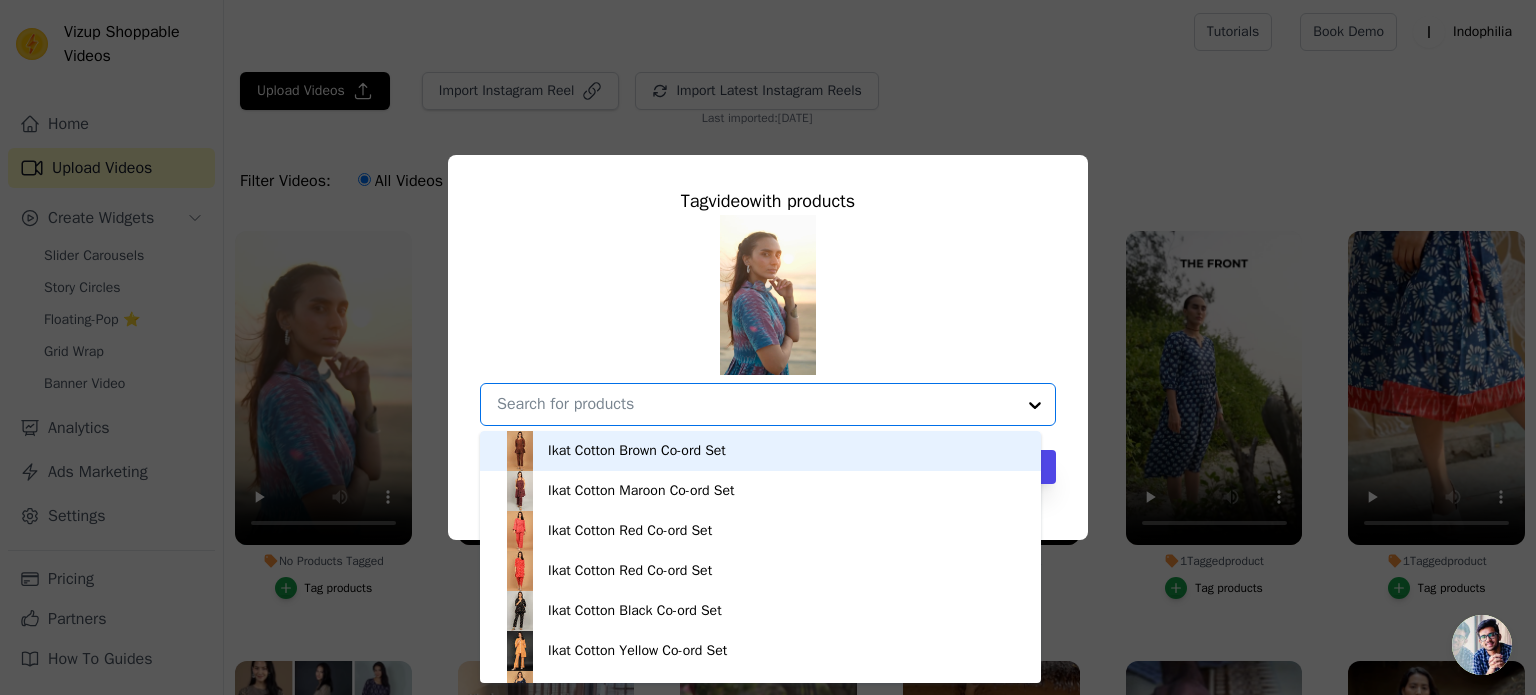 paste on "Ikat Cotton Blue Midi Dress" 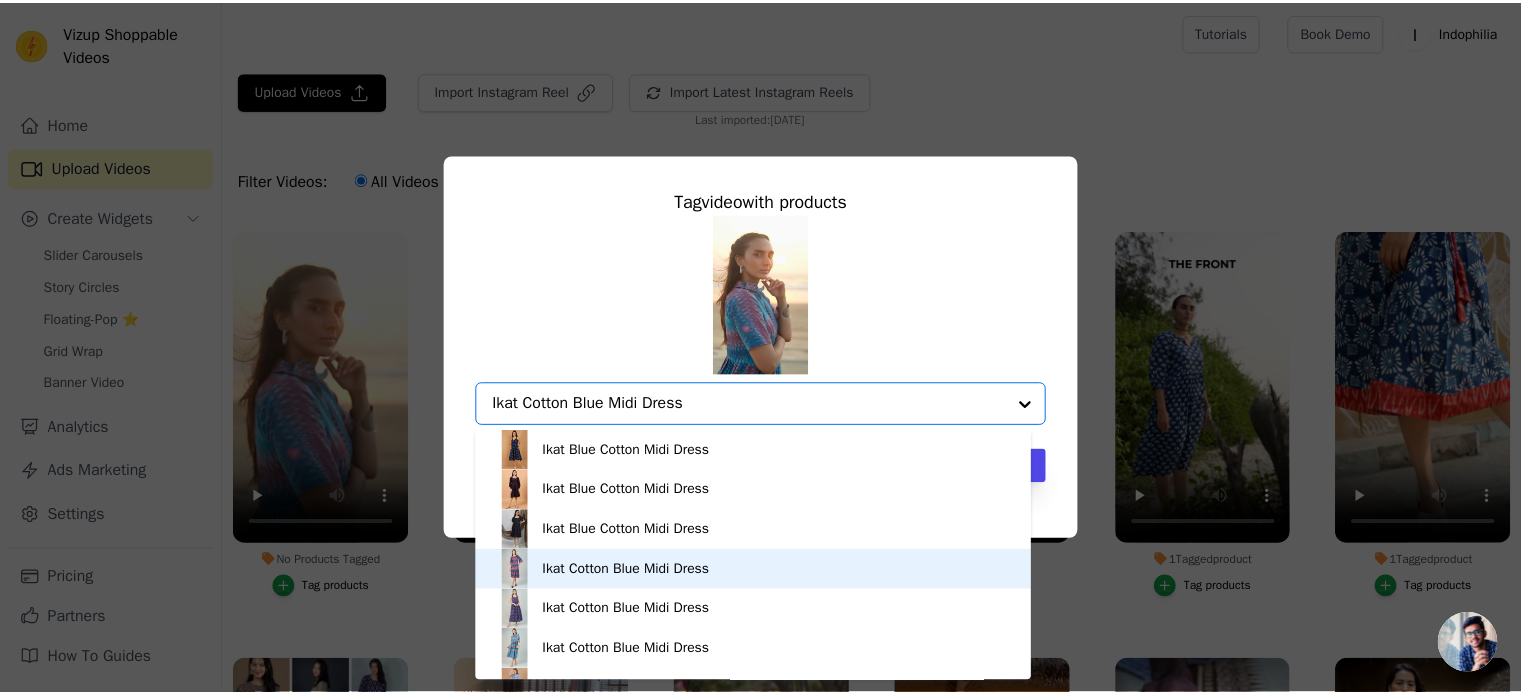 scroll, scrollTop: 68, scrollLeft: 0, axis: vertical 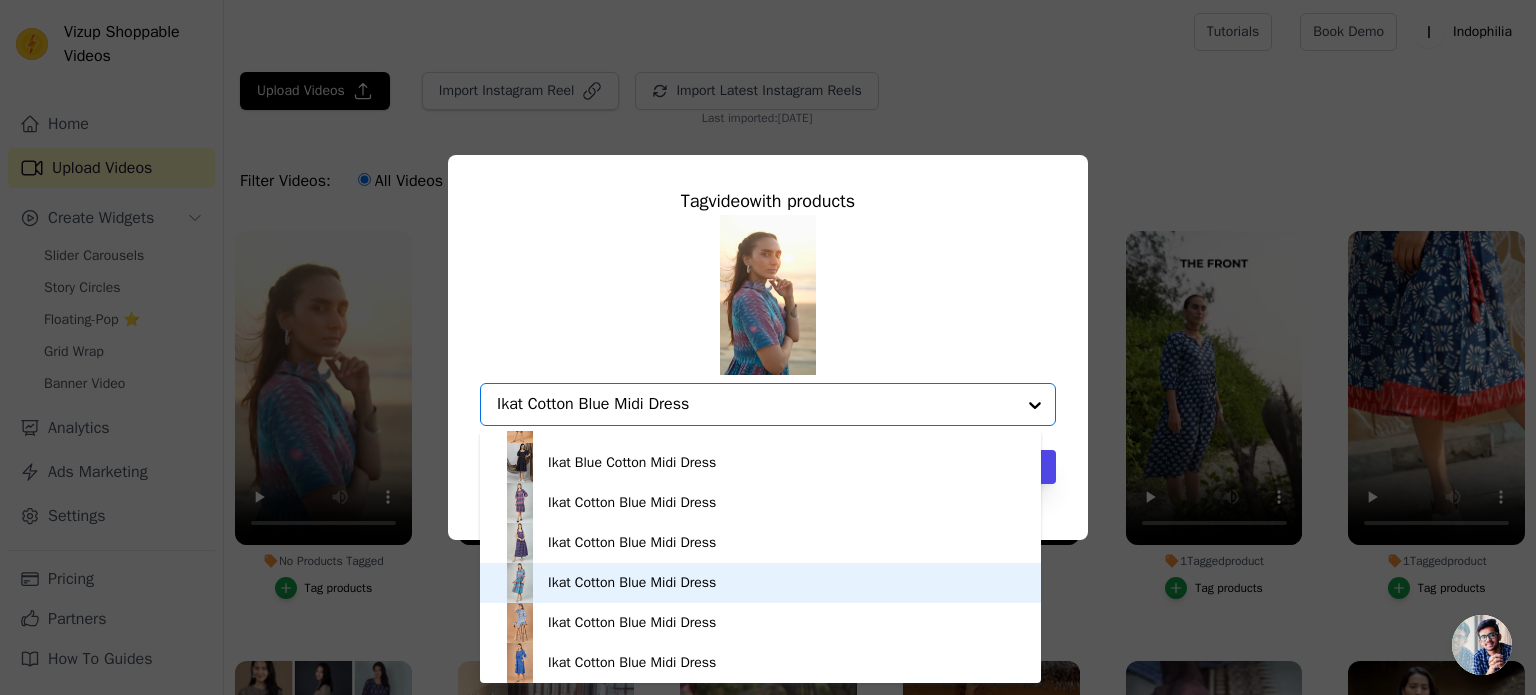 click on "Ikat Cotton Blue Midi Dress" at bounding box center (632, 583) 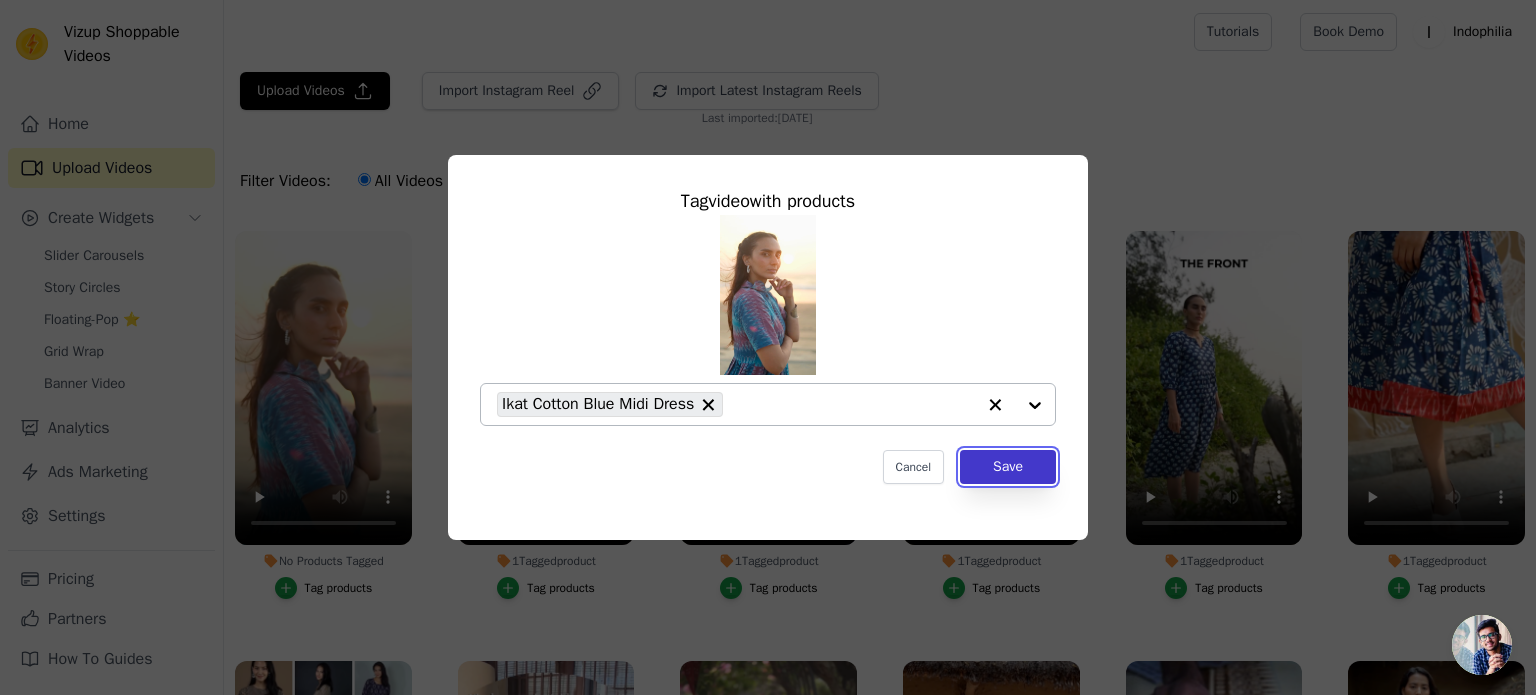 click on "Save" at bounding box center [1008, 467] 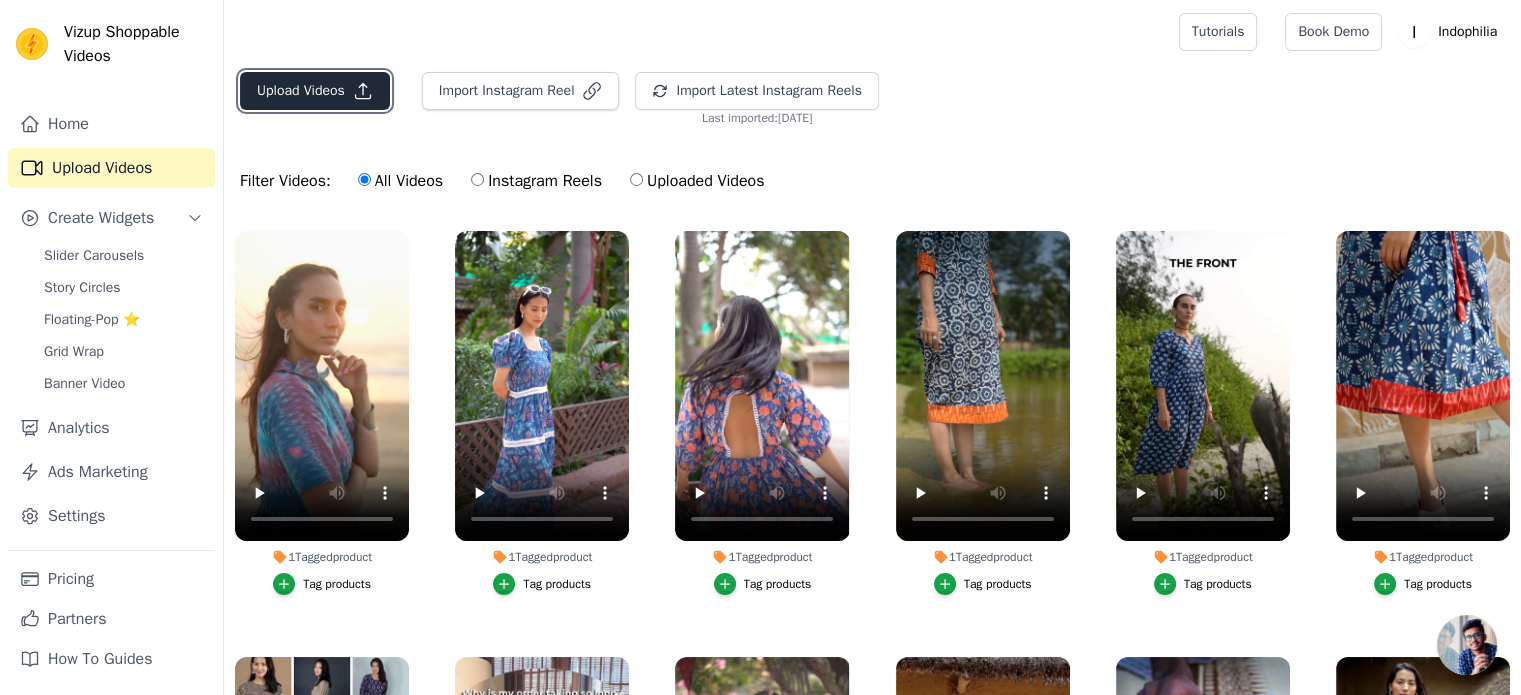 click on "Upload Videos" at bounding box center (315, 91) 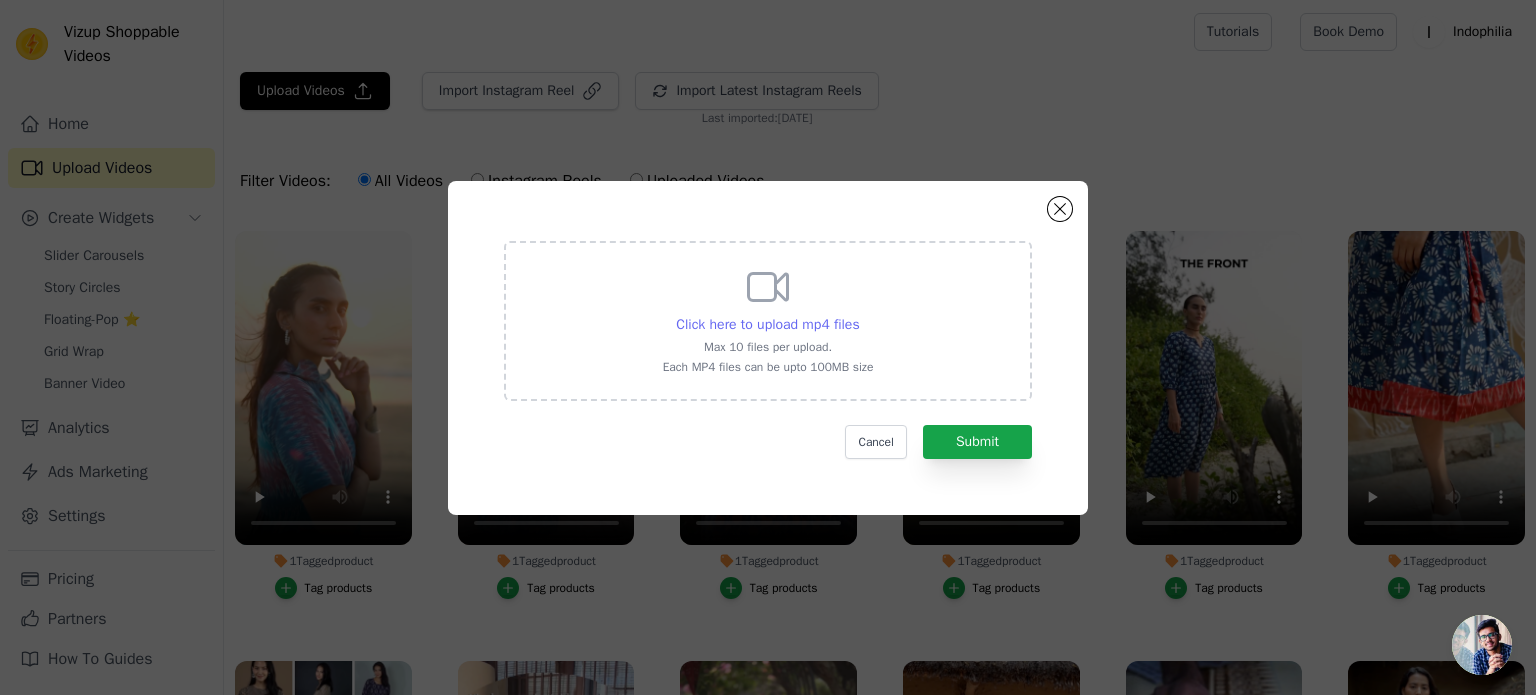 click on "Click here to upload mp4 files" at bounding box center (767, 324) 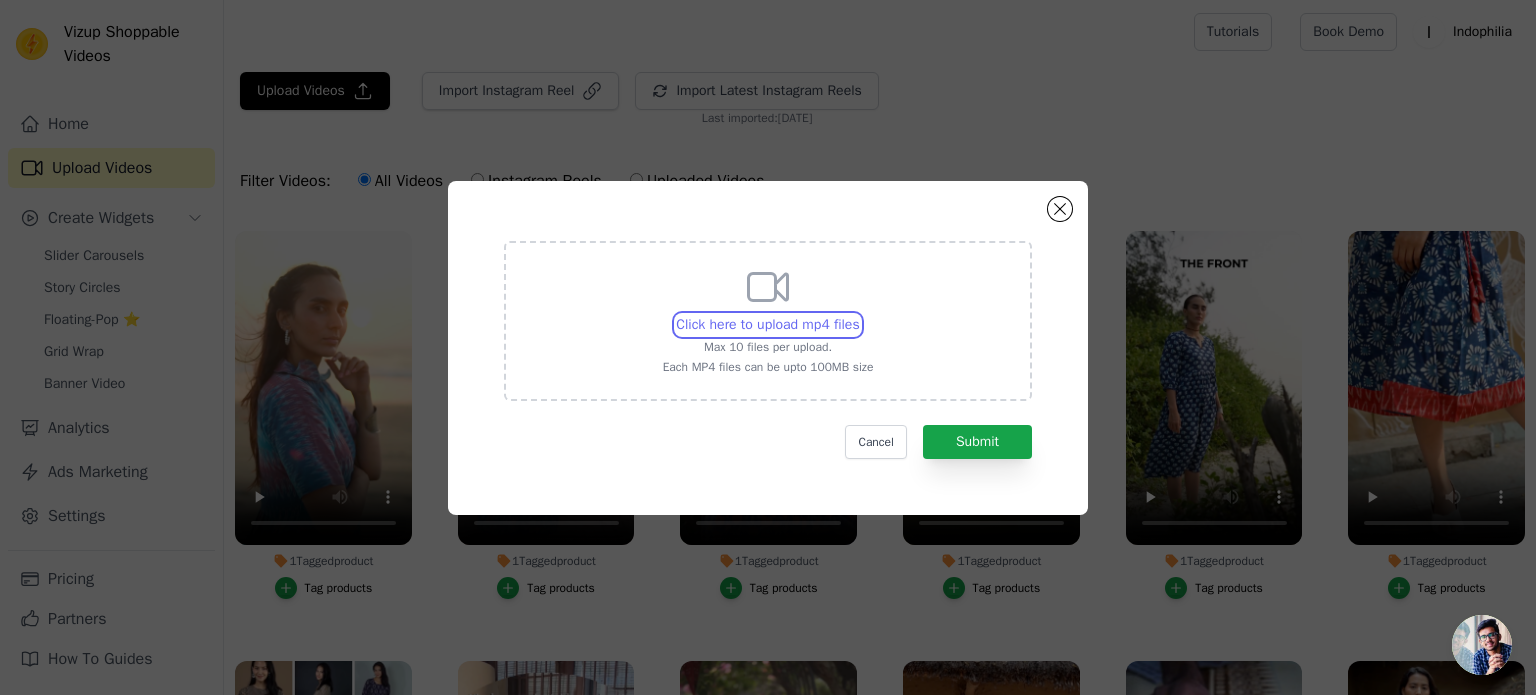 click on "Click here to upload mp4 files     Max 10 files per upload.   Each MP4 files can be upto 100MB size" at bounding box center (859, 314) 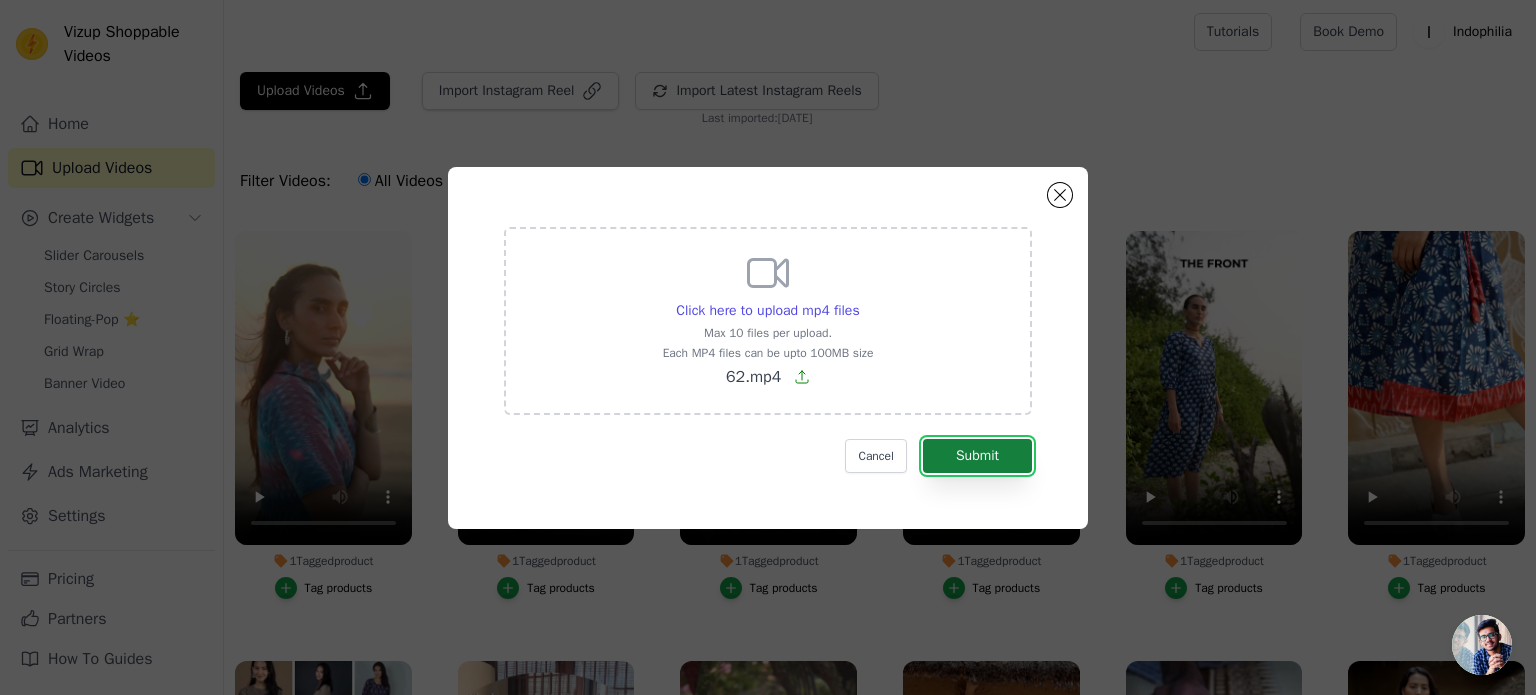 click on "Submit" at bounding box center [977, 456] 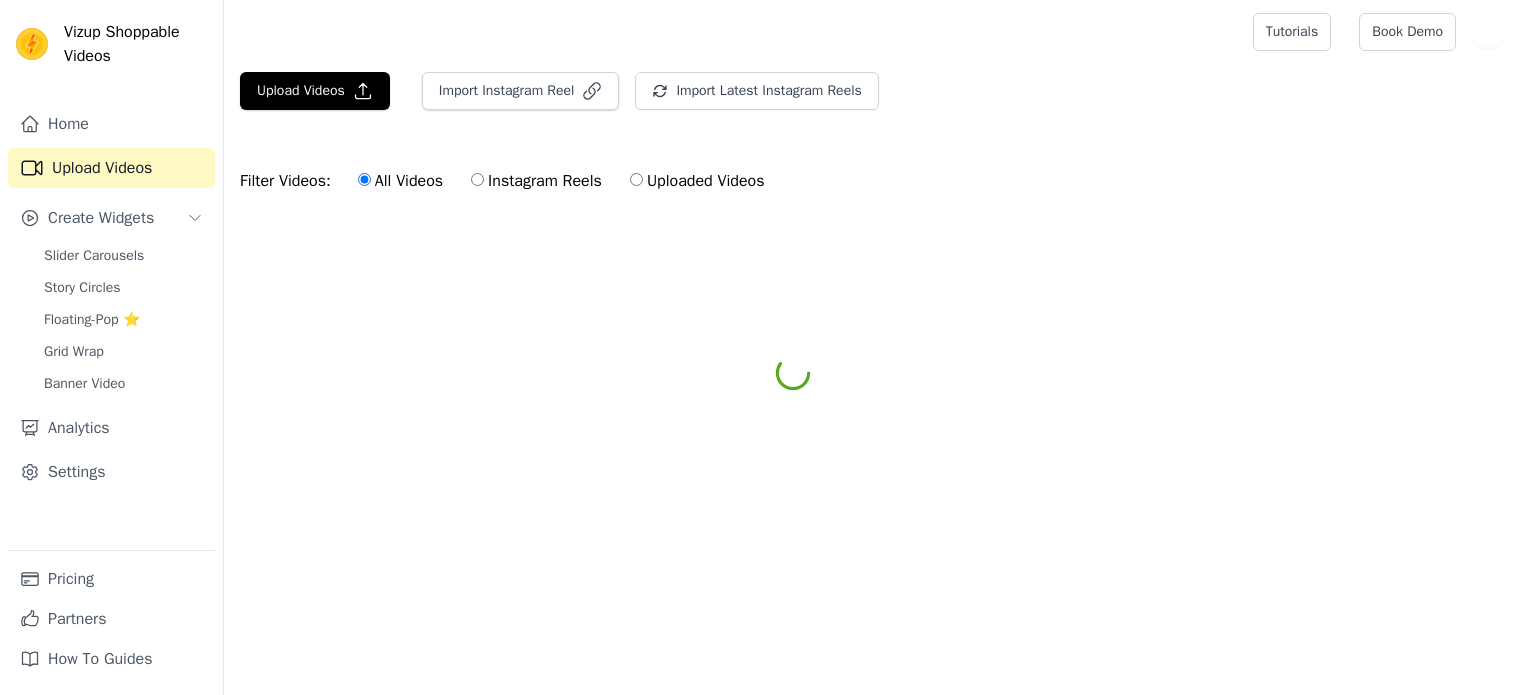 scroll, scrollTop: 0, scrollLeft: 0, axis: both 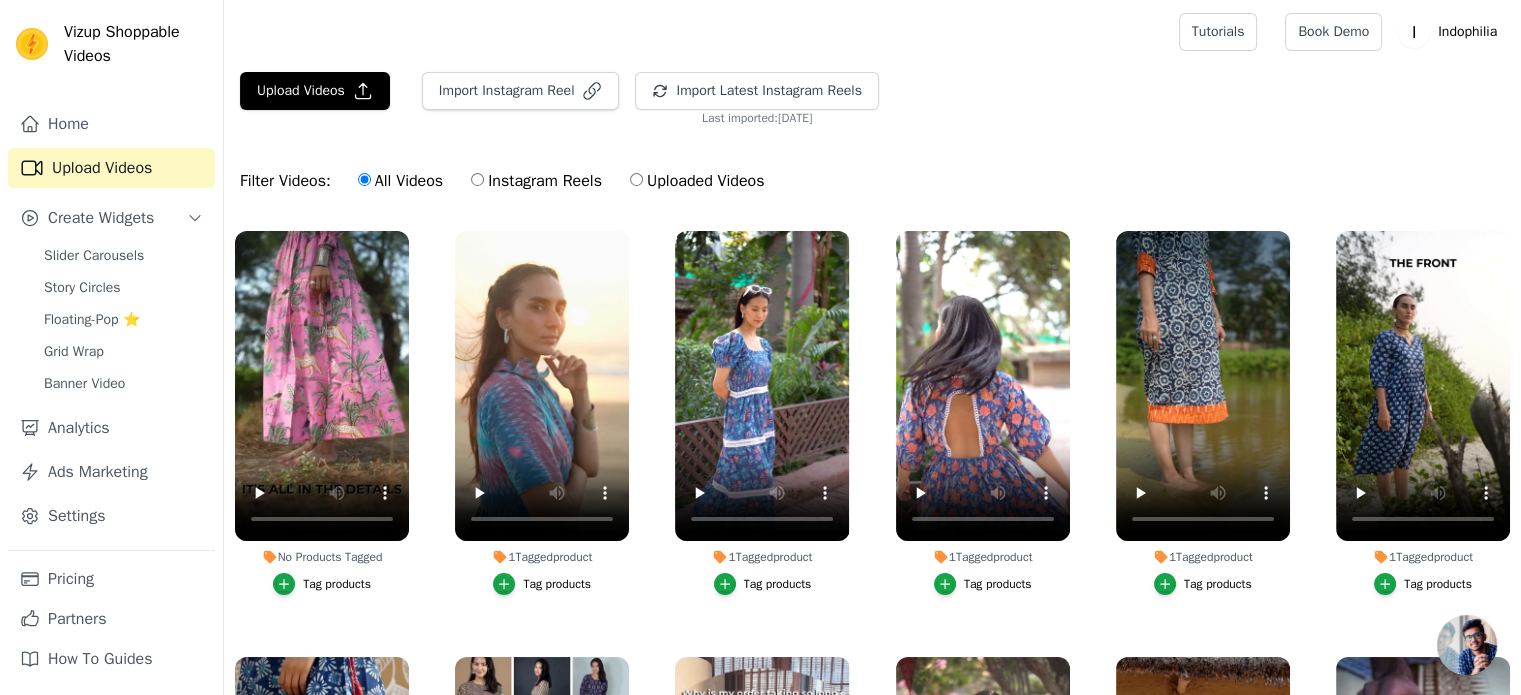 click on "Tag products" at bounding box center (322, 584) 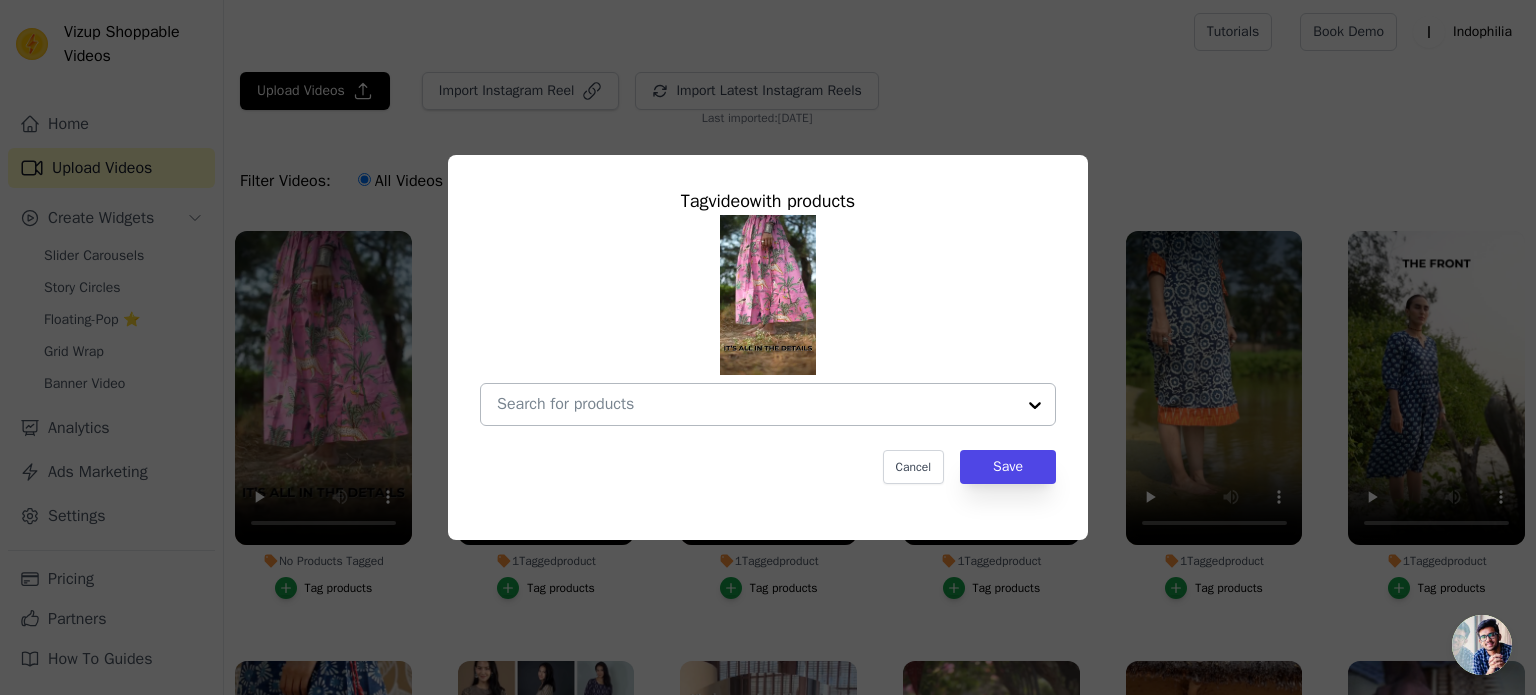click on "No Products Tagged     Tag  video  with products                         Cancel   Save     Tag products" at bounding box center (756, 404) 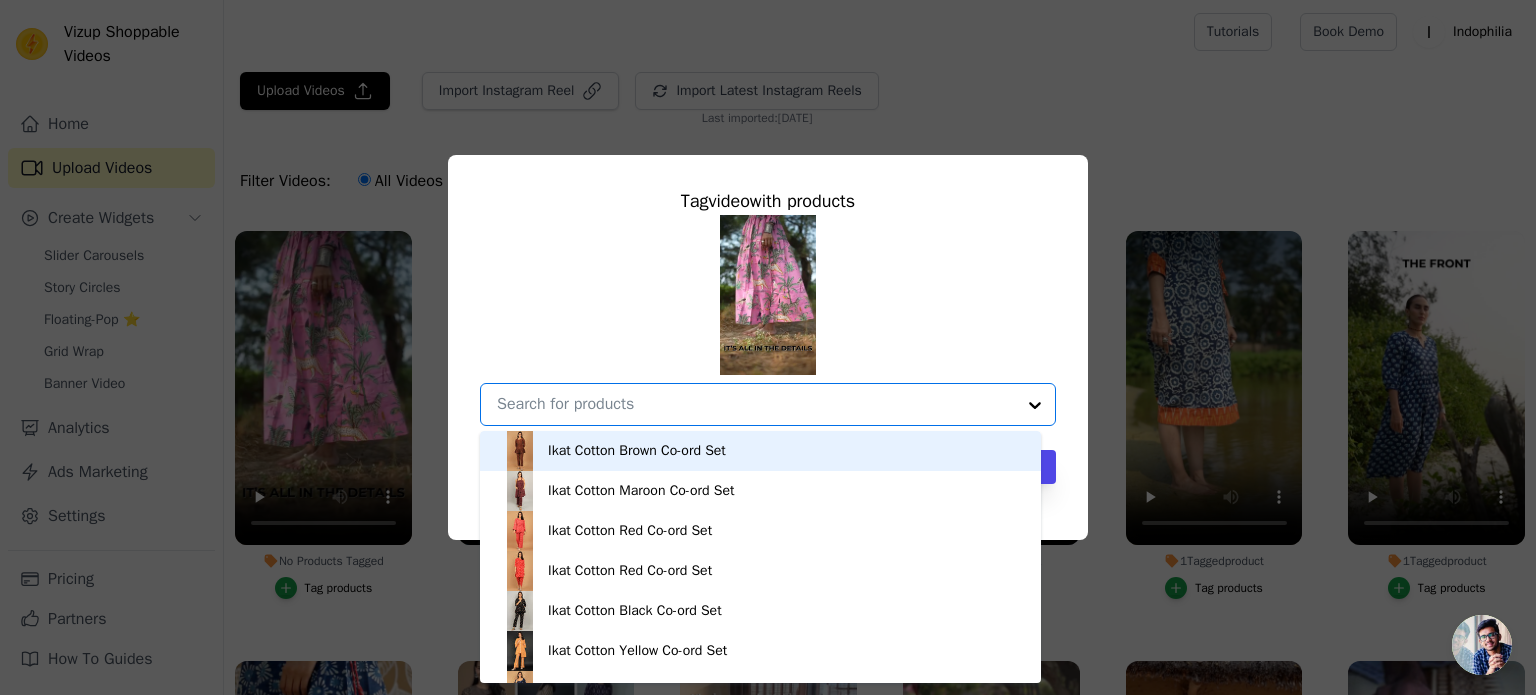 paste on "Jaipur Cotton MAXI Pink Dress" 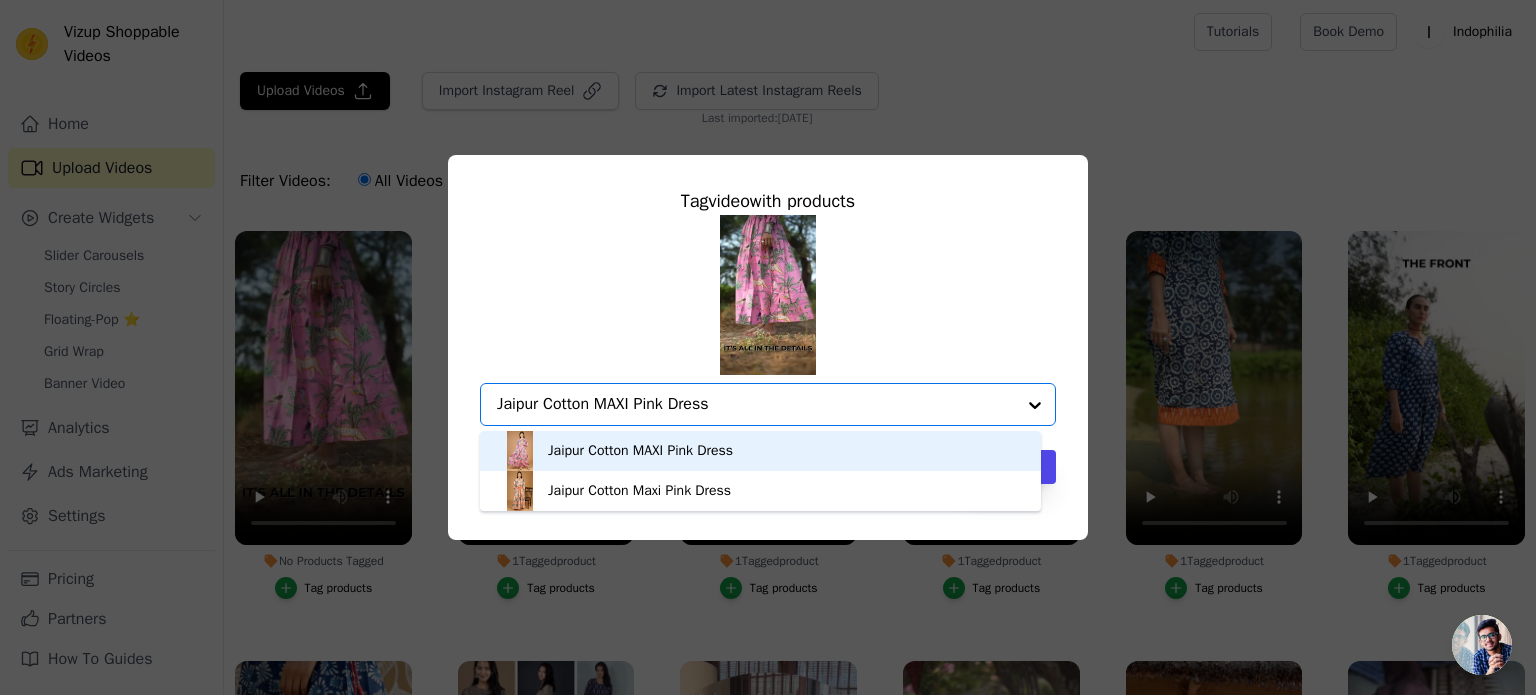 click on "Jaipur Cotton MAXI Pink Dress" at bounding box center (640, 451) 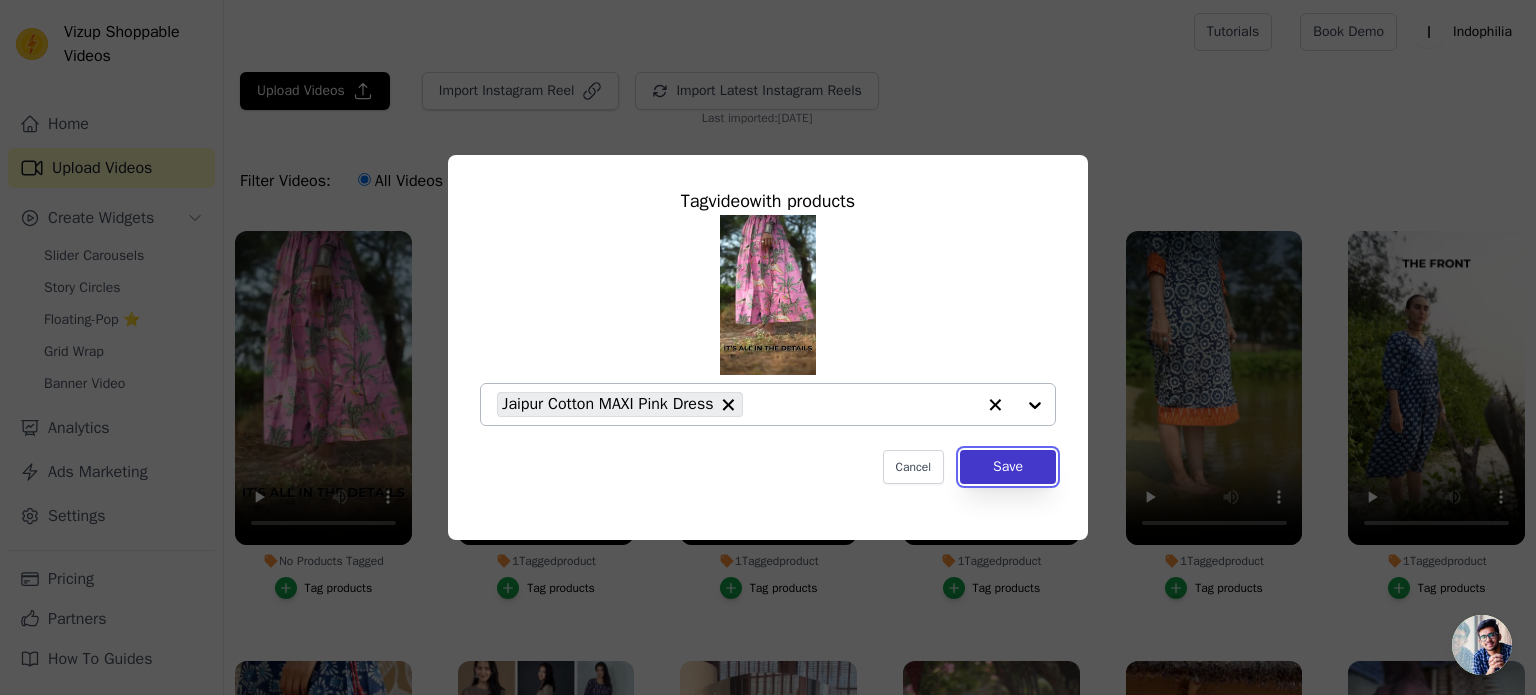 click on "Save" at bounding box center [1008, 467] 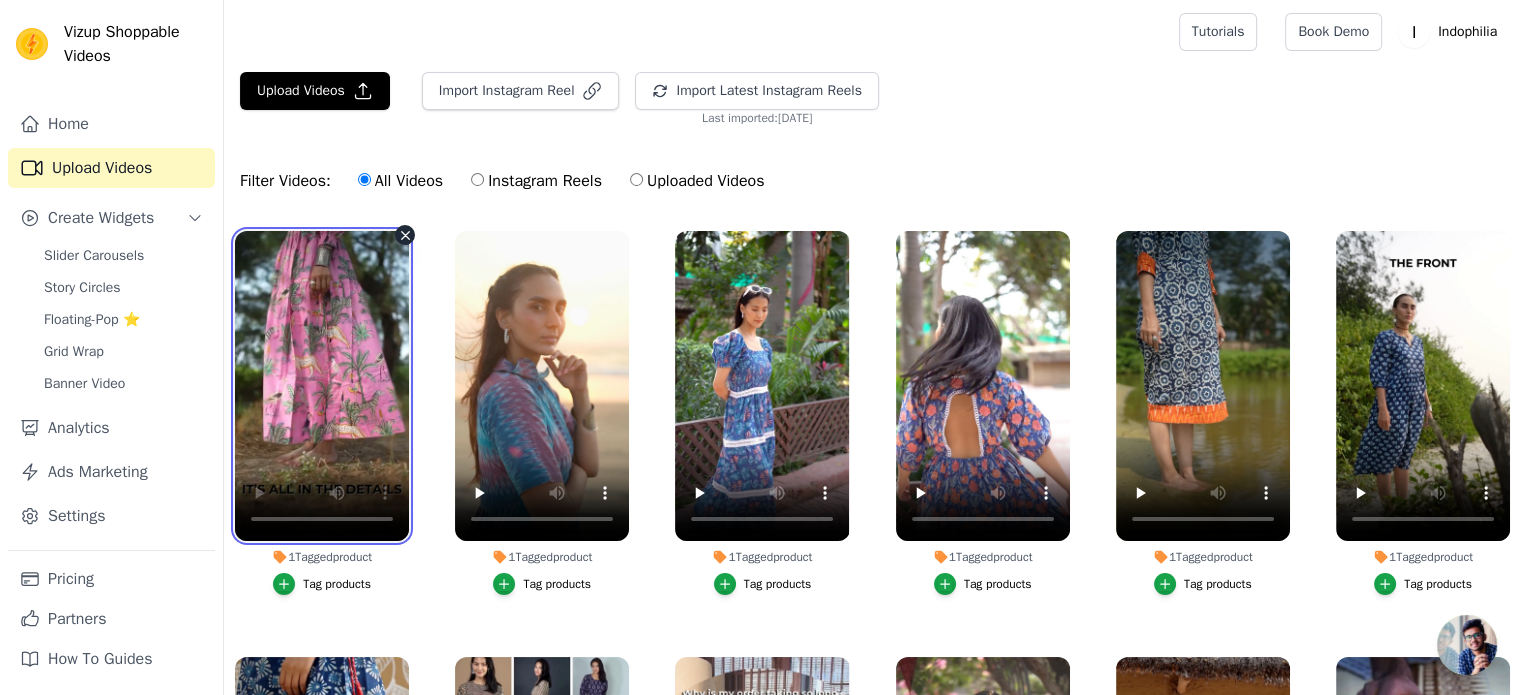type 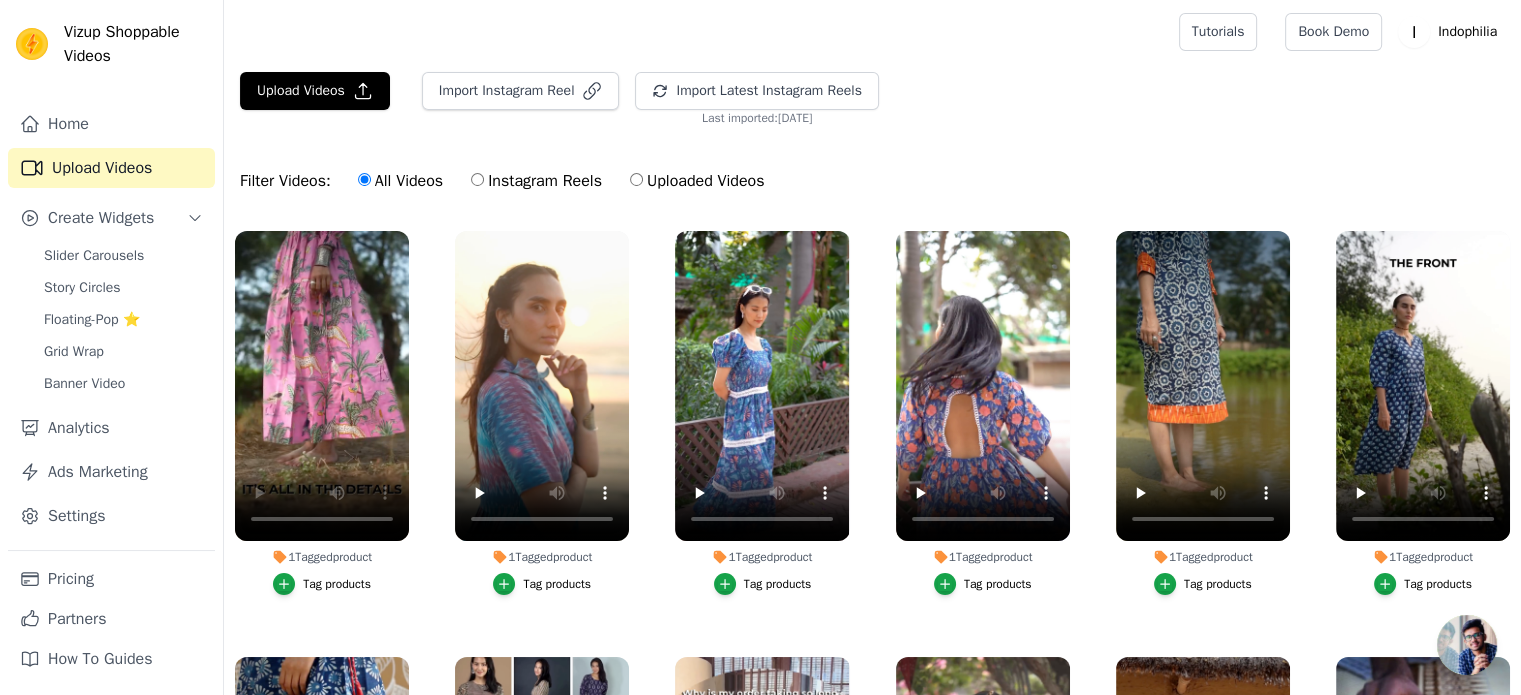 click on "Tag products" at bounding box center (337, 584) 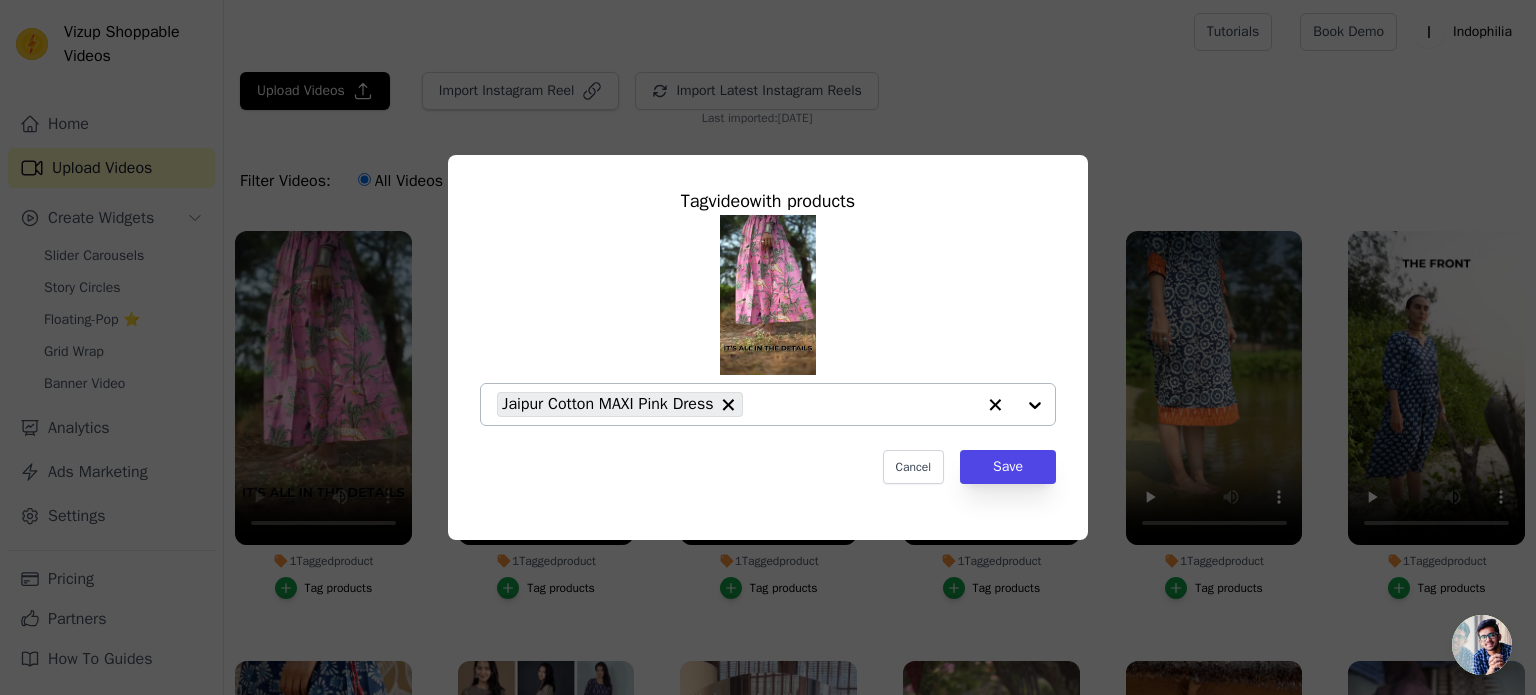 click on "1  Tagged  product     Tag  video  with products           Jaipur Cotton MAXI Pink Dress                   Cancel   Save     Tag products" 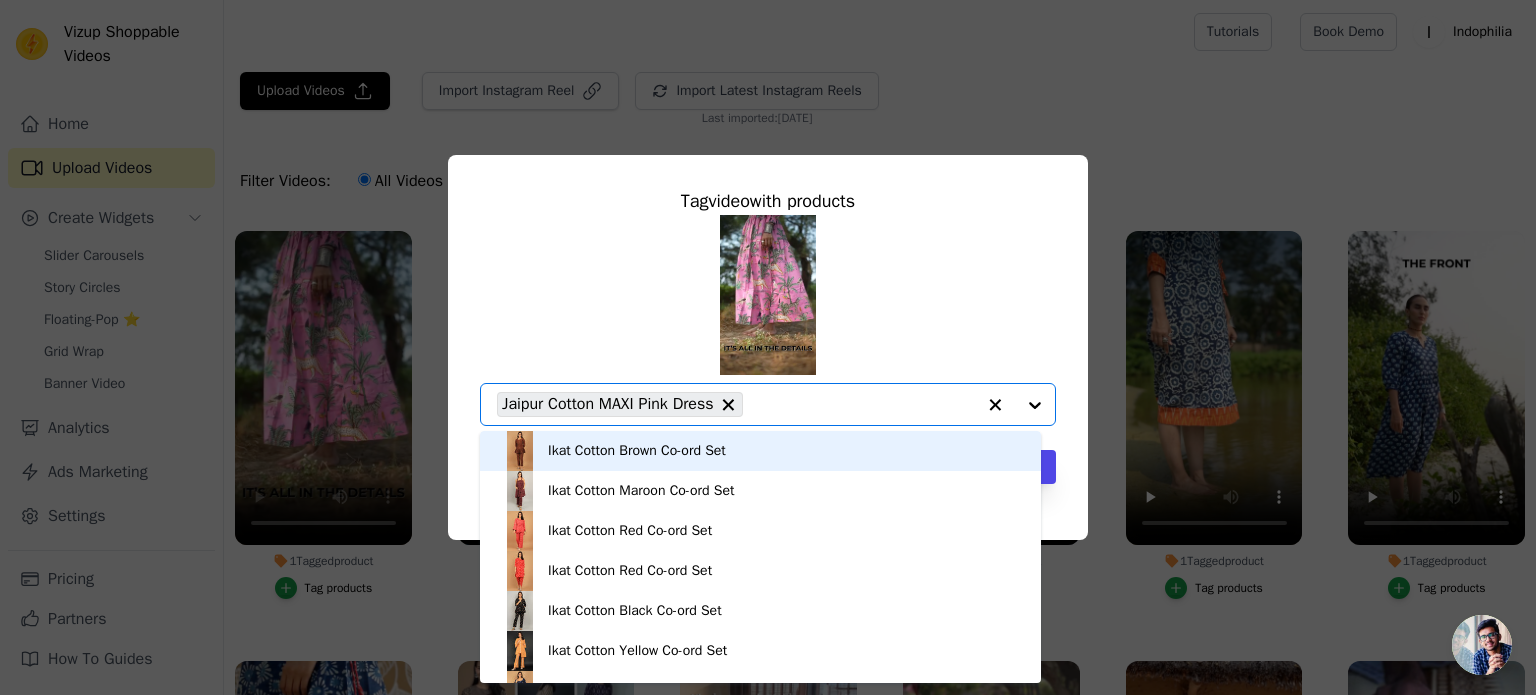 paste on "Jaipur Cotton MAXI Brown Dress" 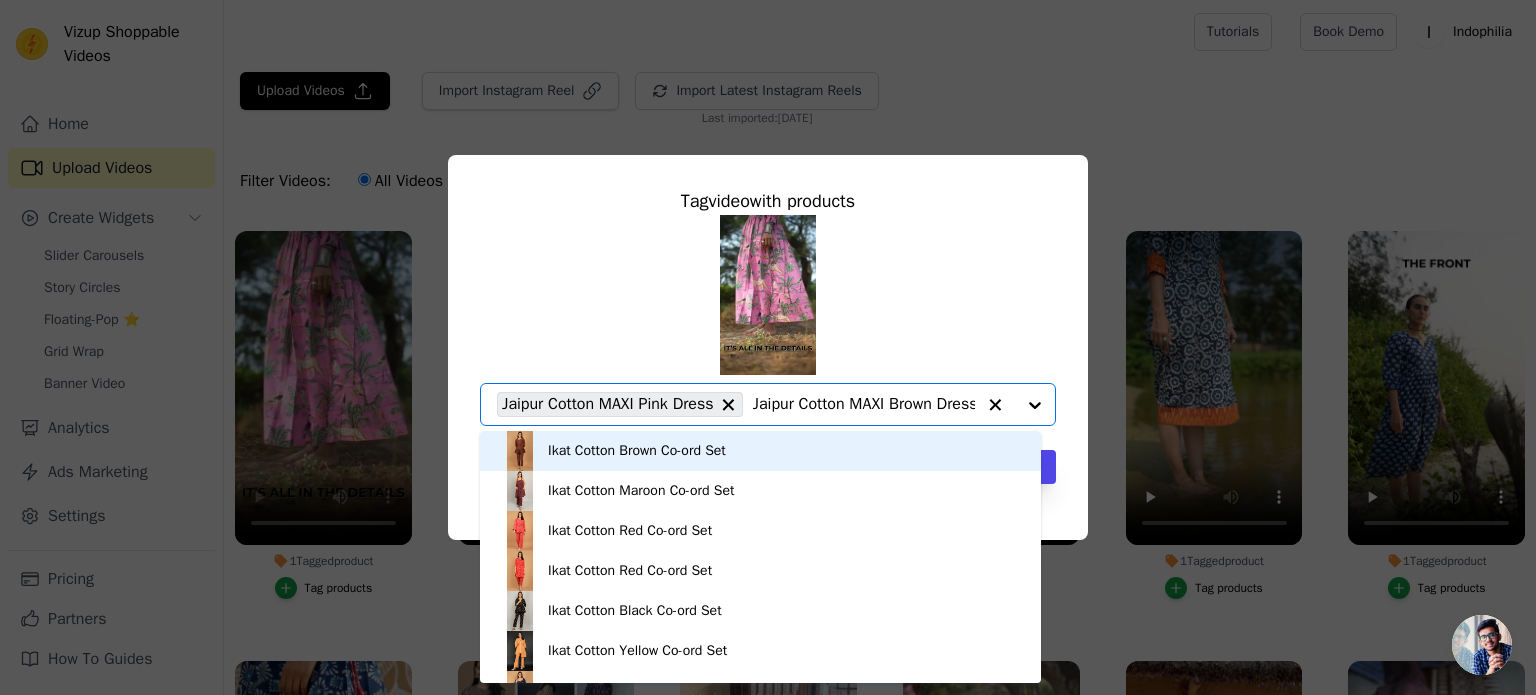 scroll, scrollTop: 0, scrollLeft: 9, axis: horizontal 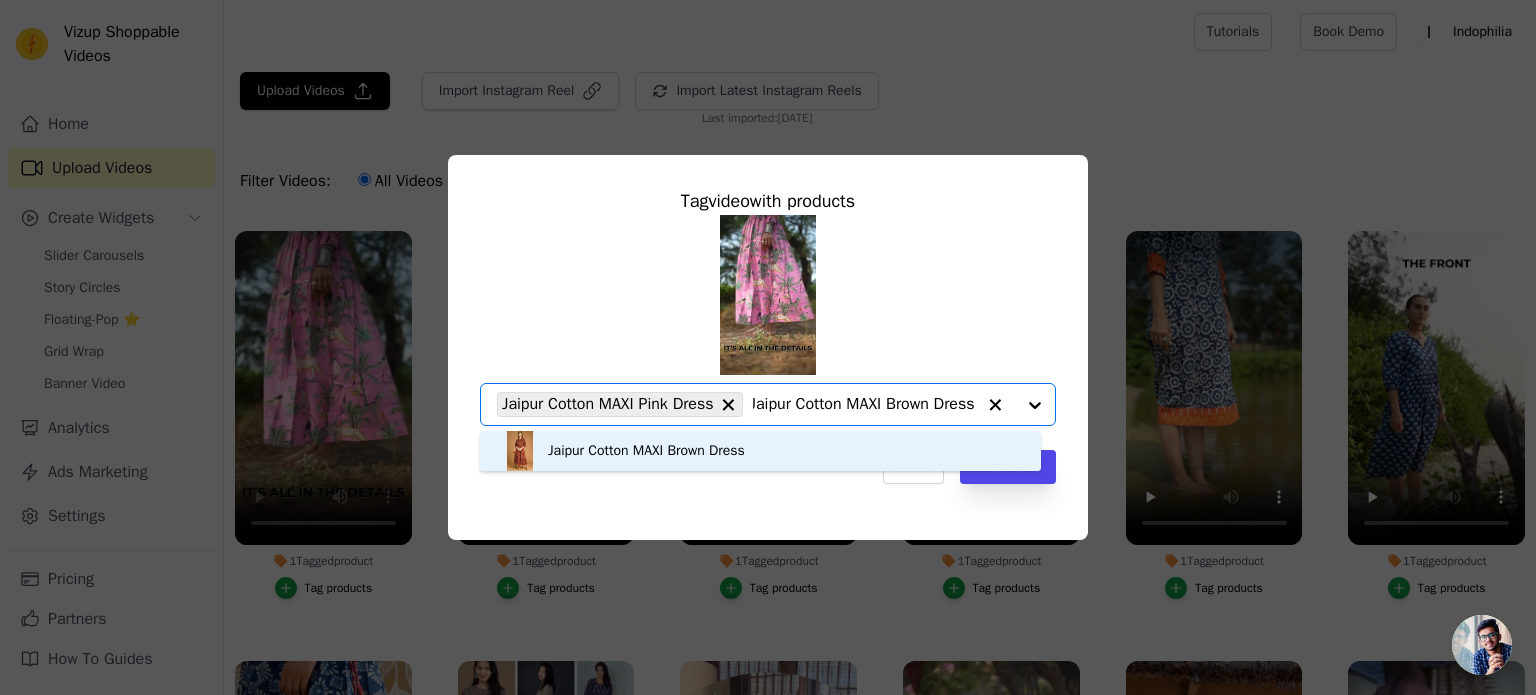 click on "Jaipur Cotton MAXI Brown Dress" at bounding box center [646, 451] 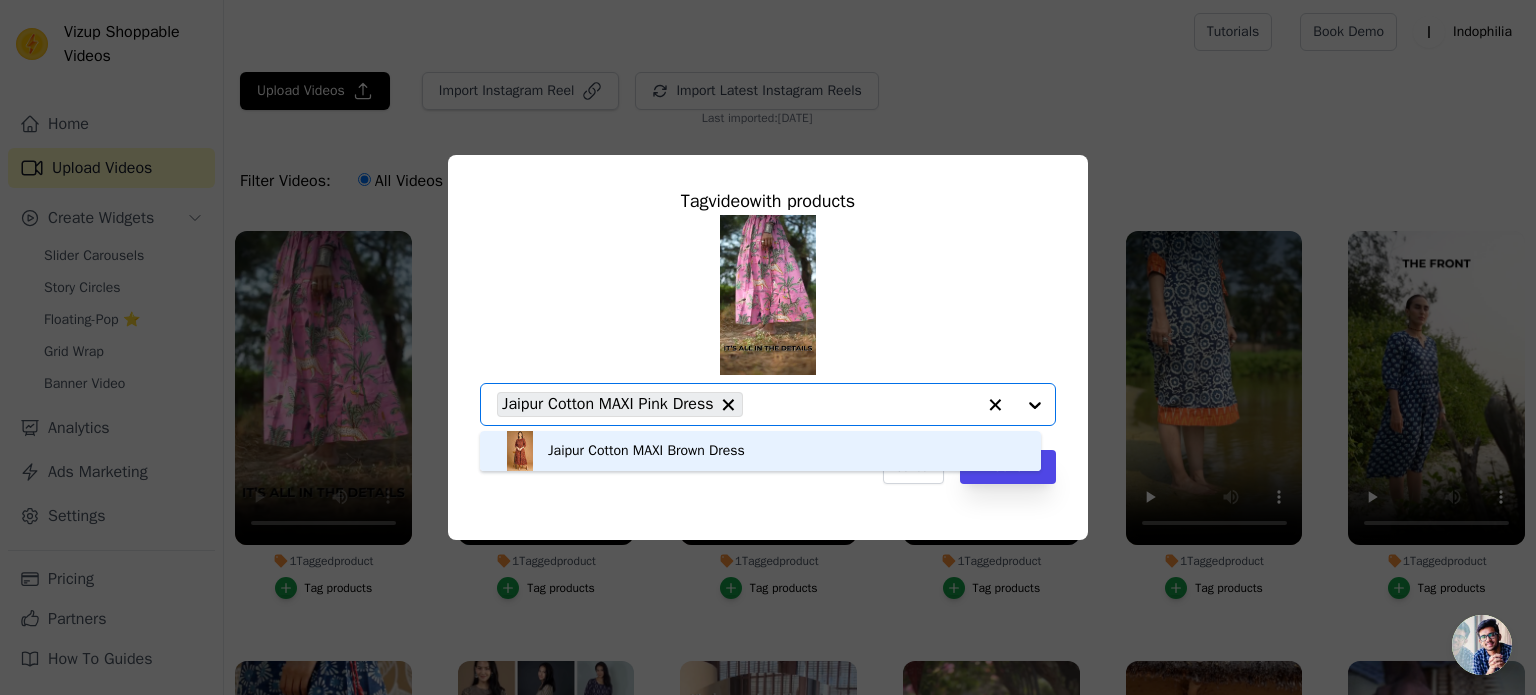 scroll, scrollTop: 0, scrollLeft: 0, axis: both 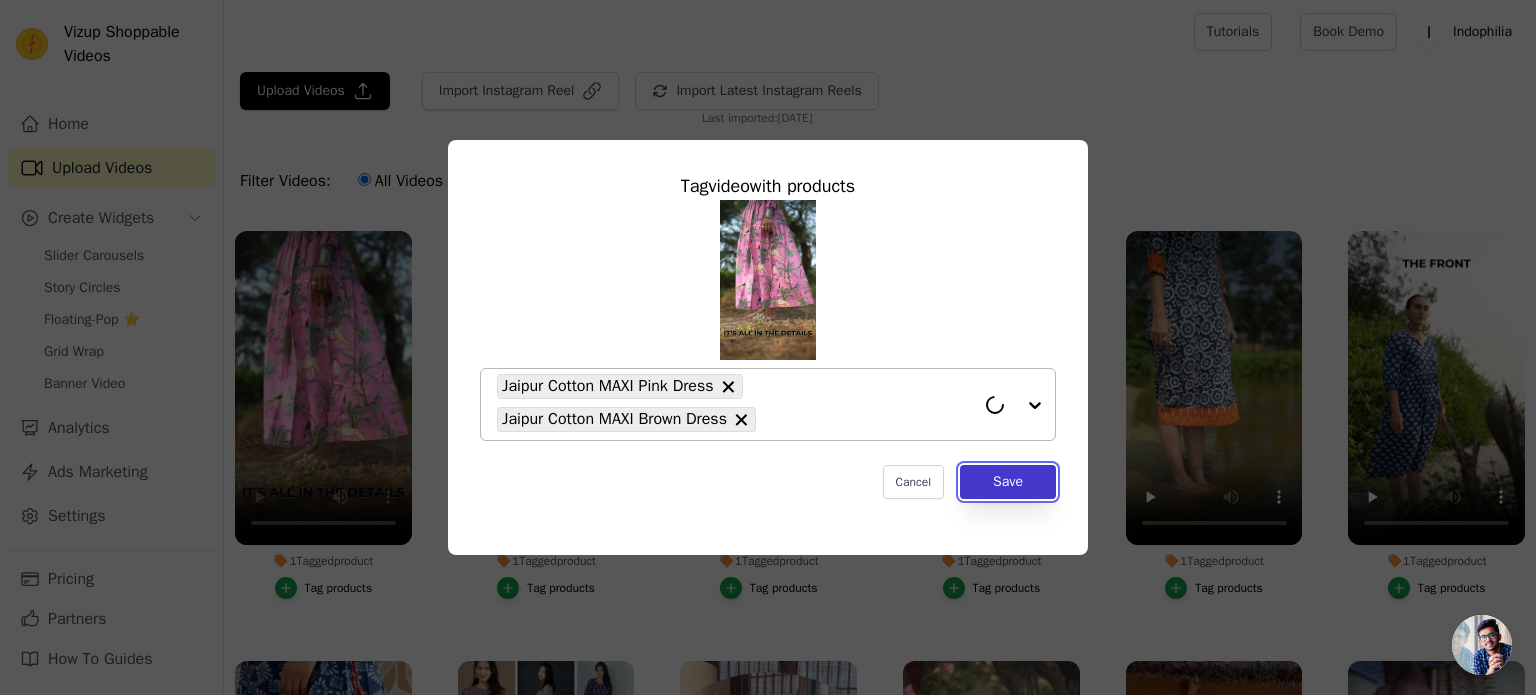 click on "Save" at bounding box center [1008, 482] 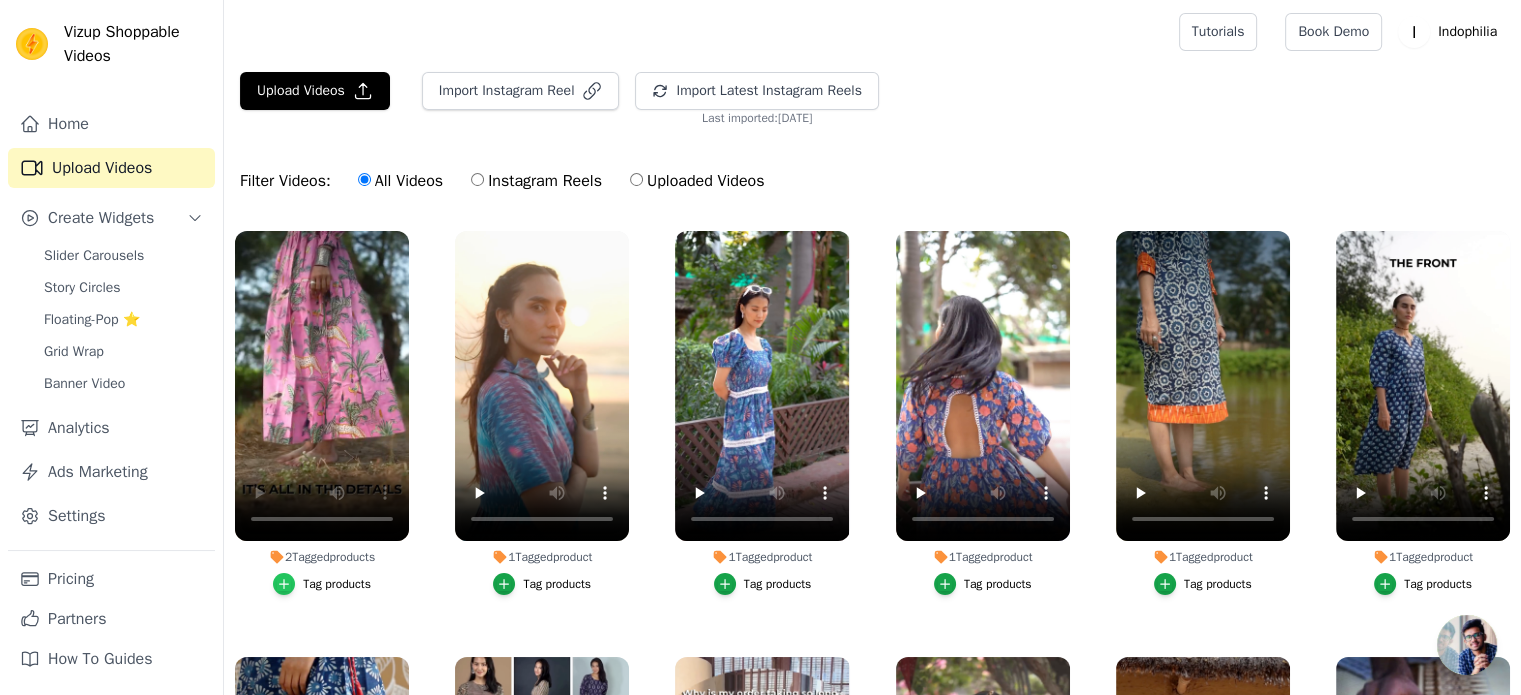 click 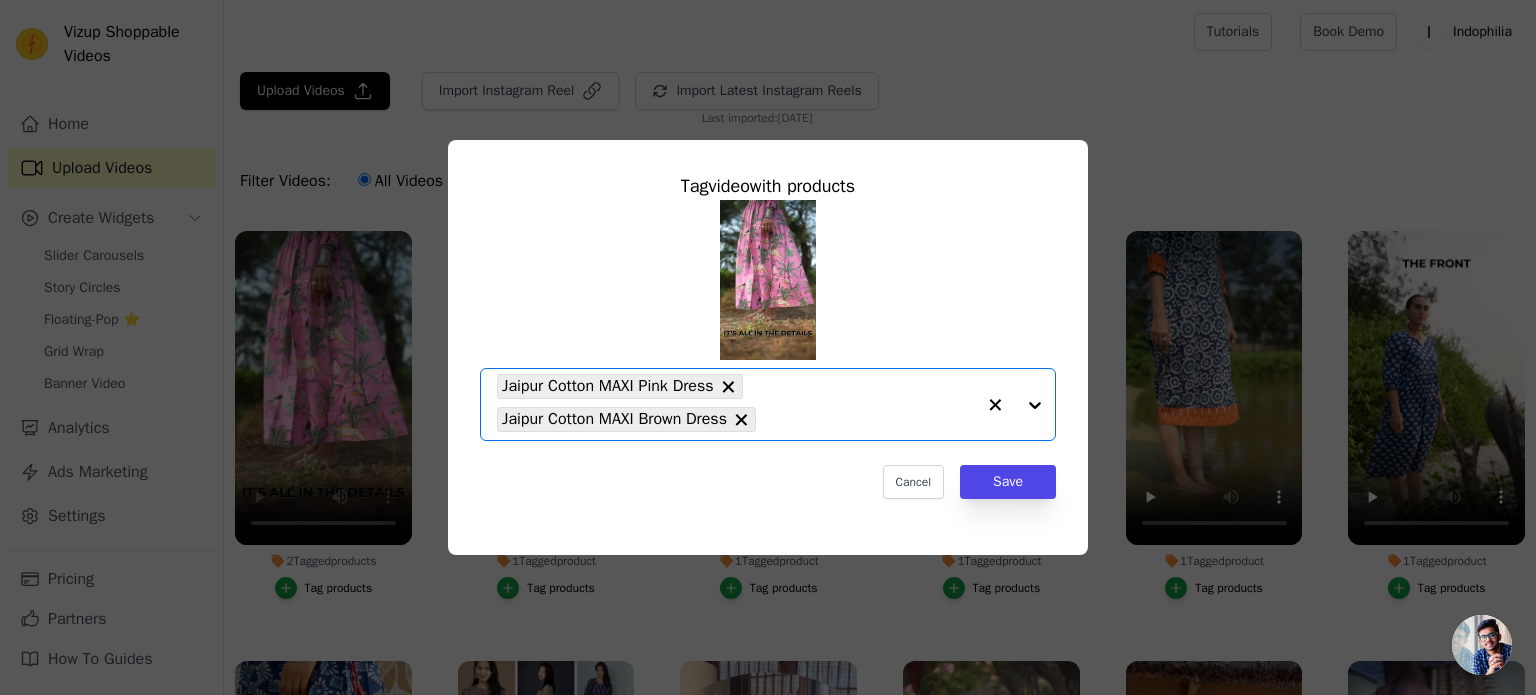 click on "2  Tagged  products     Tag  video  with products       Option Jaipur Cotton MAXI Pink Dress, Jaipur Cotton MAXI Brown Dress, selected.   Select is focused, type to refine list, press down to open the menu.     Jaipur Cotton MAXI Pink Dress     Jaipur Cotton MAXI Brown Dress                   Cancel   Save     Tag products" 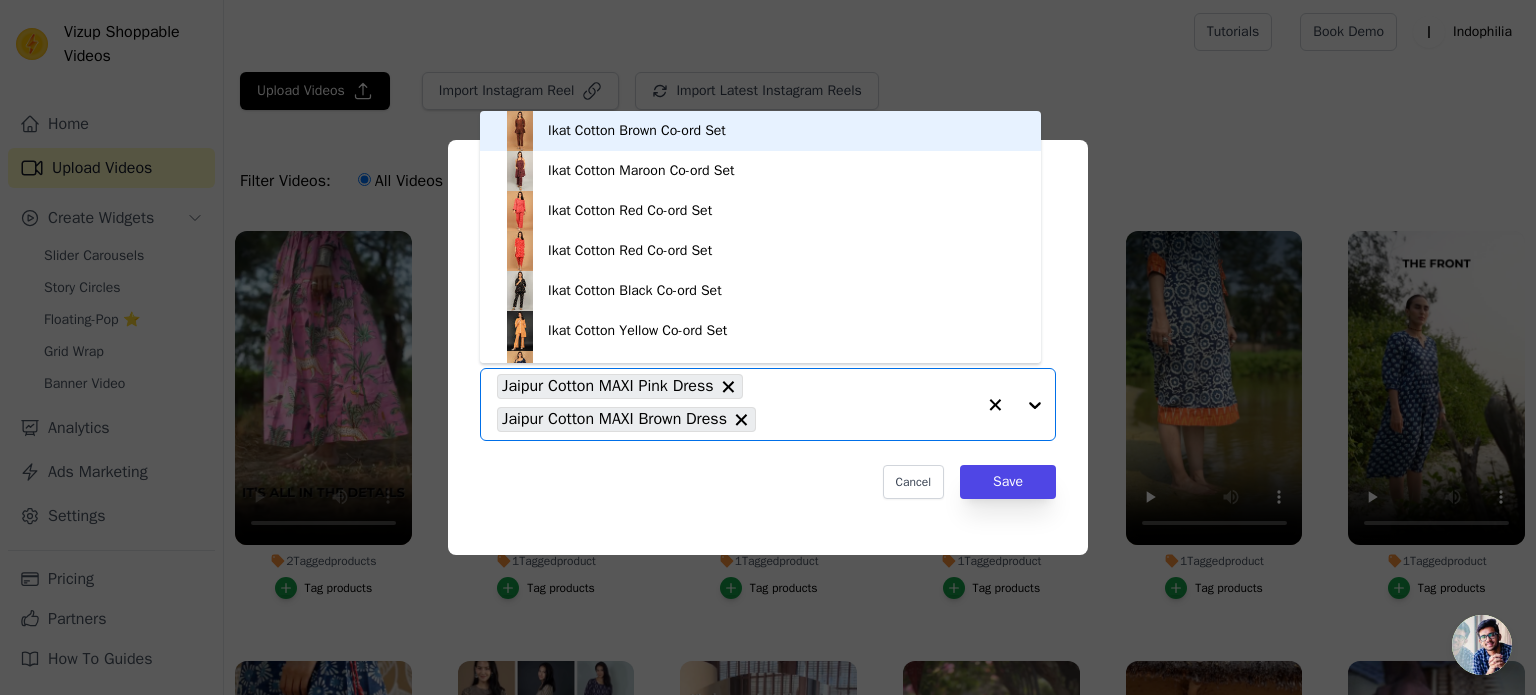 paste on "Ikat Cotton Blue Midi Dress" 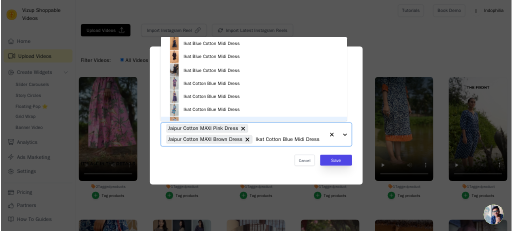scroll, scrollTop: 28, scrollLeft: 0, axis: vertical 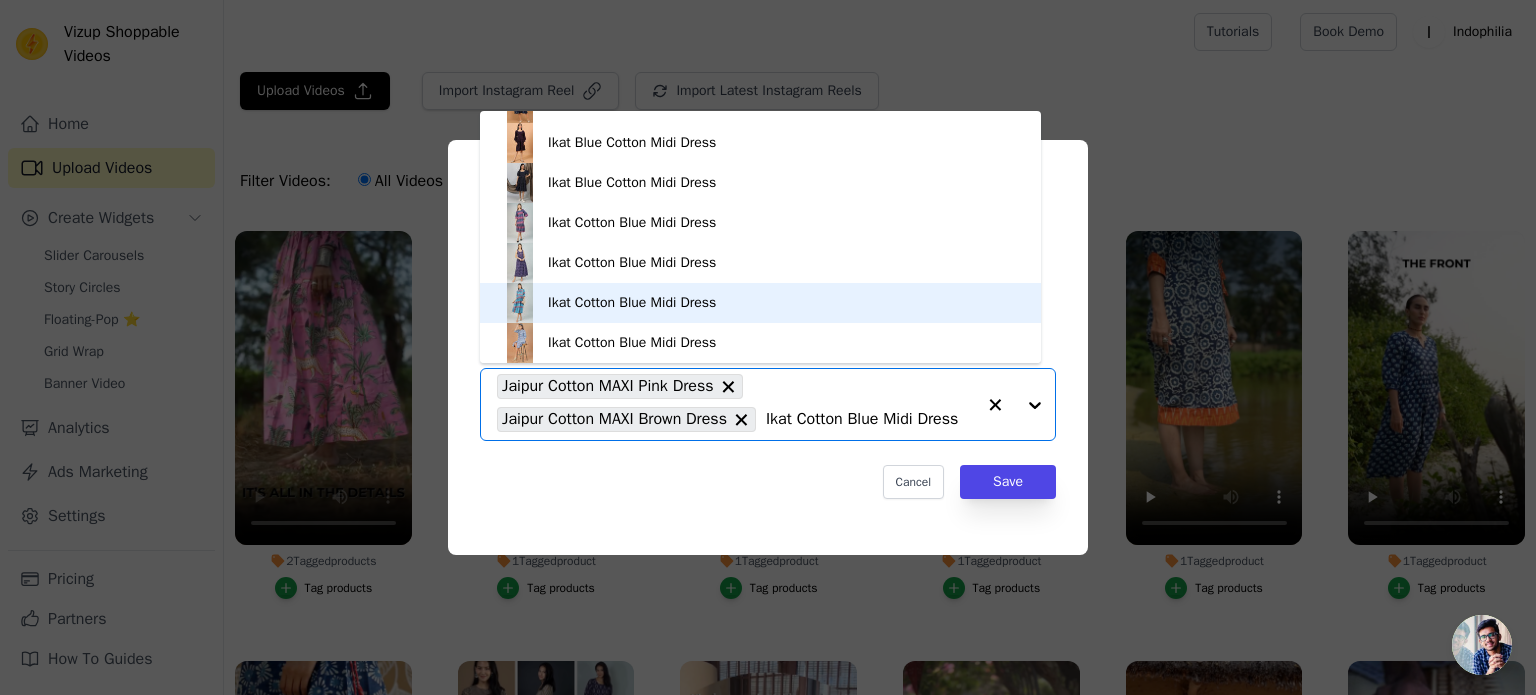click on "Ikat Cotton Blue Midi Dress" at bounding box center (632, 303) 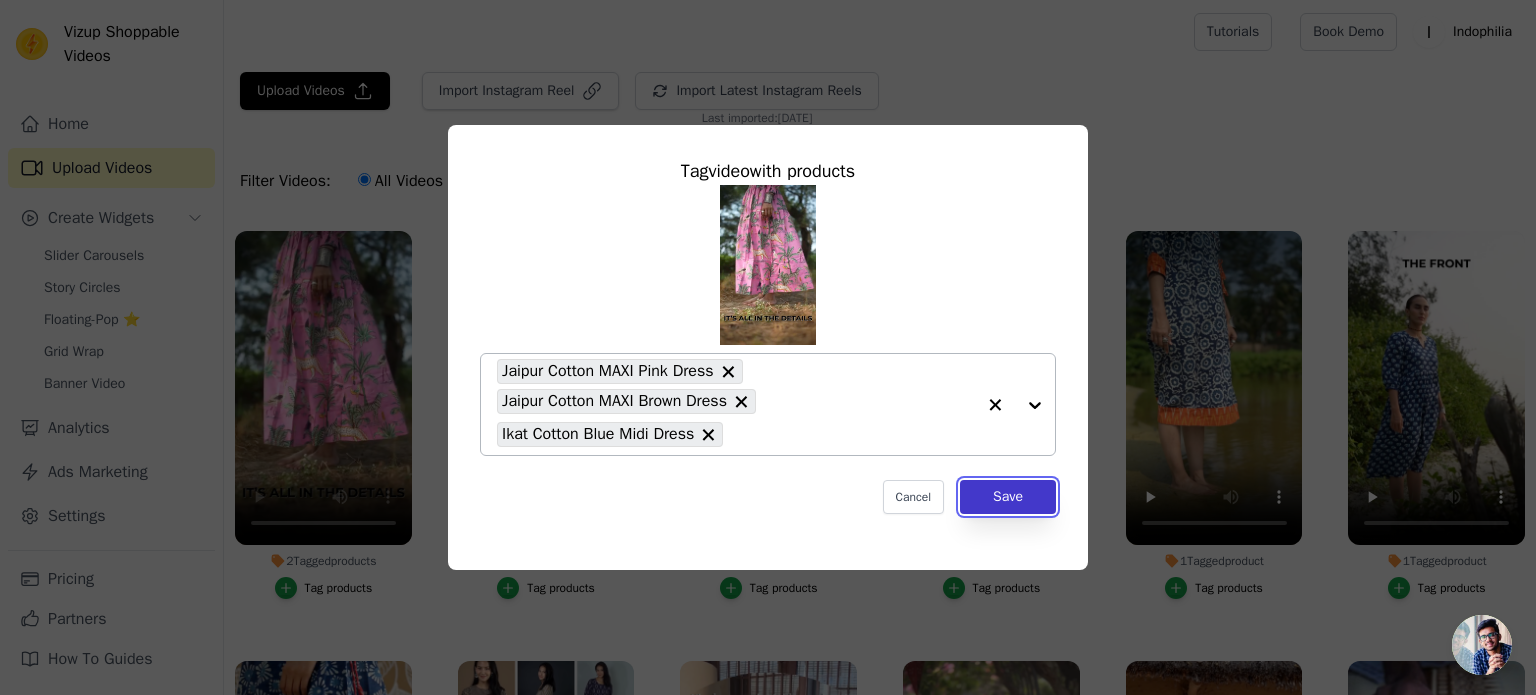 click on "Save" at bounding box center [1008, 497] 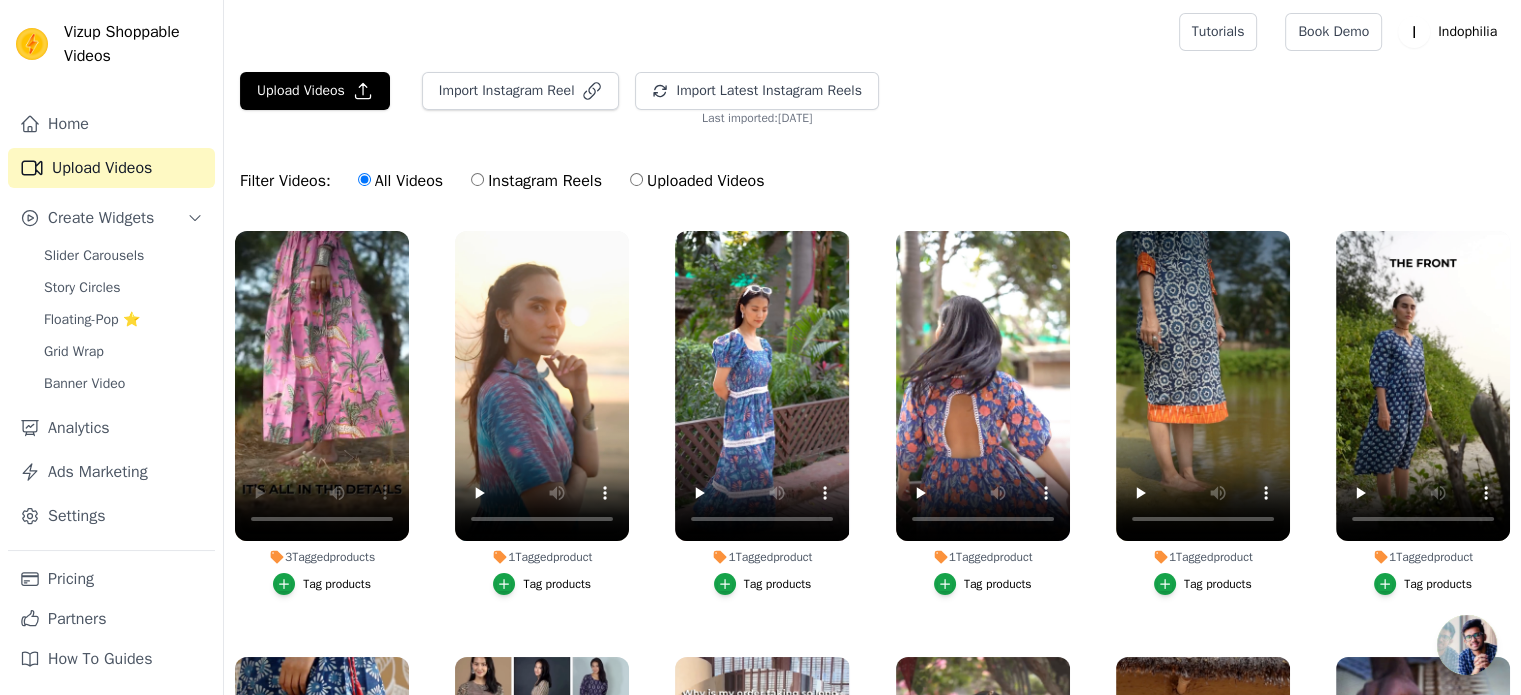 click on "Tag products" at bounding box center [337, 584] 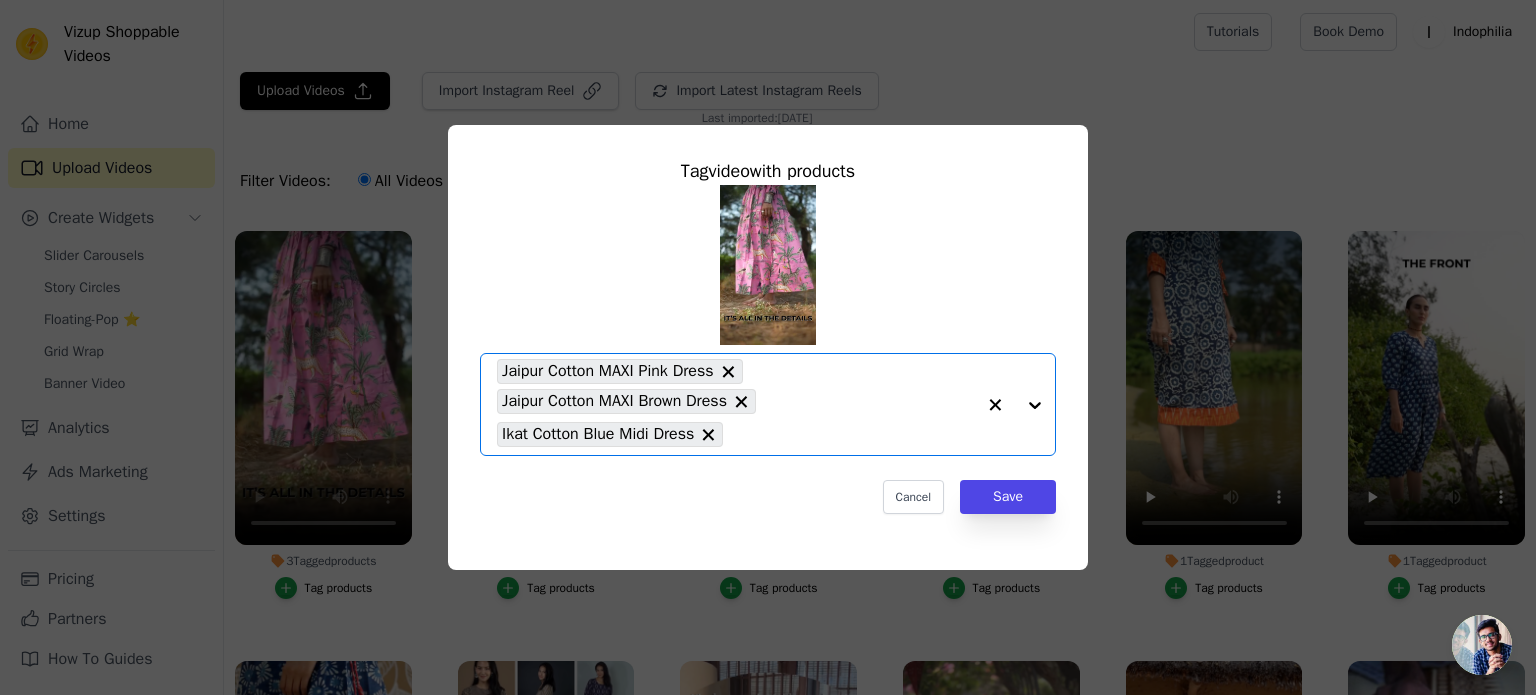 click on "3  Tagged  products     Tag  video  with products       Option Jaipur Cotton MAXI Pink Dress, Jaipur Cotton MAXI Brown Dress, Ikat Cotton Blue Midi Dress, selected.   Select is focused, type to refine list, press down to open the menu.     Jaipur Cotton MAXI Pink Dress     Jaipur Cotton MAXI Brown Dress     Ikat Cotton Blue Midi Dress                   Cancel   Save     Tag products" 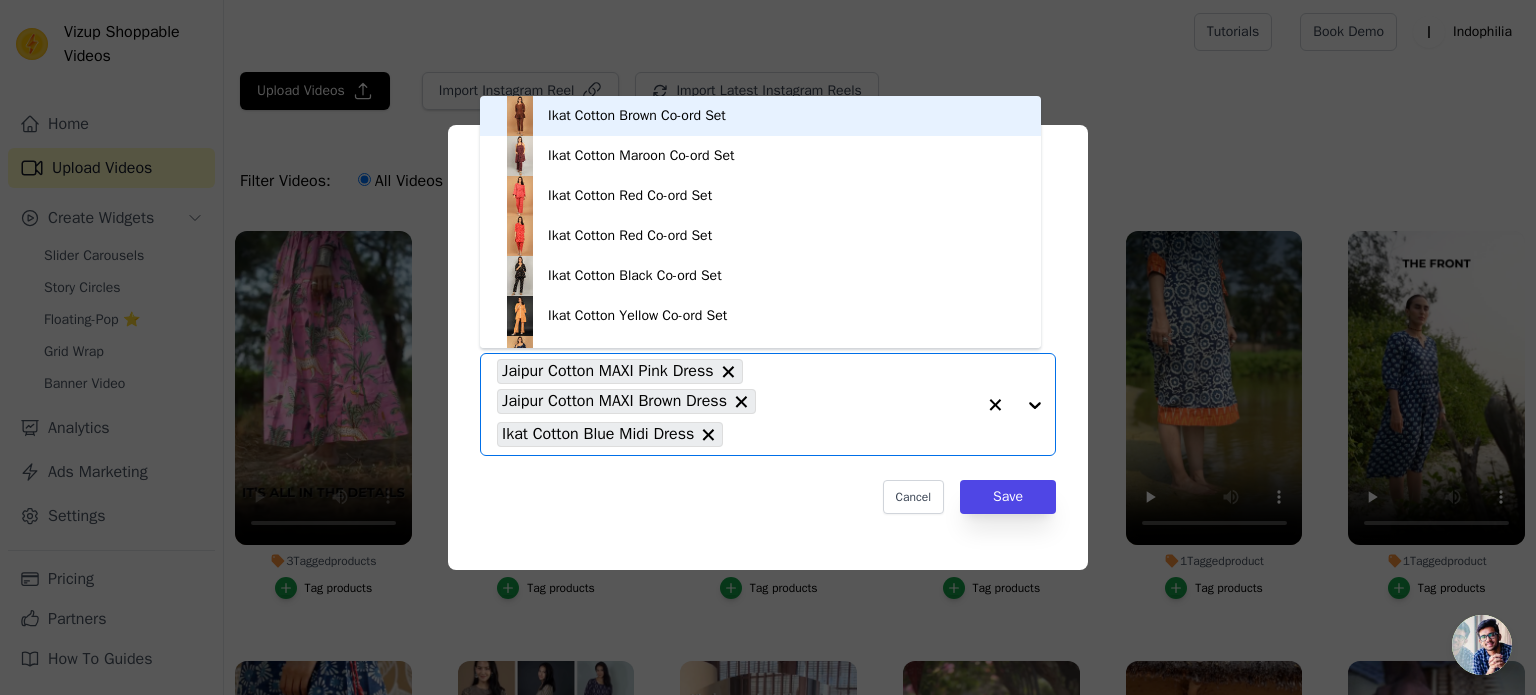 click on "3  Tagged  products     Tag  video  with products         Ikat Cotton Brown Co-ord Set     Ikat Cotton Maroon Co-ord Set     Ikat Cotton Red Co-ord Set     Ikat Cotton Red Co-ord Set     Ikat Cotton Black Co-ord Set     Ikat Cotton Yellow Co-ord Set     Ikat Cotton Blue Co-ord Set     Ikat Cotton White Co-ord Set     Ikat Cotton Purple Co-ord Set     Ikat Maroon Cotton Midi Dress     Ikat Yellow Cotton Midi Dress     Ikat Red Cotton Midi Dress     Ikat Brown Cotton Midi Dress     Ikat Purple Cotton Midi Dress     Ikat Red Cotton Midi Dress     Ikat White Cotton Midi Dress     Ikat Blue Cotton Midi Dress     Ikat Red Cotton Midi Dress     Ikat Orange Cotton Midi Dress     Ikat Black Cotton Midi Dress     Indigo Blue Cotton Maxi Dress     Bagru Brown Cotton Maxi Dress     Bagru Brown Cotton Maxi Dress     Indigo Blue Cotton Midi Dress     Bagru Beige Cotton Midi Dress     Indigo Blue Cotton Midi Dress     Bagru Brown Cotton Midi Dress     Indigo Blue Cotton Mini Dress     Bagru Beige Cotton Mini Dress" 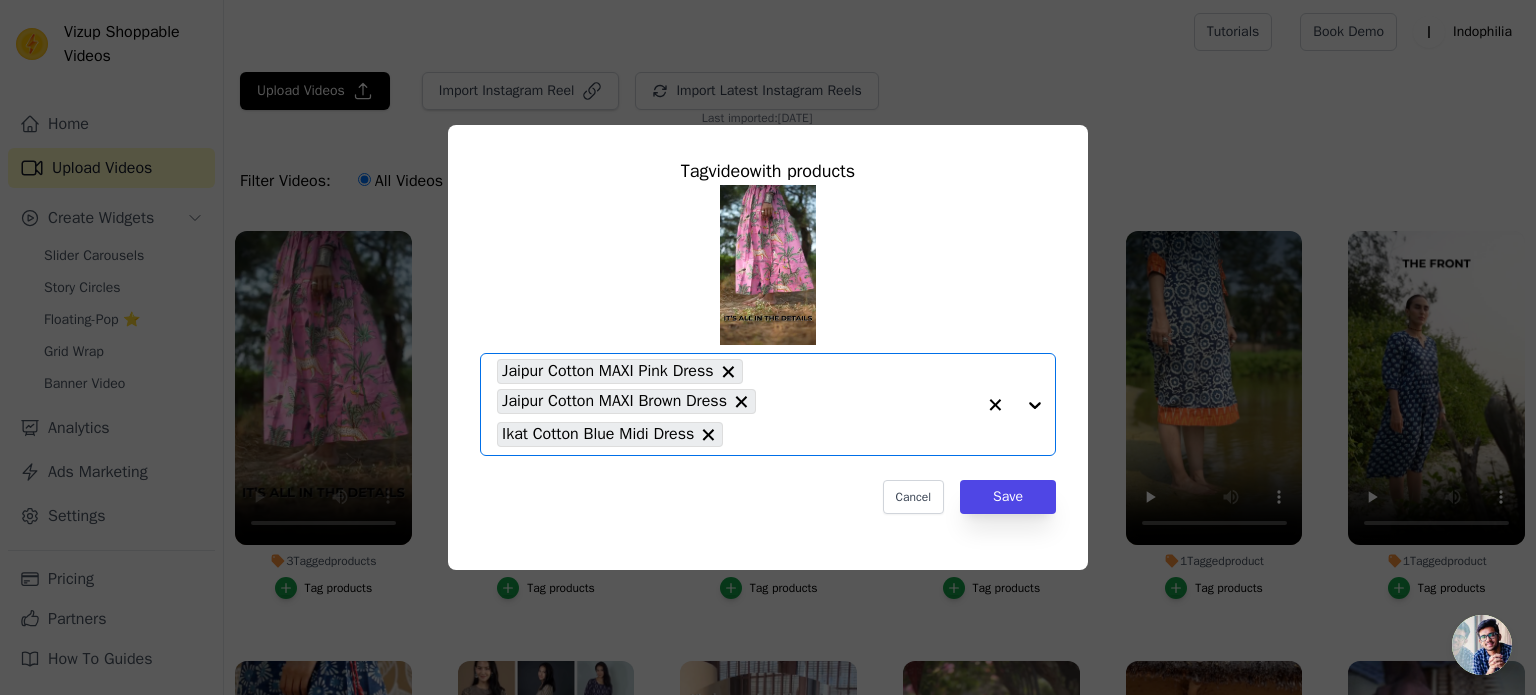 paste on "Jaipur Cotton Maxi White Dress" 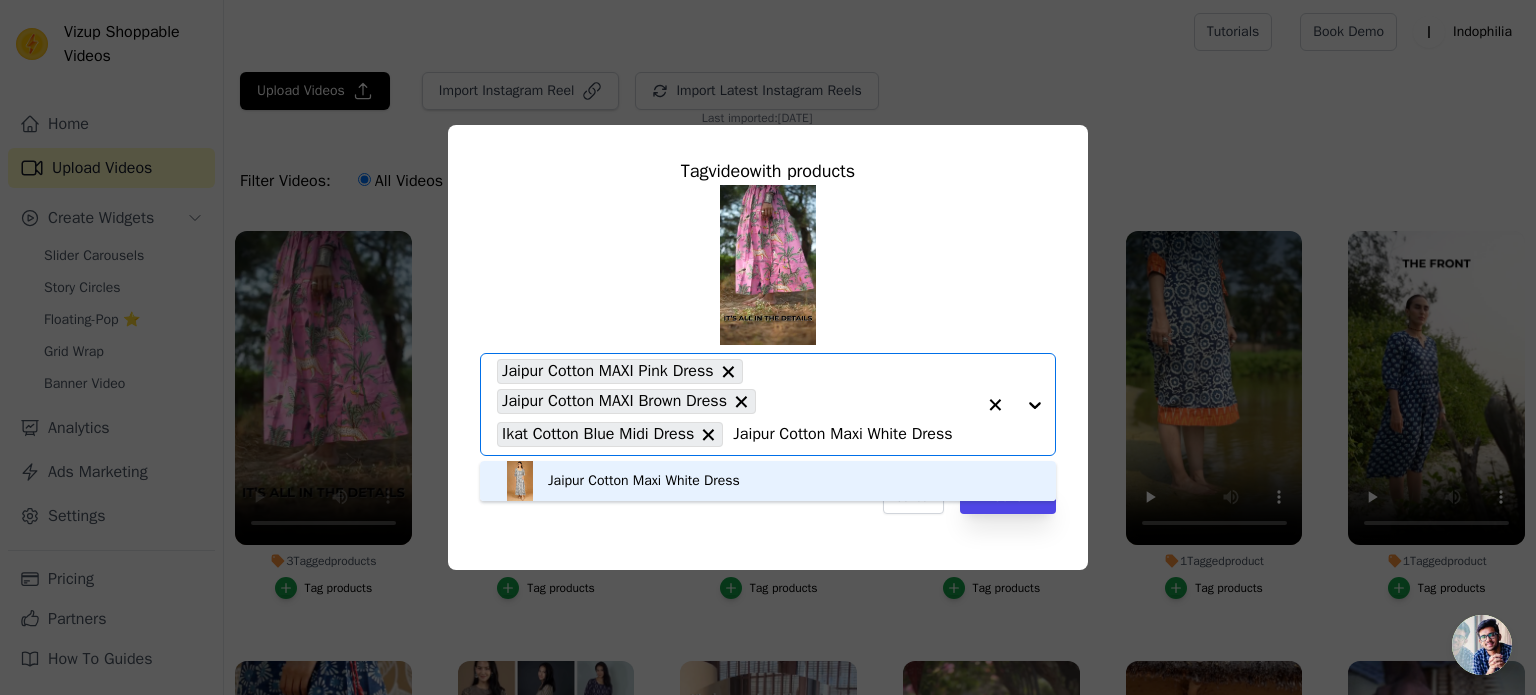 click on "Jaipur Cotton Maxi White Dress" at bounding box center (644, 481) 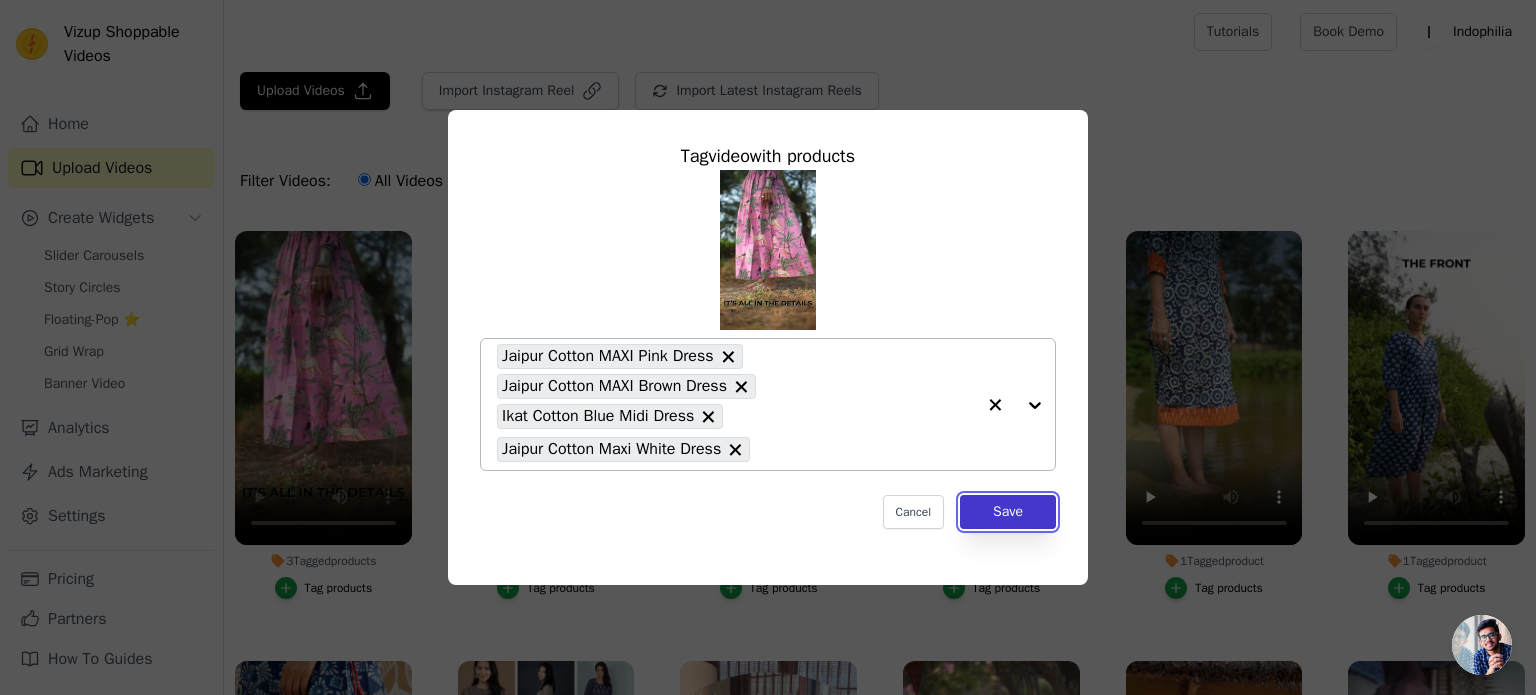 click on "Save" at bounding box center (1008, 512) 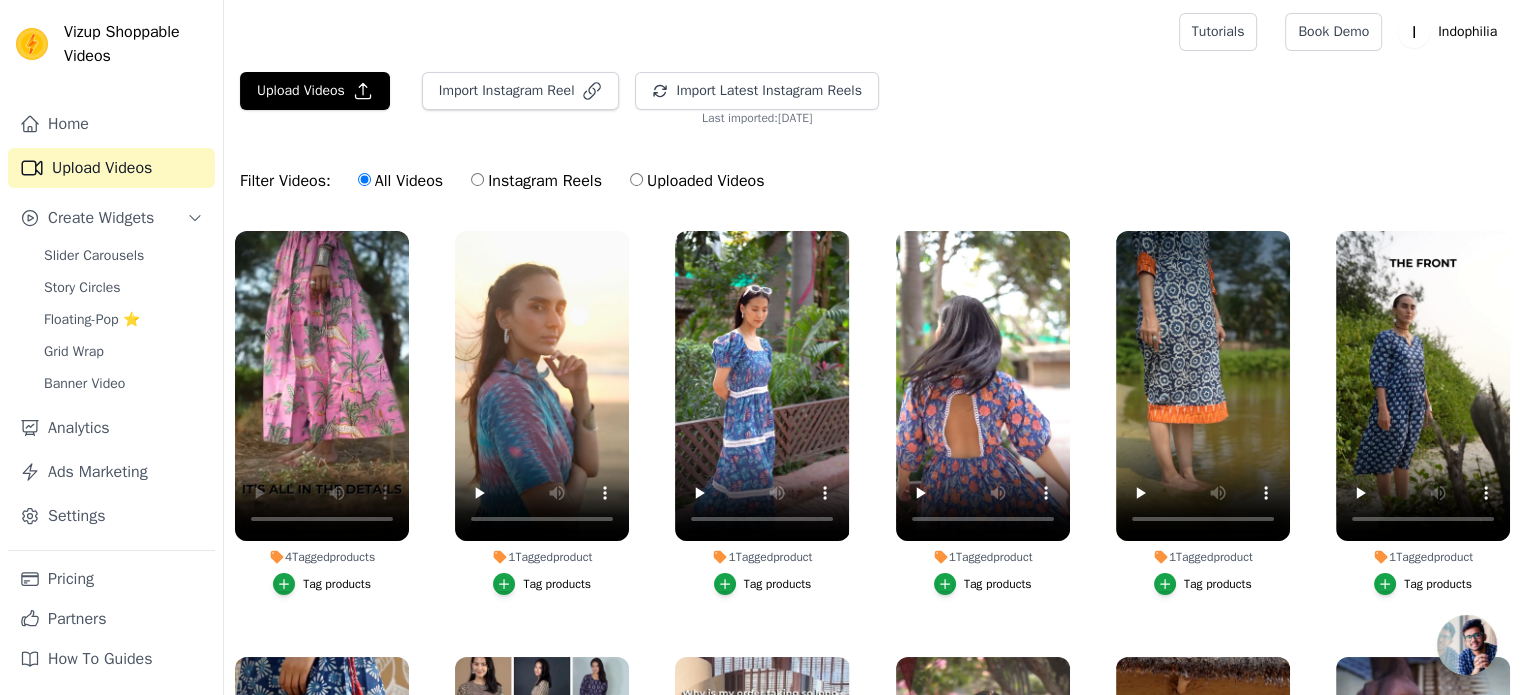 click on "Tag products" at bounding box center [337, 584] 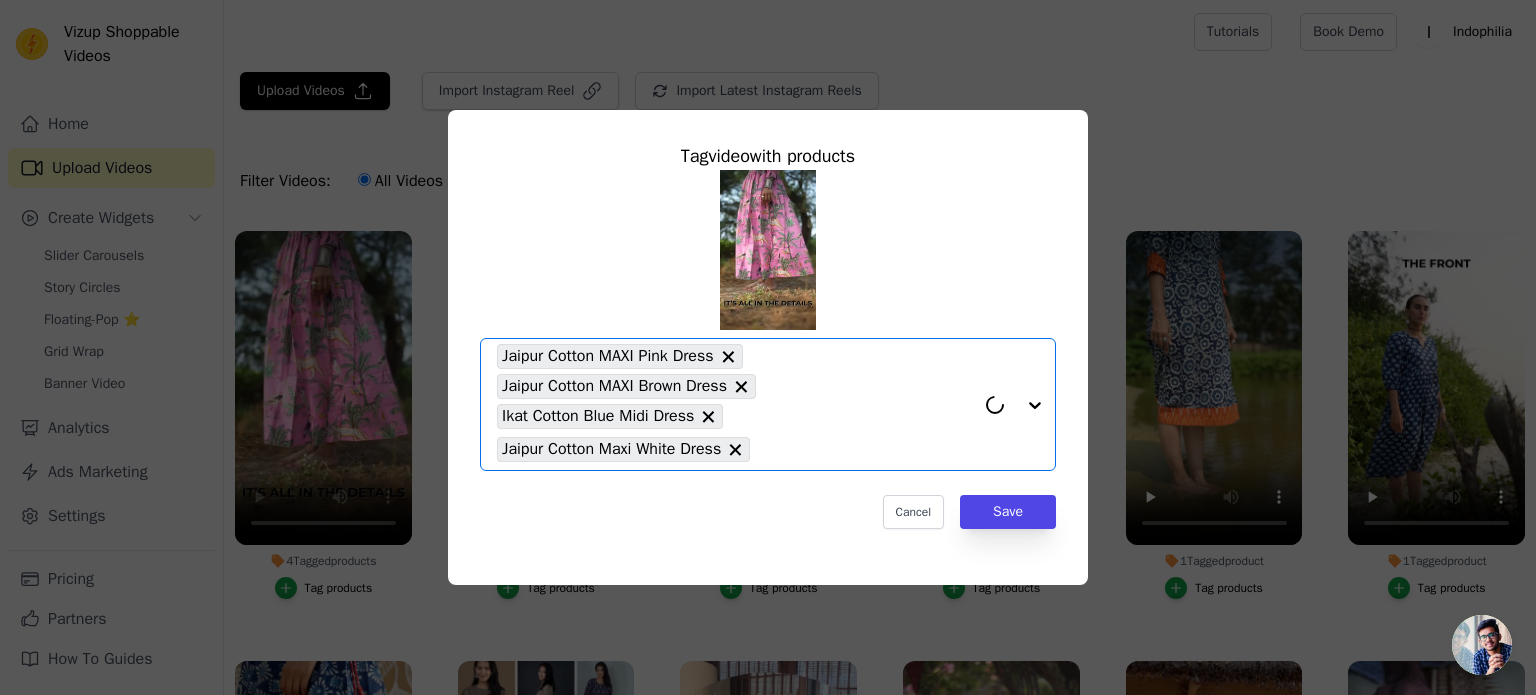 click on "4  Tagged  products     Tag  video  with products       Option Jaipur Cotton MAXI Pink Dress, Jaipur Cotton MAXI Brown Dress, Ikat Cotton Blue Midi Dress, Jaipur Cotton Maxi White Dress, selected.   Select is focused, type to refine list, press down to open the menu.     Jaipur Cotton MAXI Pink Dress     Jaipur Cotton MAXI Brown Dress     Ikat Cotton Blue Midi Dress     Jaipur Cotton Maxi White Dress                   Cancel   Save     Tag products" 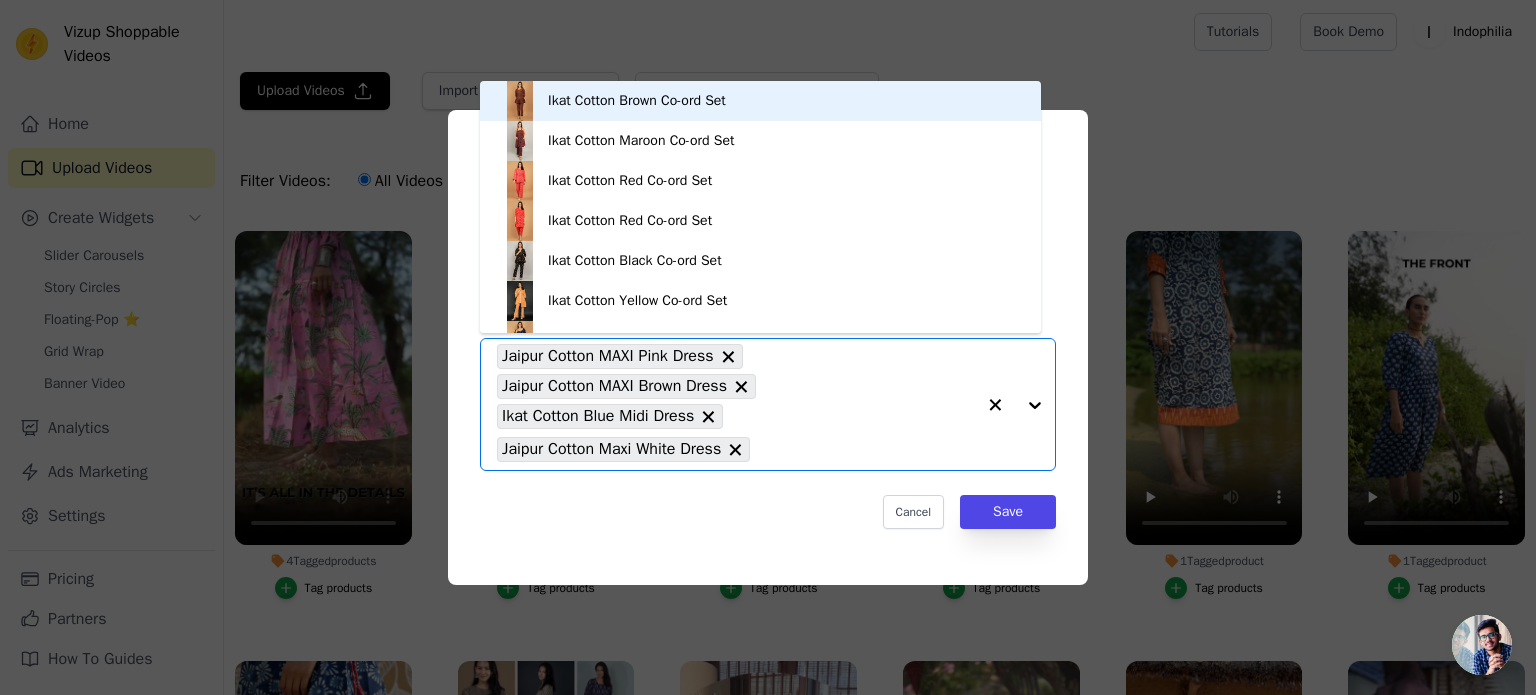 paste on "IKAT MAXI Grey Dress" 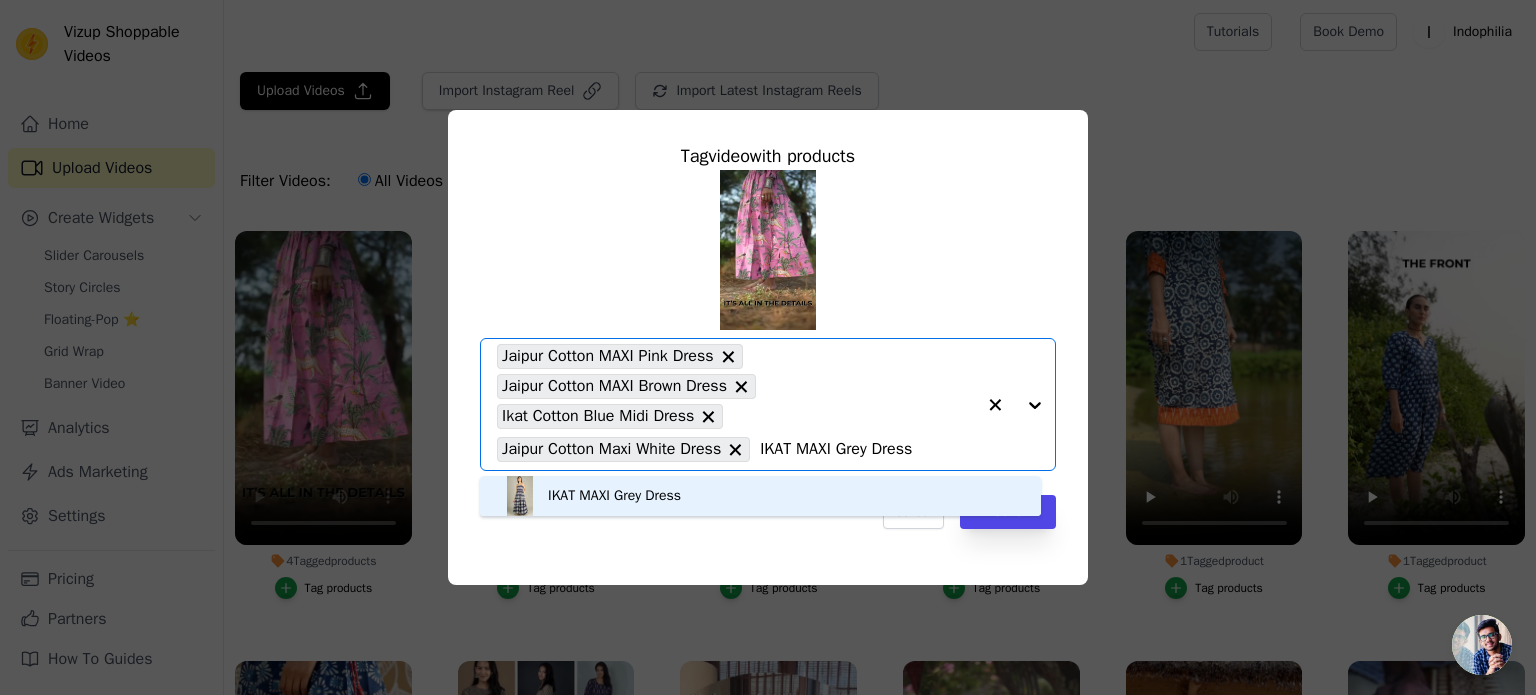 click on "IKAT MAXI Grey Dress" at bounding box center (614, 496) 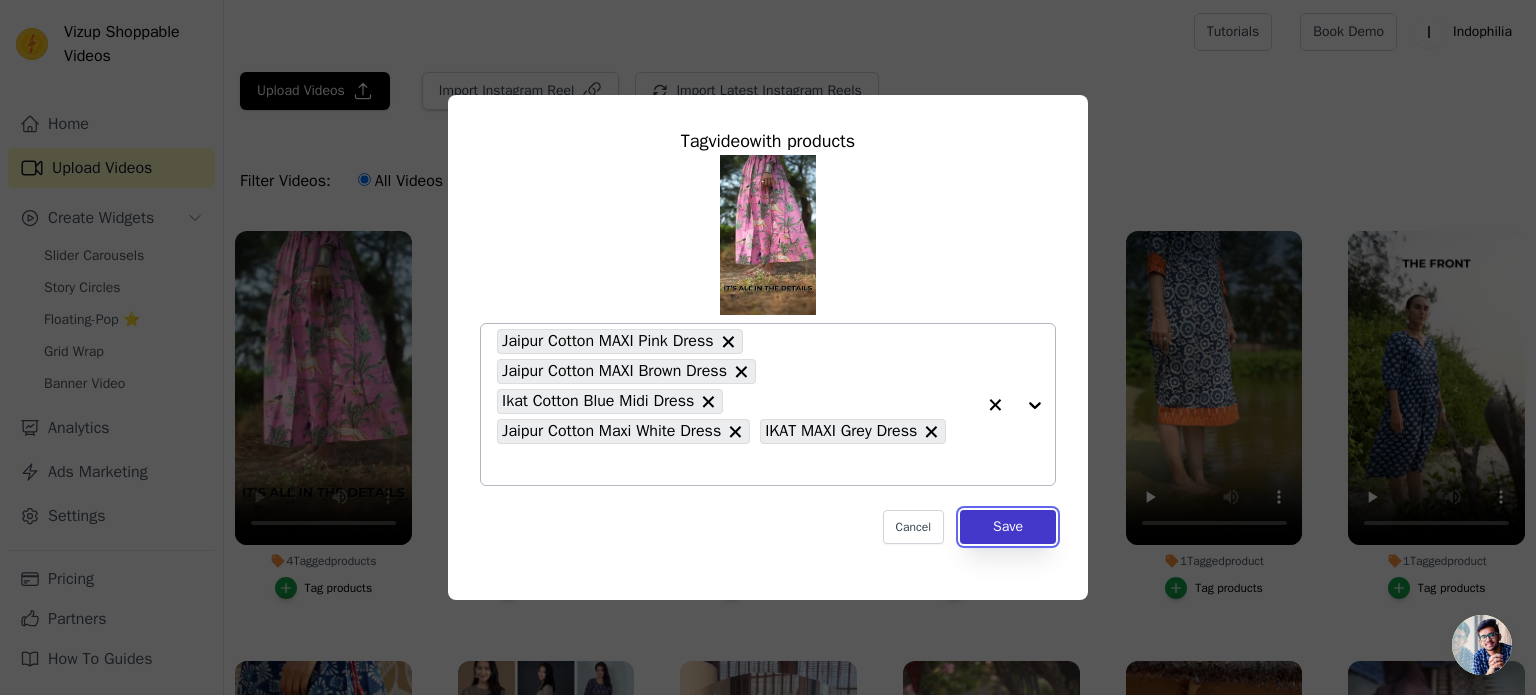 click on "Save" at bounding box center (1008, 527) 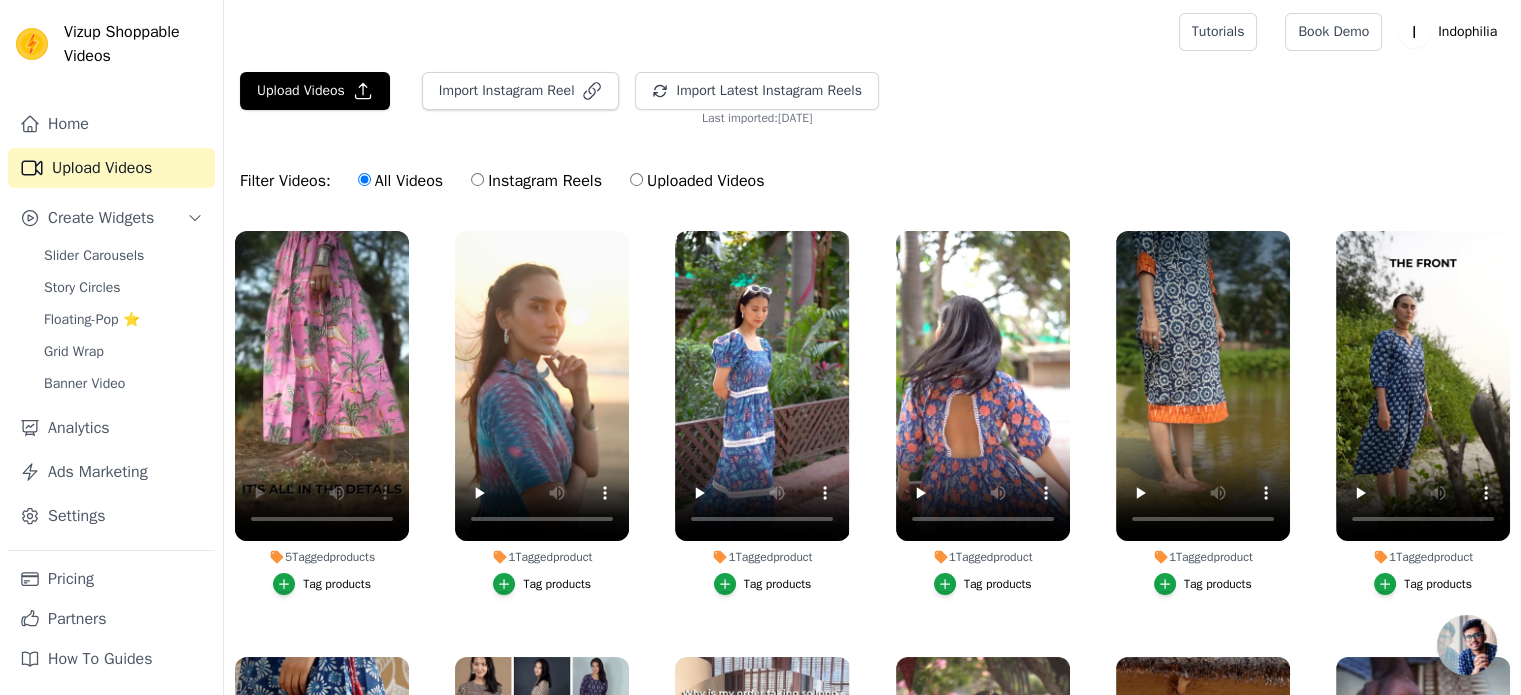 click on "Tag products" at bounding box center (337, 584) 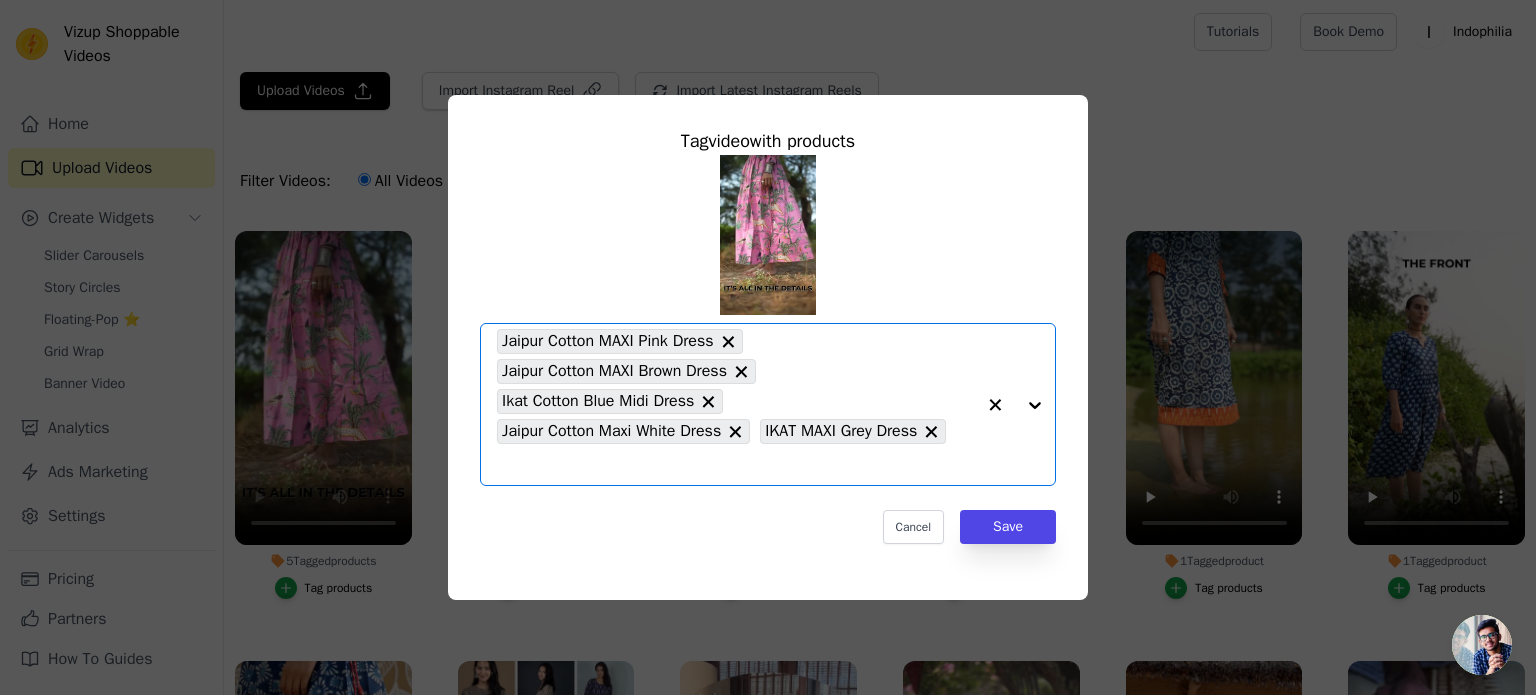 click on "5  Tagged  products     Tag  video  with products       Option Jaipur Cotton MAXI Pink Dress, Jaipur Cotton MAXI Brown Dress, Ikat Cotton Blue Midi Dress, Jaipur Cotton Maxi White Dress, IKAT MAXI Grey Dress, selected.   Select is focused, type to refine list, press down to open the menu.     Jaipur Cotton MAXI Pink Dress     Jaipur Cotton MAXI Brown Dress     Ikat Cotton Blue Midi Dress     Jaipur Cotton Maxi White Dress     IKAT MAXI Grey Dress                   Cancel   Save     Tag products" 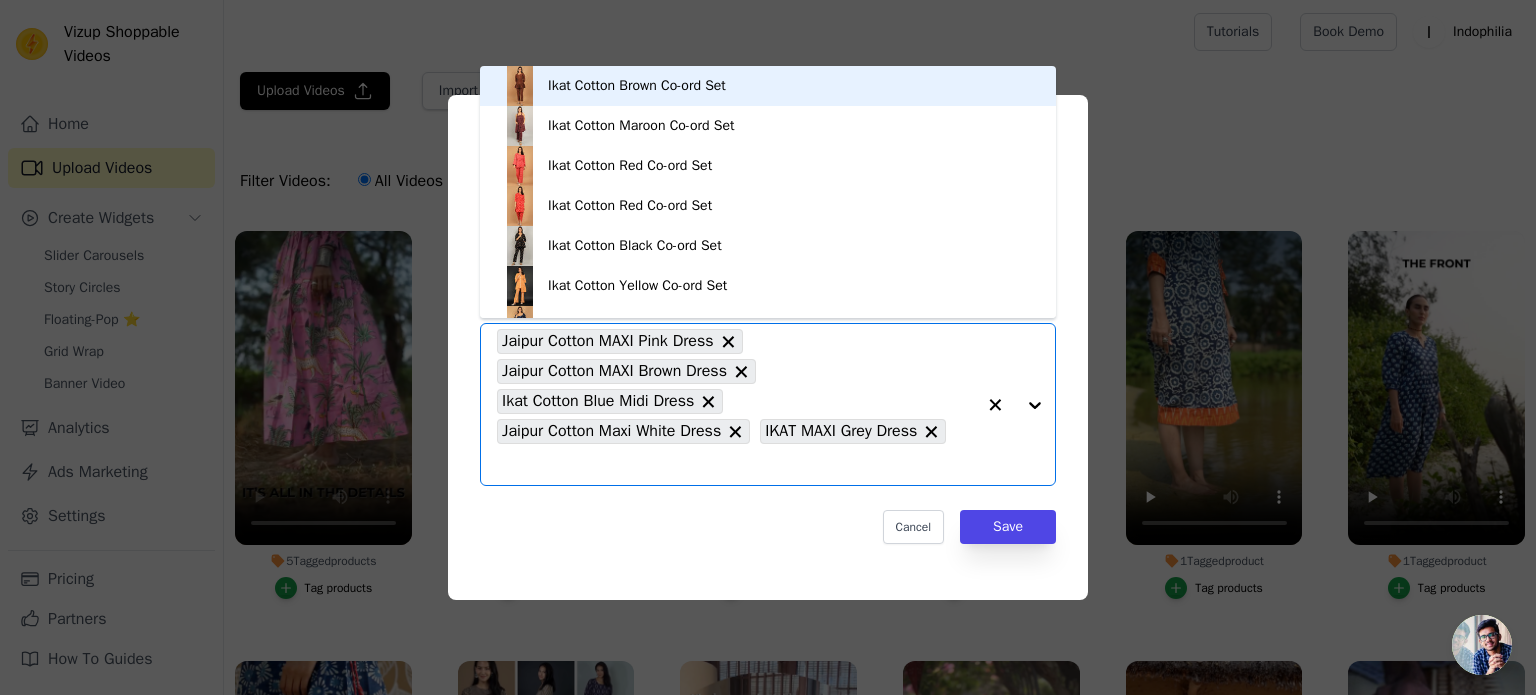 paste on "IKAT Midi White Dress" 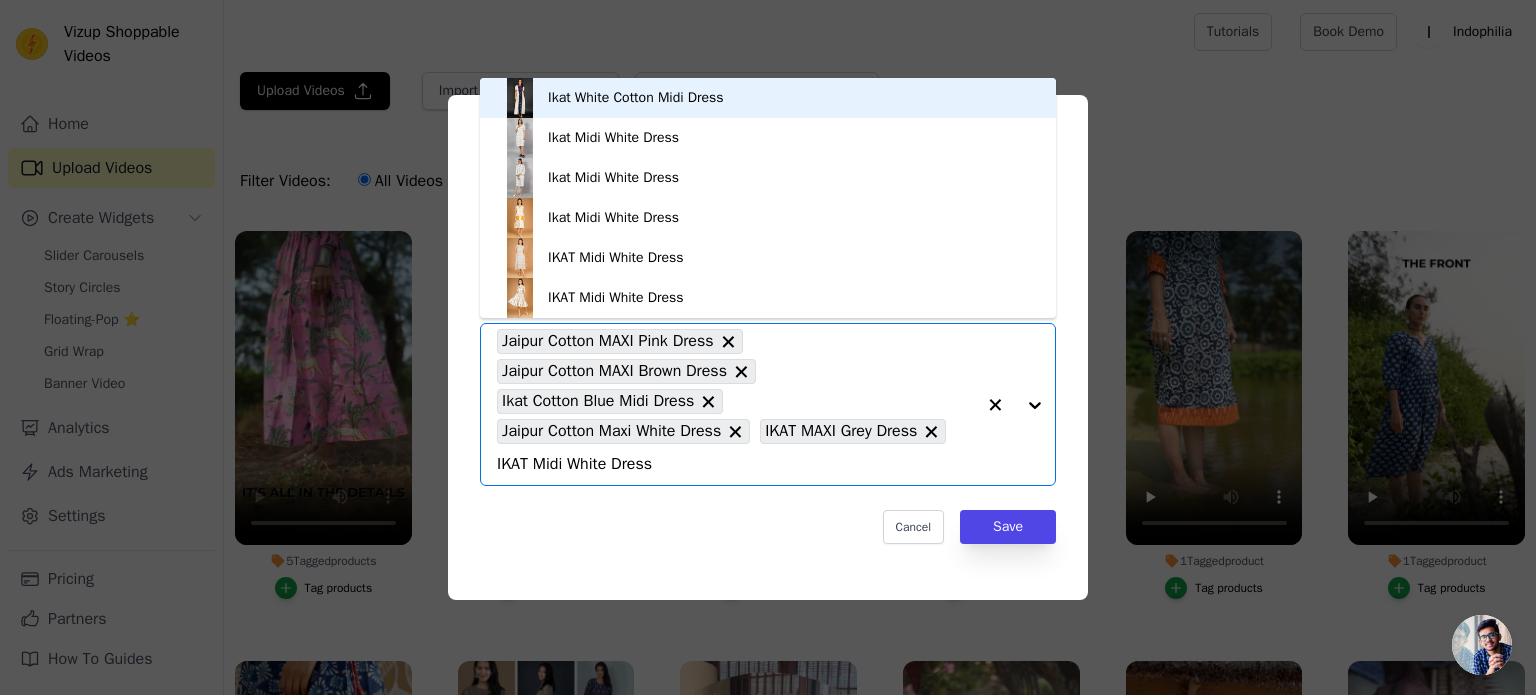 type on "IKAT Midi White Dress" 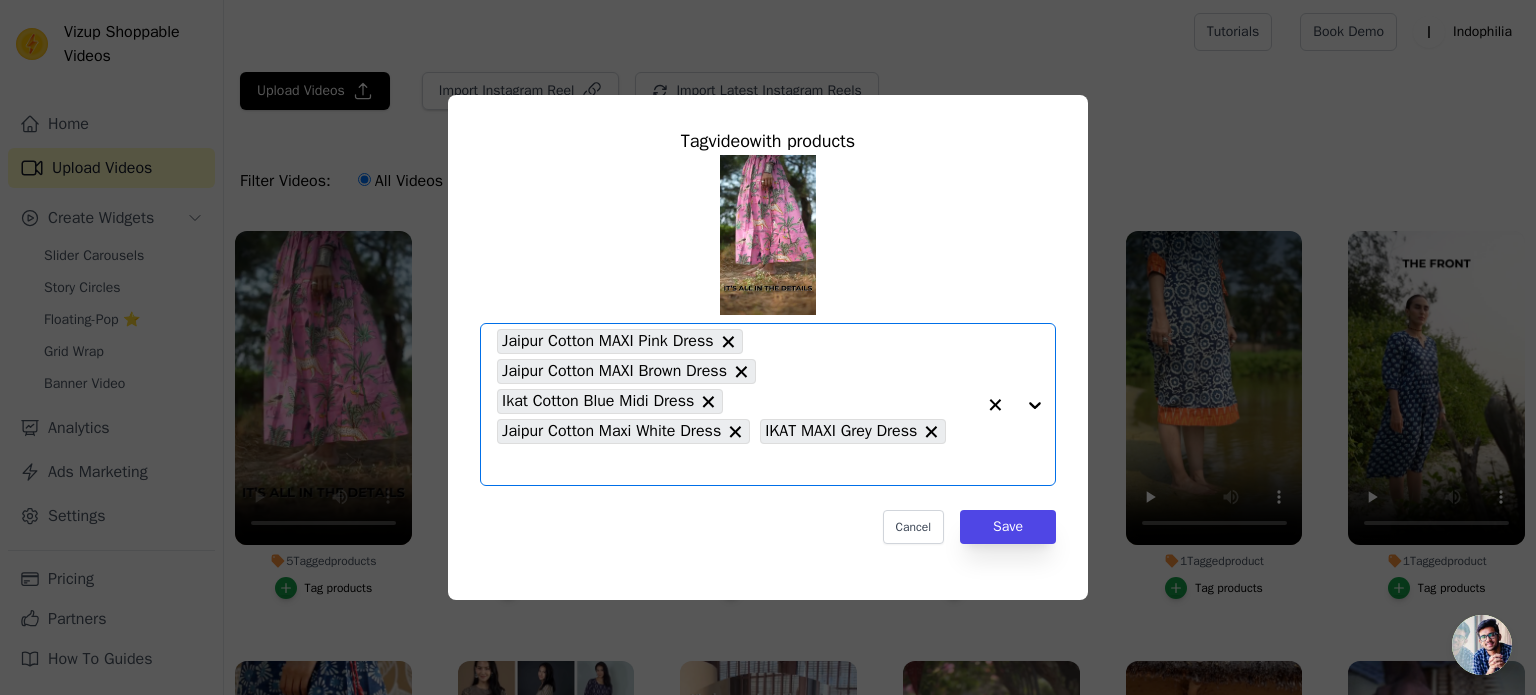 click on "5  Tagged  products     Tag  video  with products       Option Jaipur Cotton MAXI Pink Dress, Jaipur Cotton MAXI Brown Dress, Ikat Cotton Blue Midi Dress, Jaipur Cotton Maxi White Dress, IKAT MAXI Grey Dress, selected.   Select is focused, type to refine list, press down to open the menu.     Jaipur Cotton MAXI Pink Dress     Jaipur Cotton MAXI Brown Dress     Ikat Cotton Blue Midi Dress     Jaipur Cotton Maxi White Dress     IKAT MAXI Grey Dress                   Cancel   Save     Tag products" 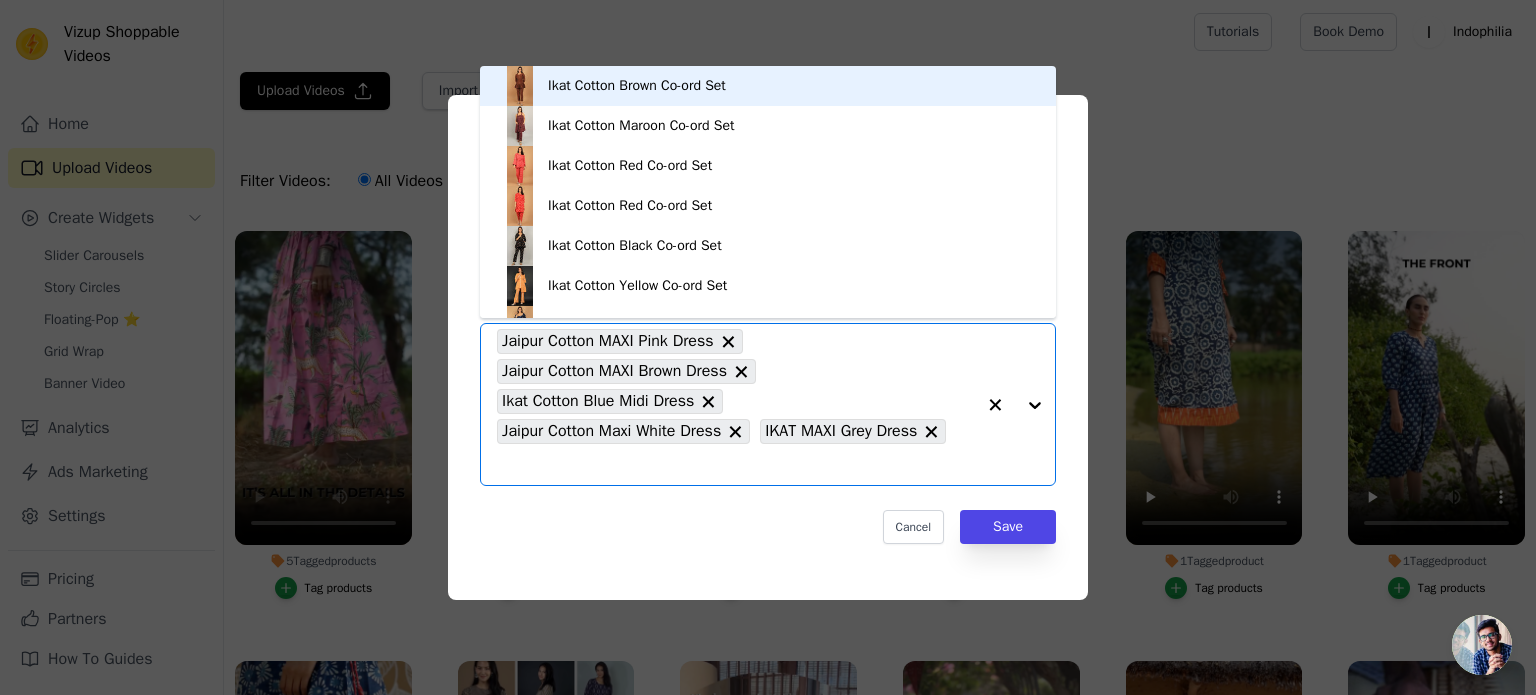 paste on "IKAT Midi White Dress" 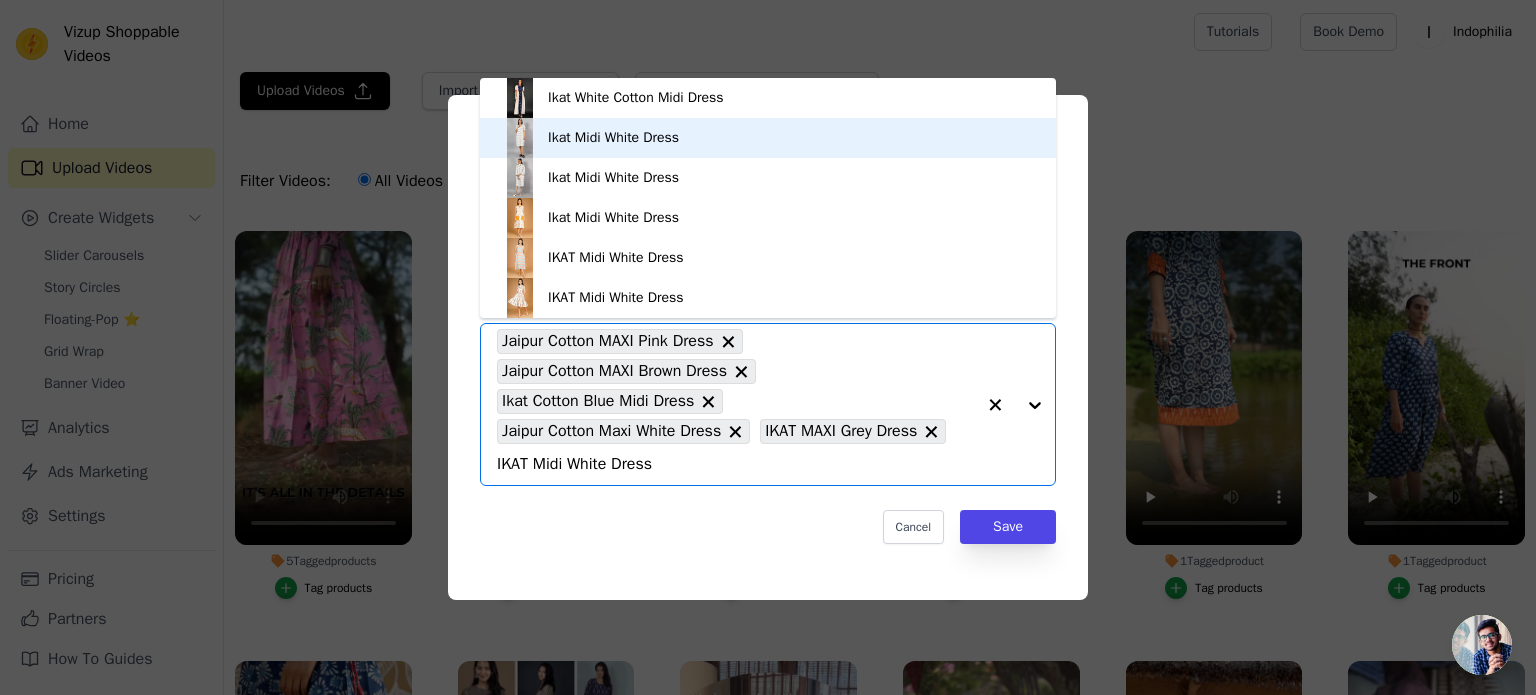type on "IKAT Midi White Dress" 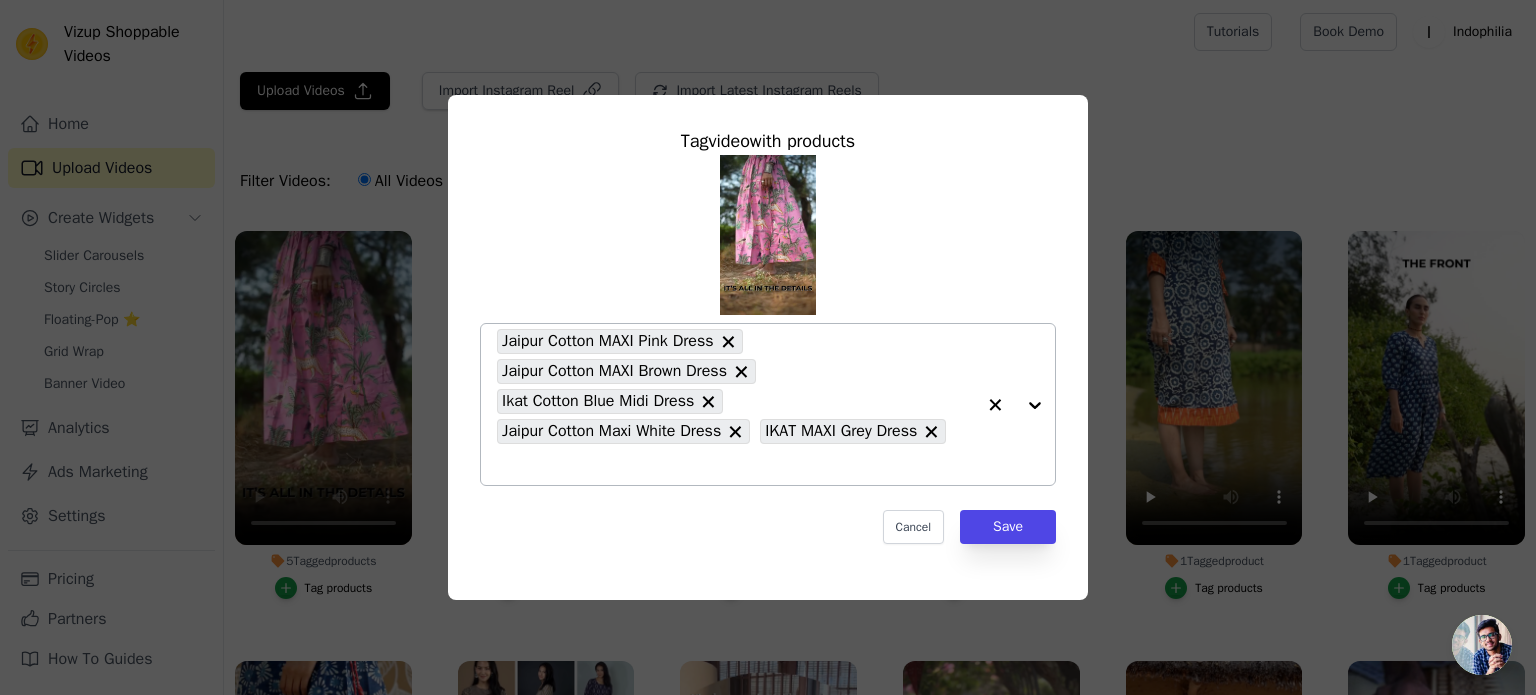 click on "Jaipur Cotton MAXI Pink Dress     Jaipur Cotton MAXI Brown Dress     Ikat Cotton Blue Midi Dress     Jaipur Cotton Maxi White Dress     IKAT MAXI Grey Dress" at bounding box center (736, 404) 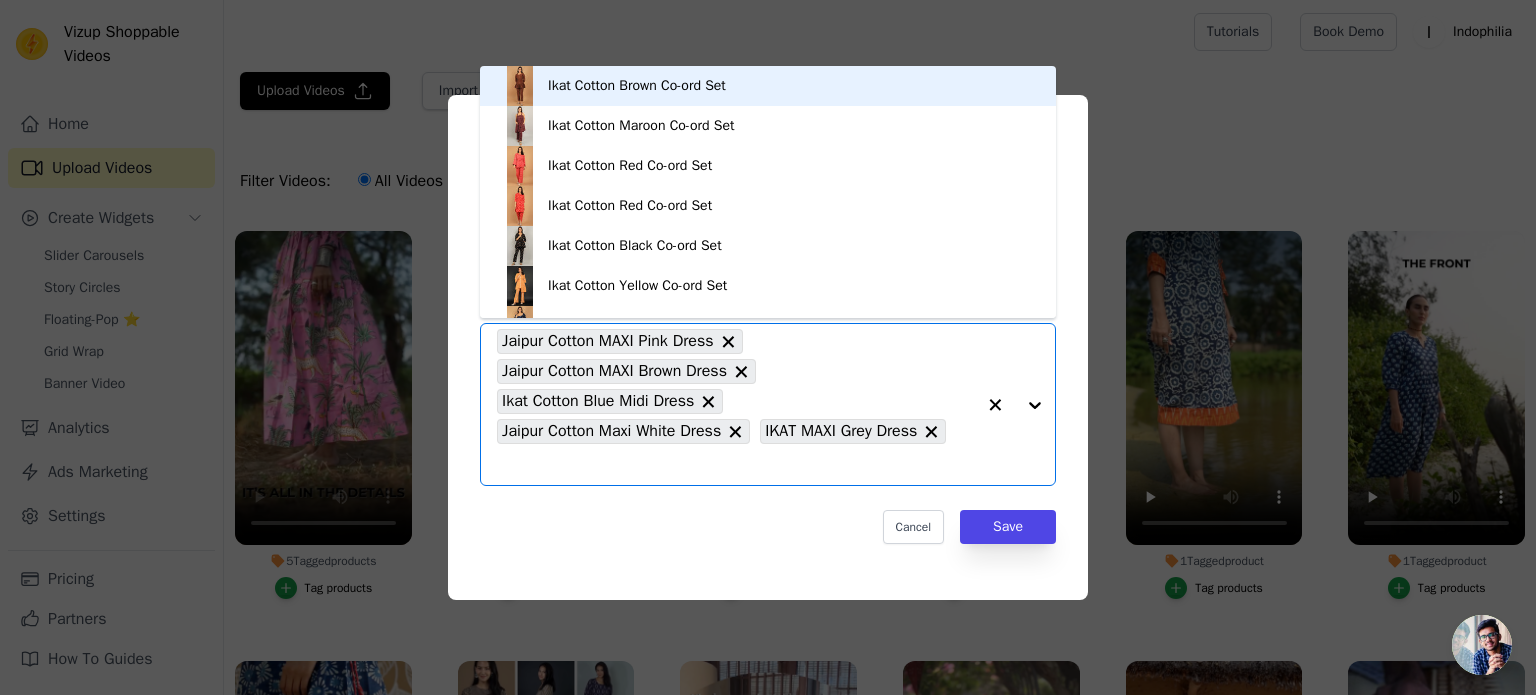 paste on "IKAT Midi White Dress" 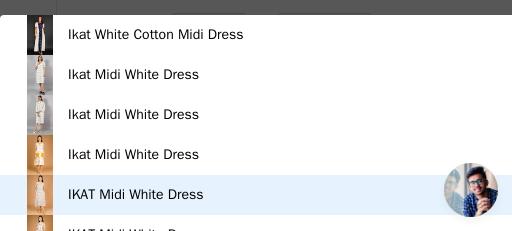 click on "IKAT Midi White Dress" at bounding box center [136, 195] 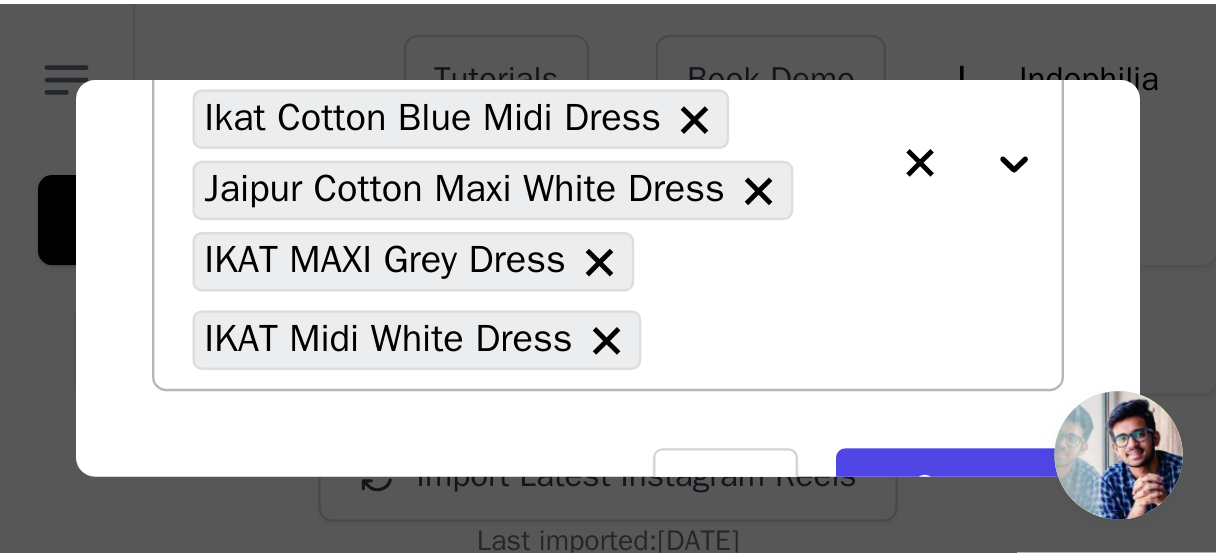 scroll, scrollTop: 300, scrollLeft: 0, axis: vertical 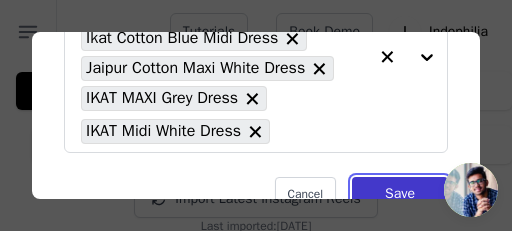 click on "Save" at bounding box center [400, 194] 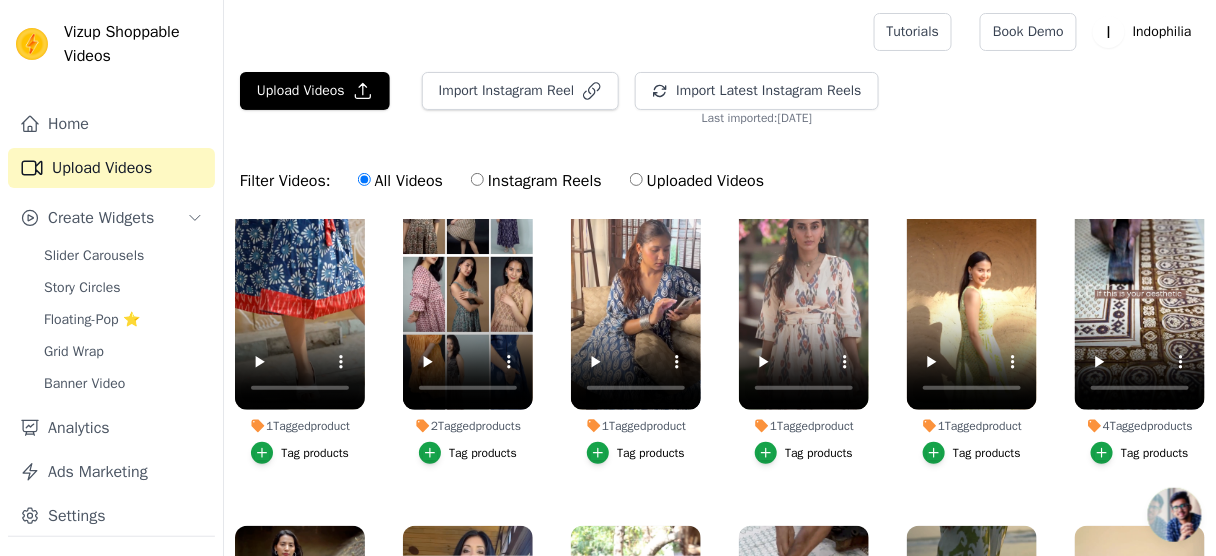 scroll, scrollTop: 400, scrollLeft: 0, axis: vertical 